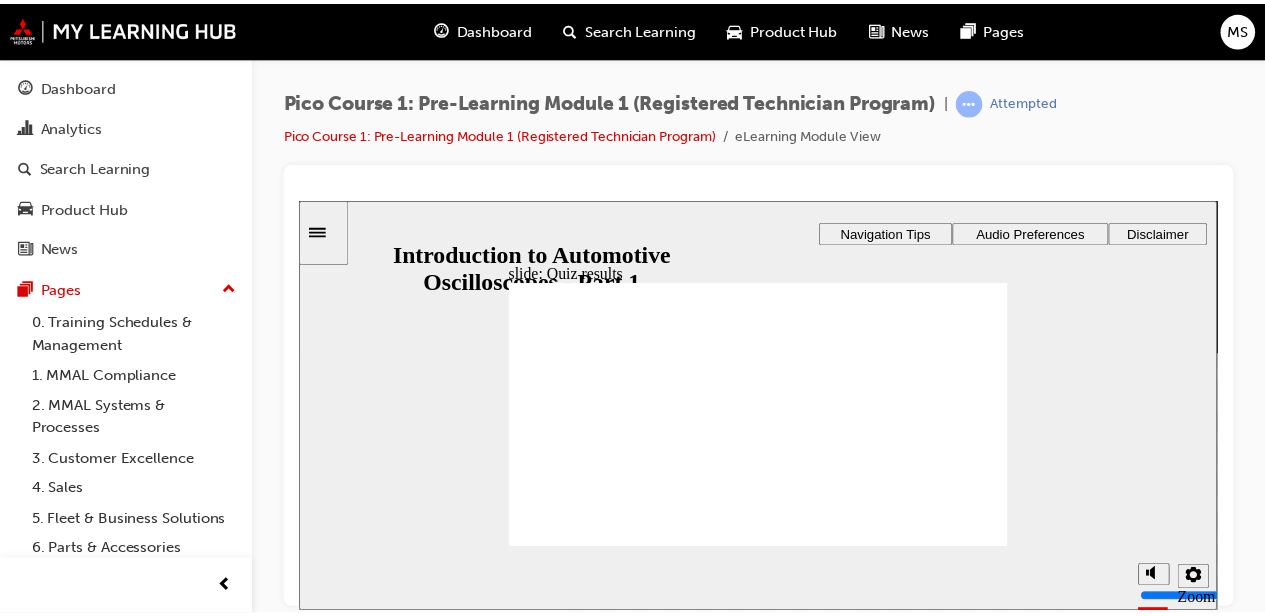 scroll, scrollTop: 0, scrollLeft: 0, axis: both 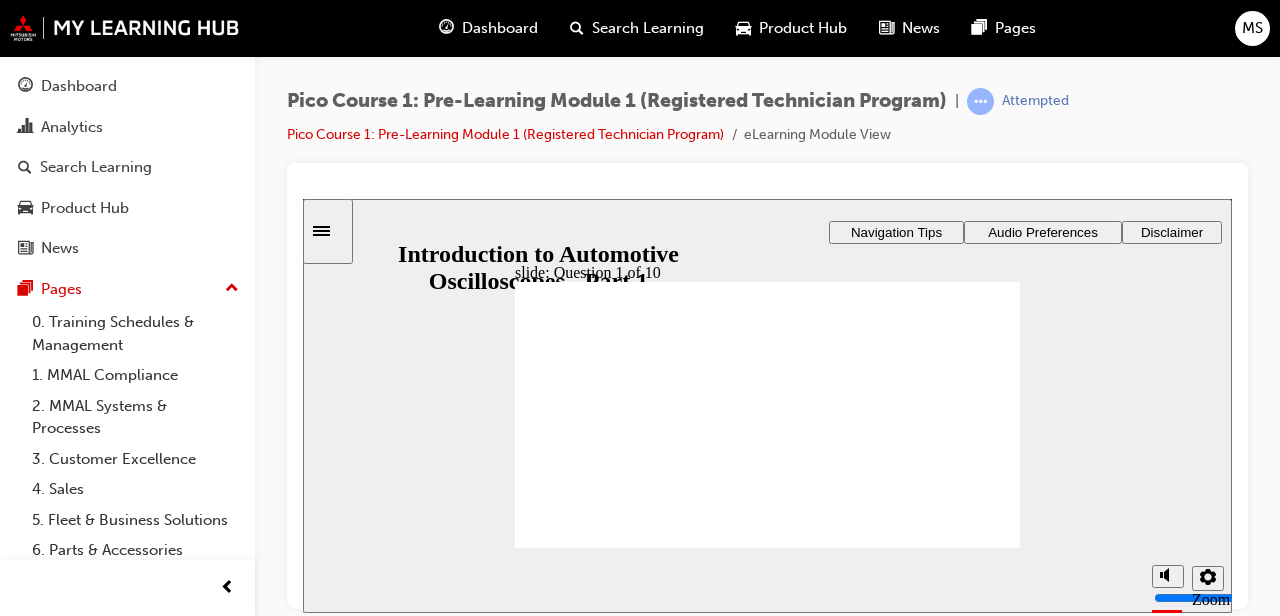 click 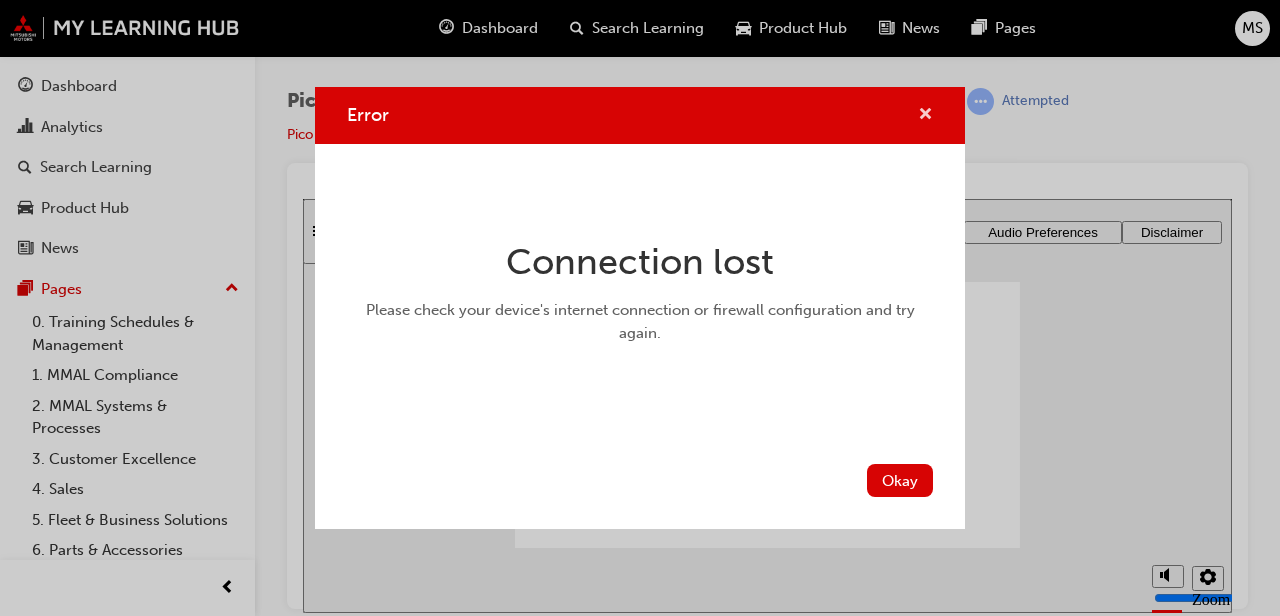 click at bounding box center [925, 116] 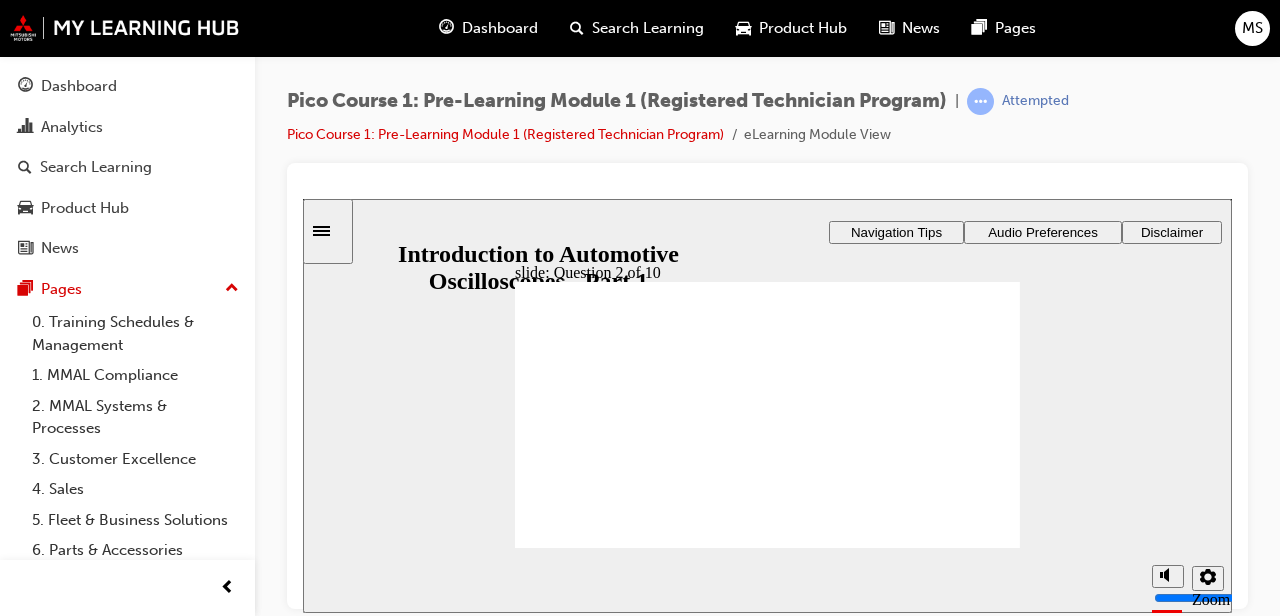 checkbox on "true" 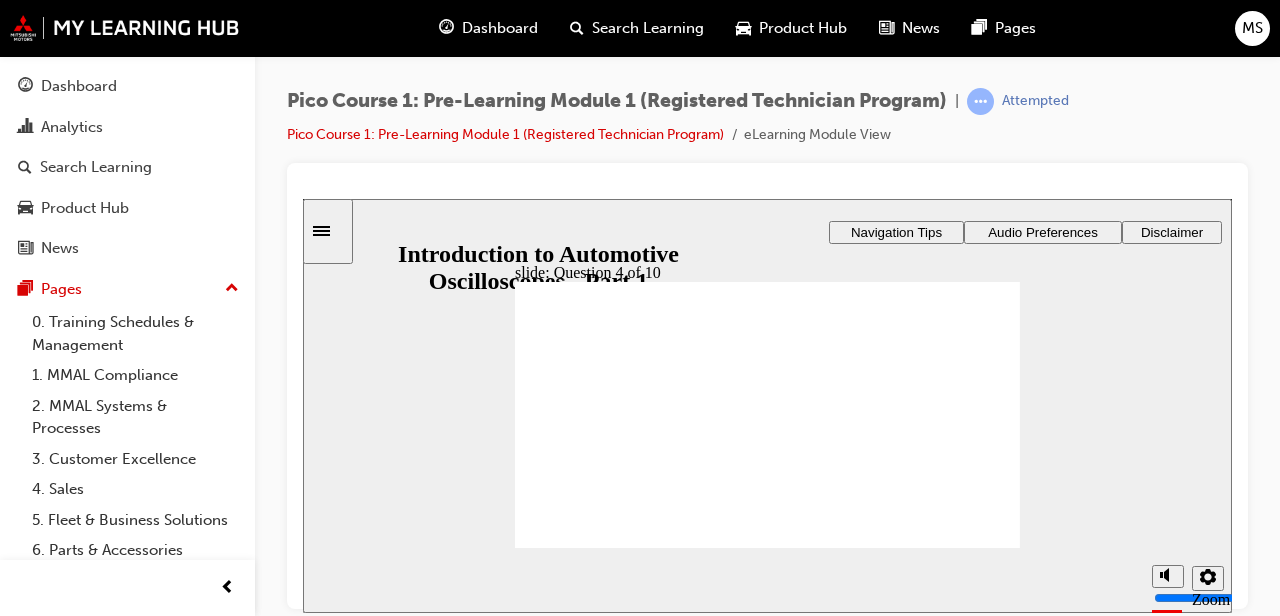 checkbox on "true" 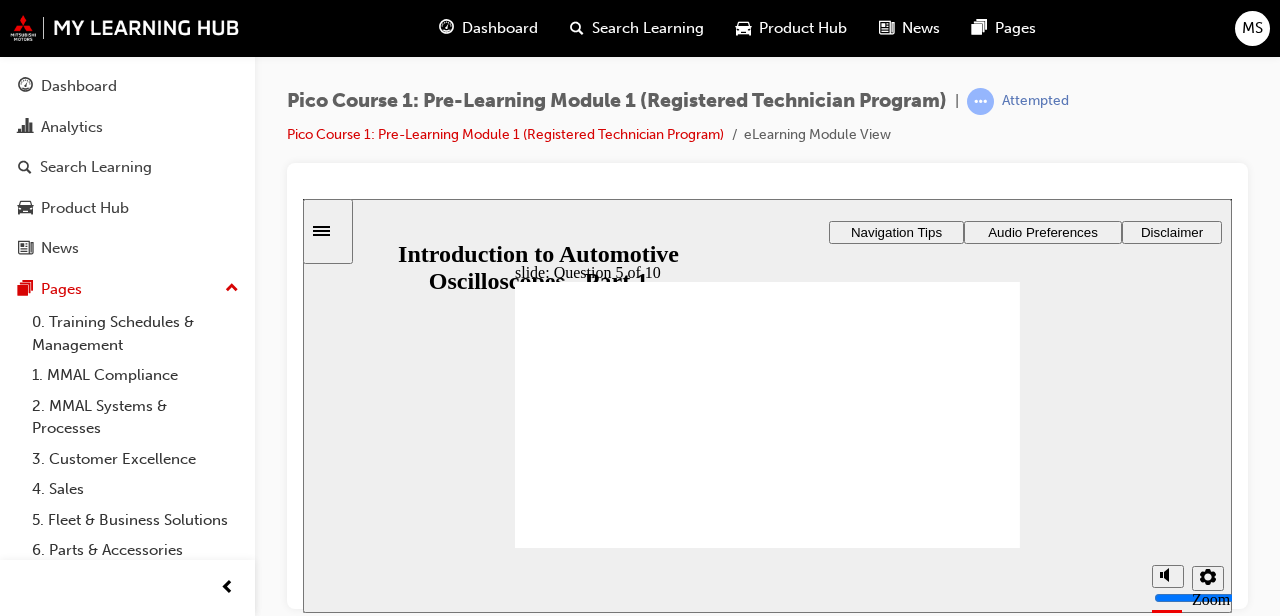 click 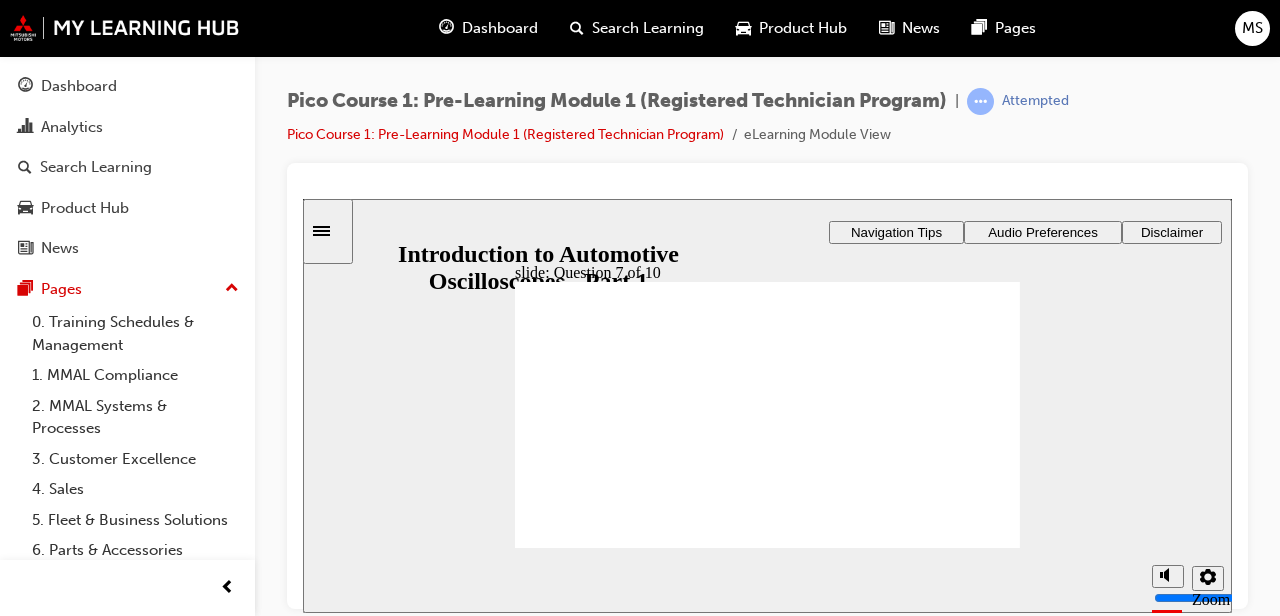 radio on "true" 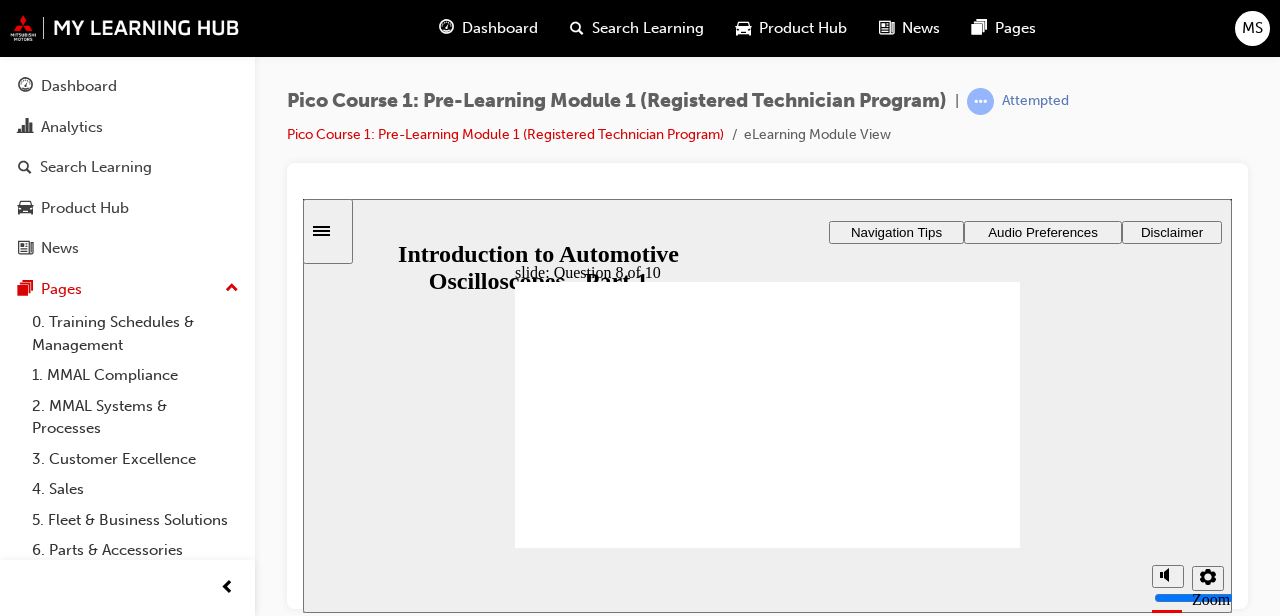 checkbox on "true" 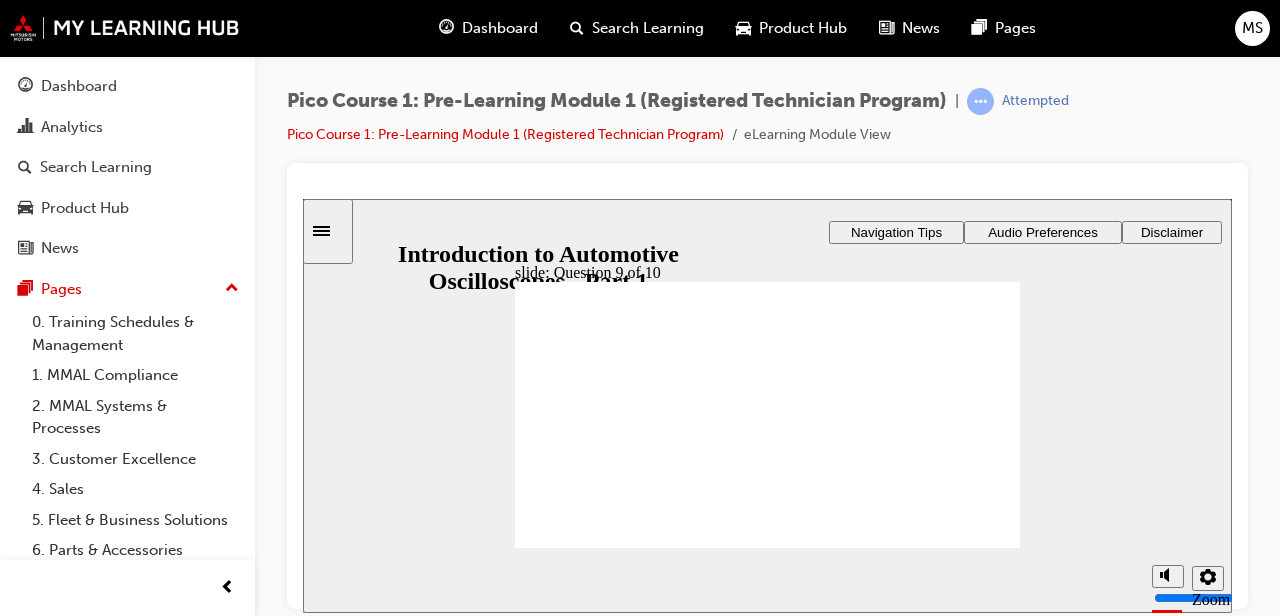 radio on "true" 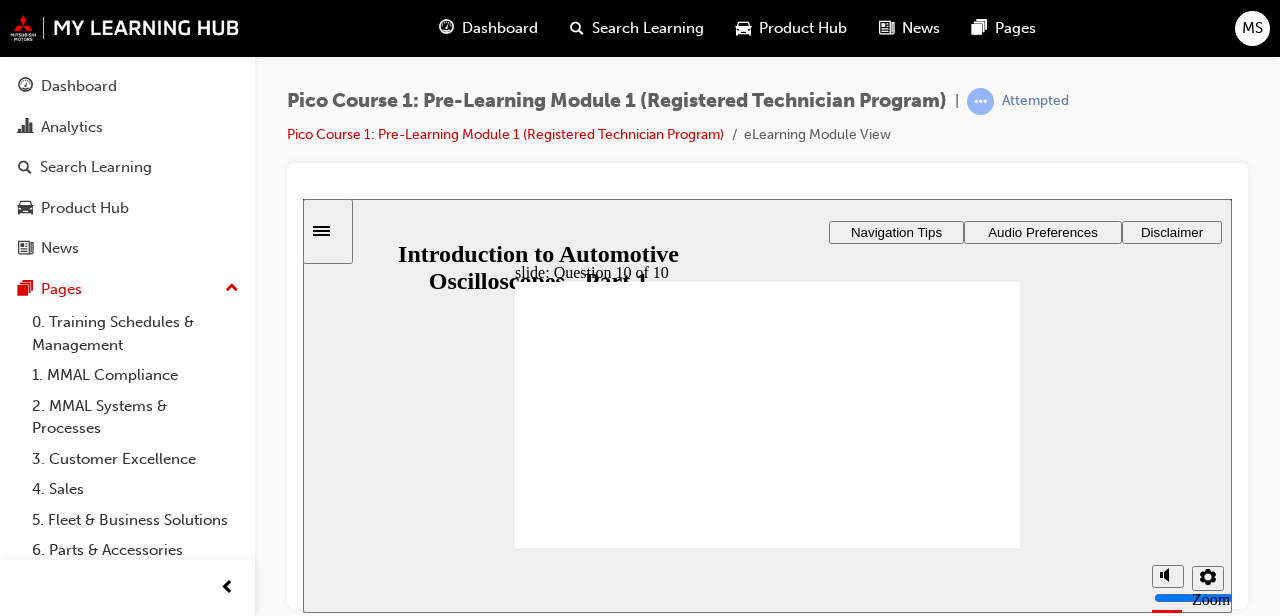 checkbox on "true" 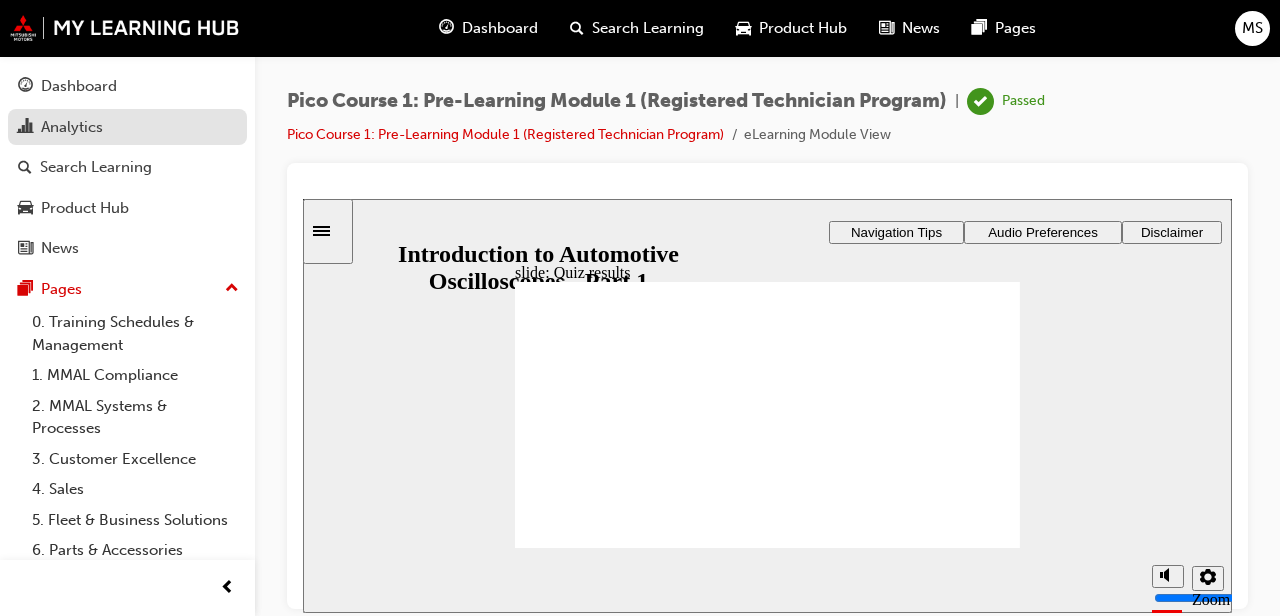 click on "Analytics" at bounding box center [72, 127] 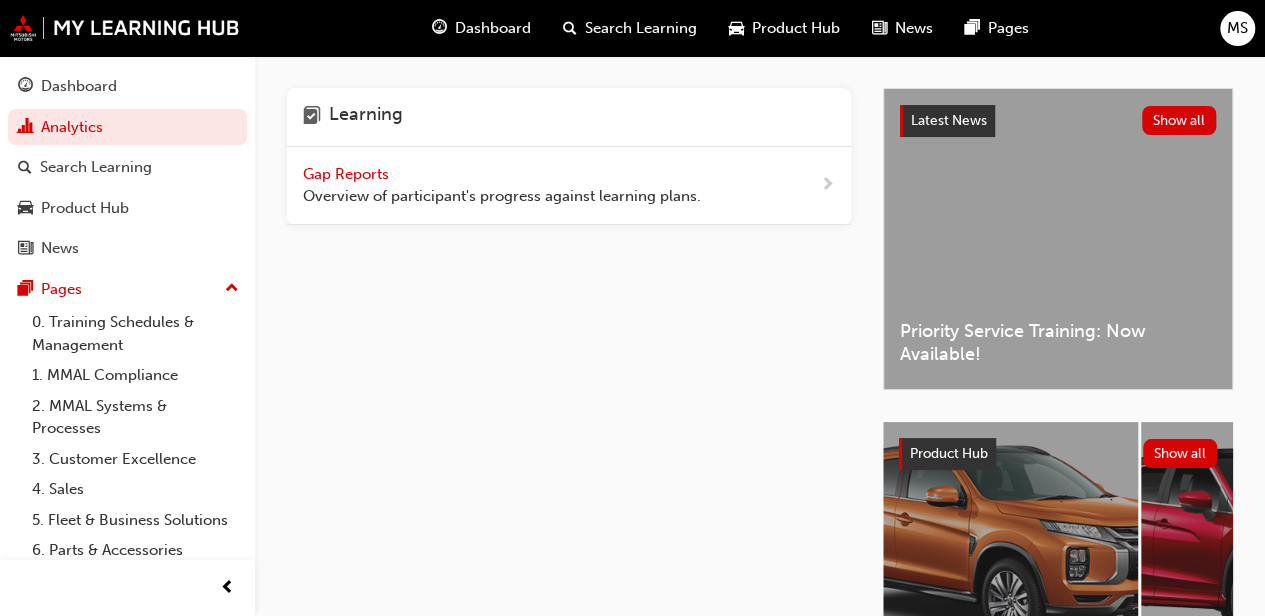 click on "Overview of participant's progress against learning plans." at bounding box center [502, 196] 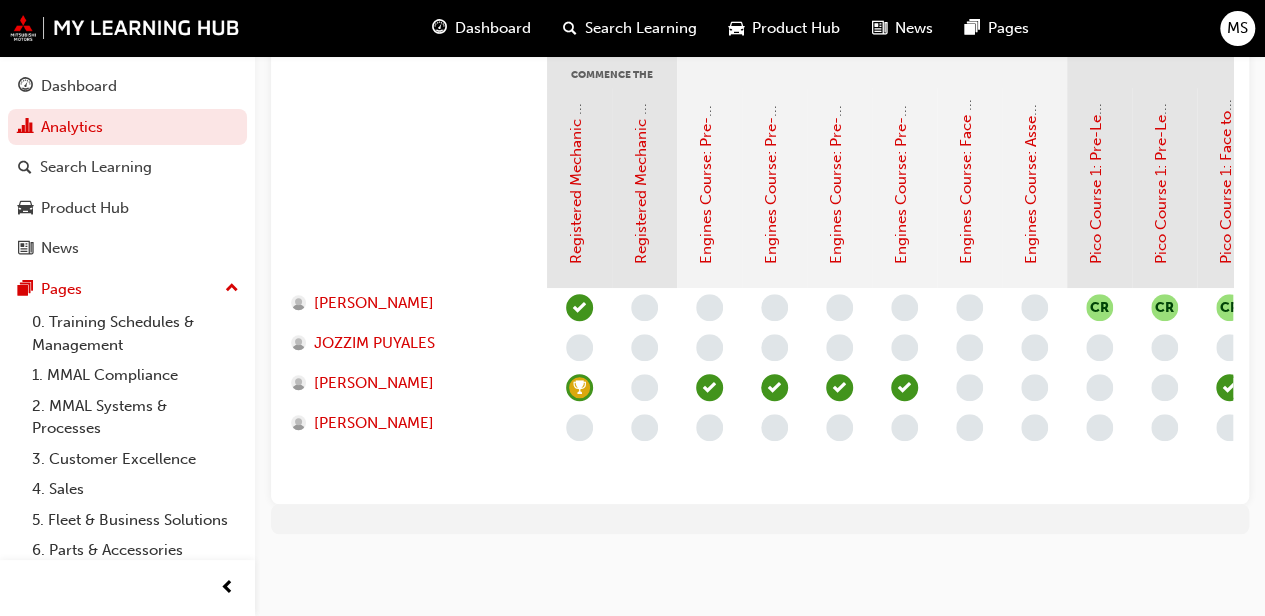scroll, scrollTop: 520, scrollLeft: 0, axis: vertical 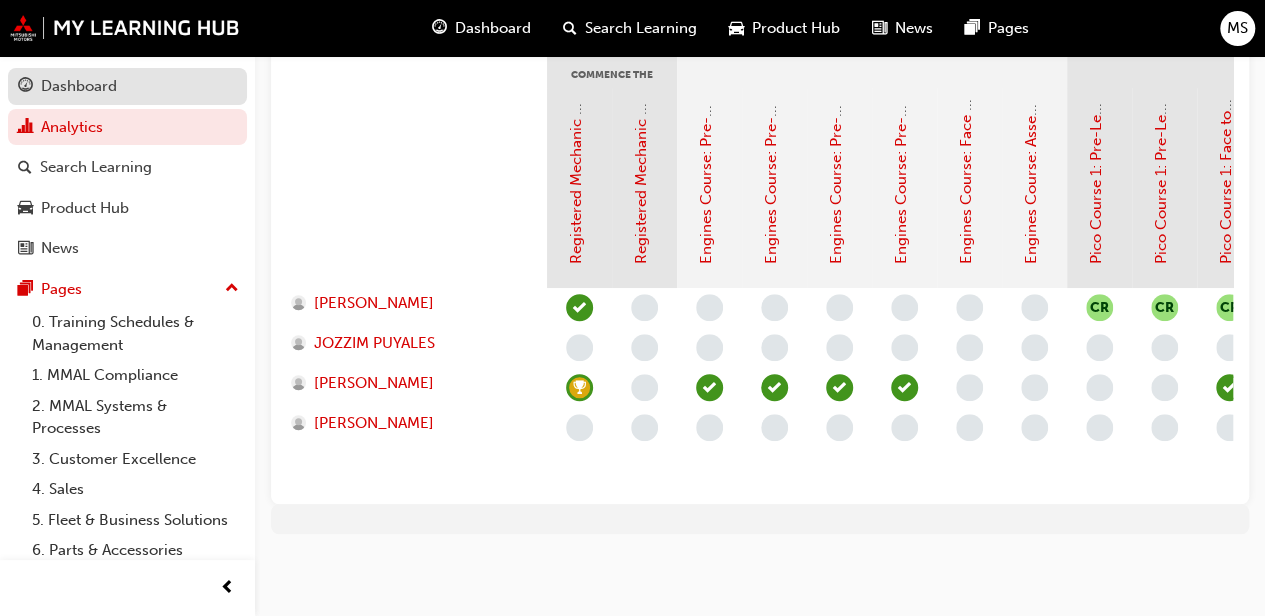 click on "Dashboard" at bounding box center [79, 86] 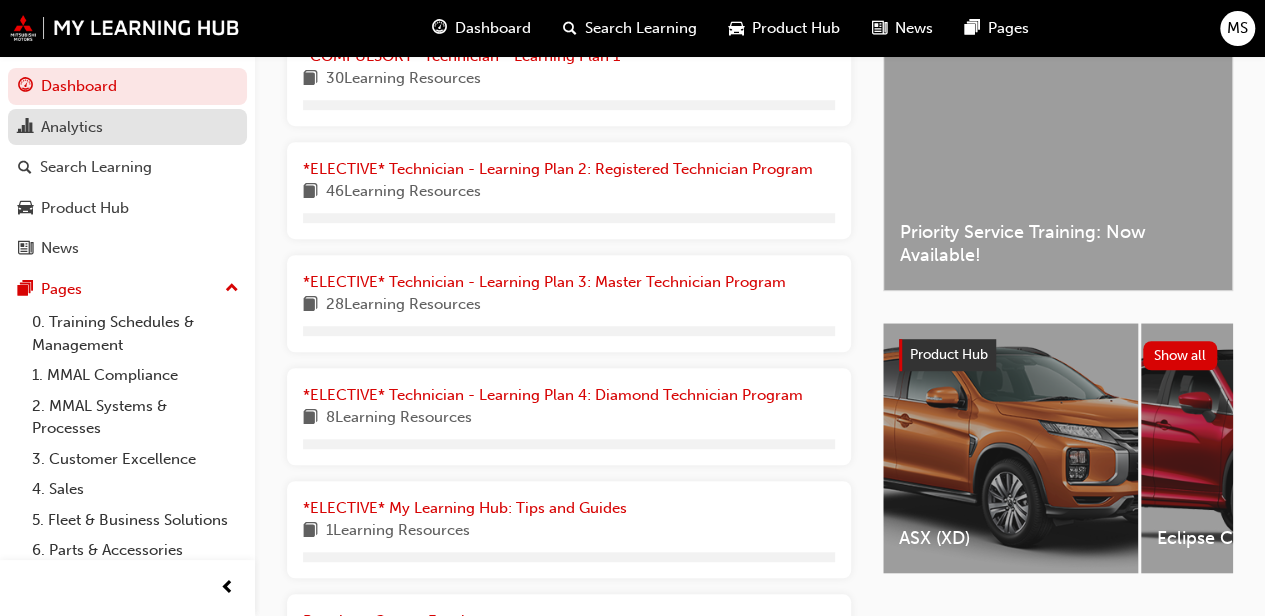 click on "Analytics" at bounding box center [72, 127] 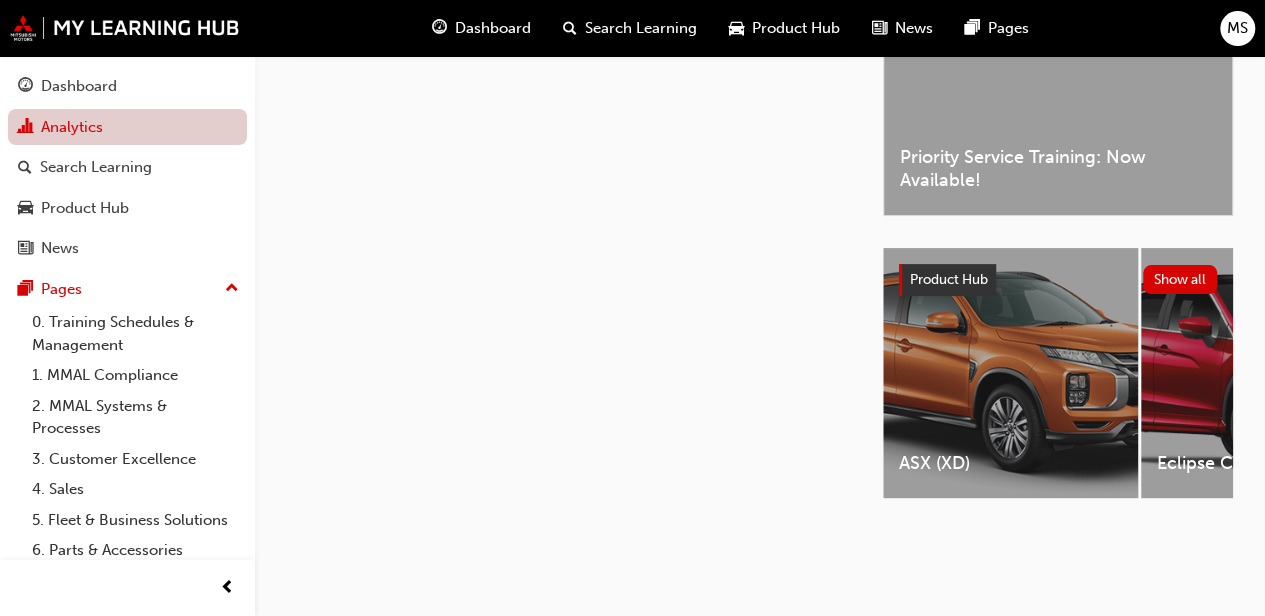 click on "Analytics" at bounding box center (127, 127) 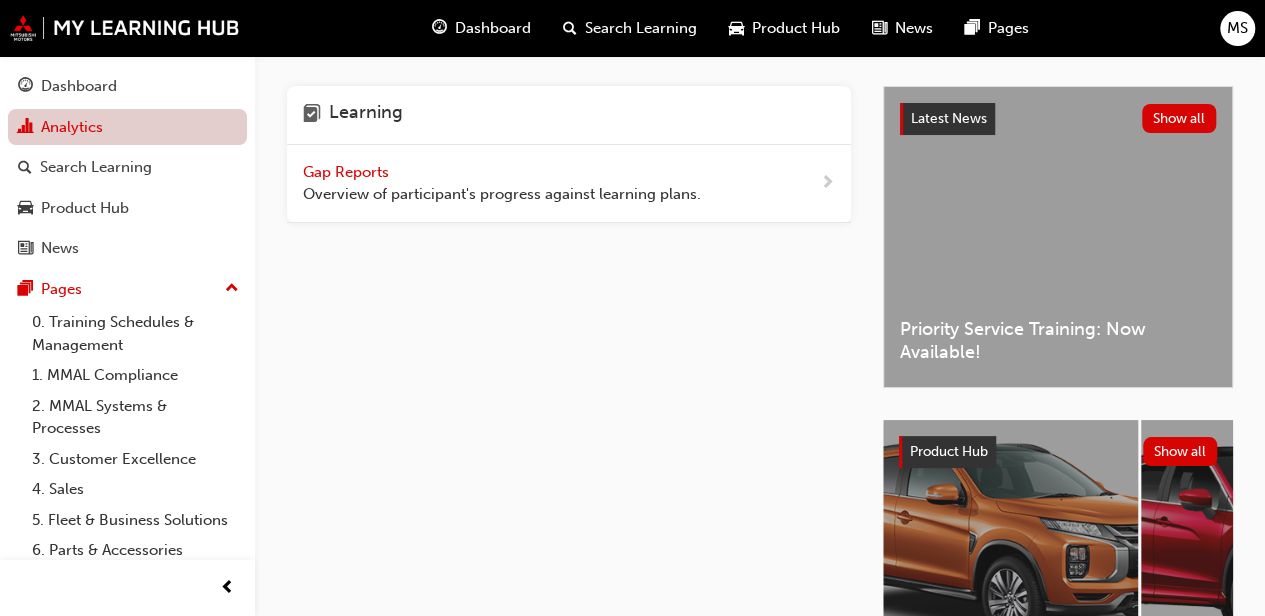 scroll, scrollTop: 0, scrollLeft: 0, axis: both 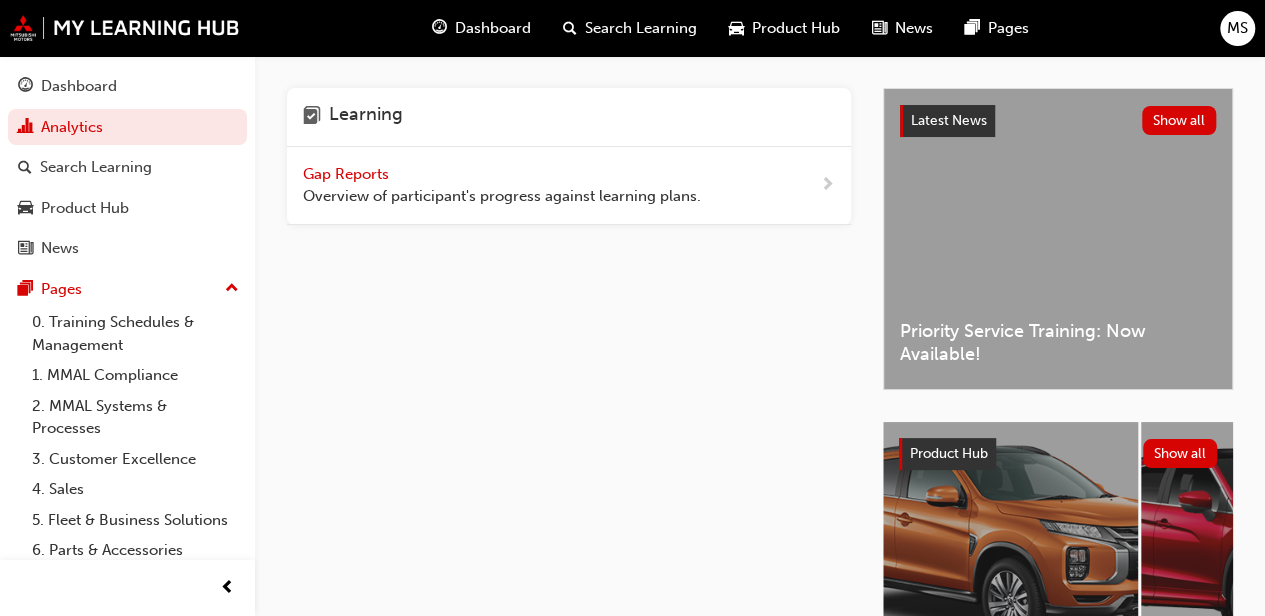 click on "Gap Reports" at bounding box center (348, 174) 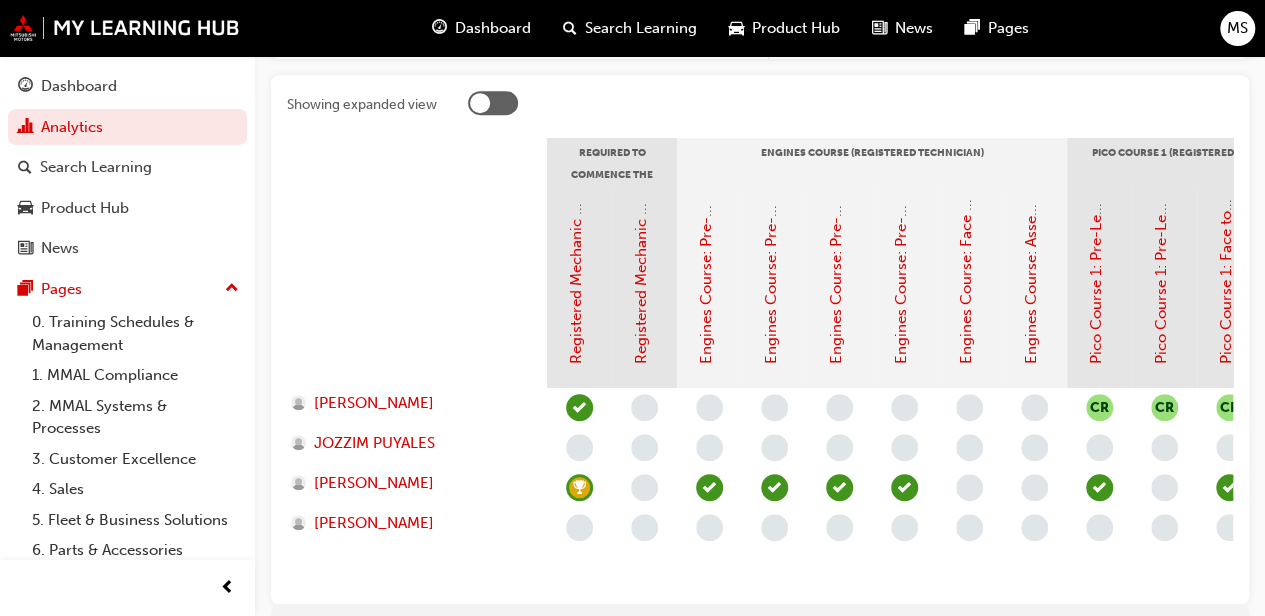 scroll, scrollTop: 520, scrollLeft: 0, axis: vertical 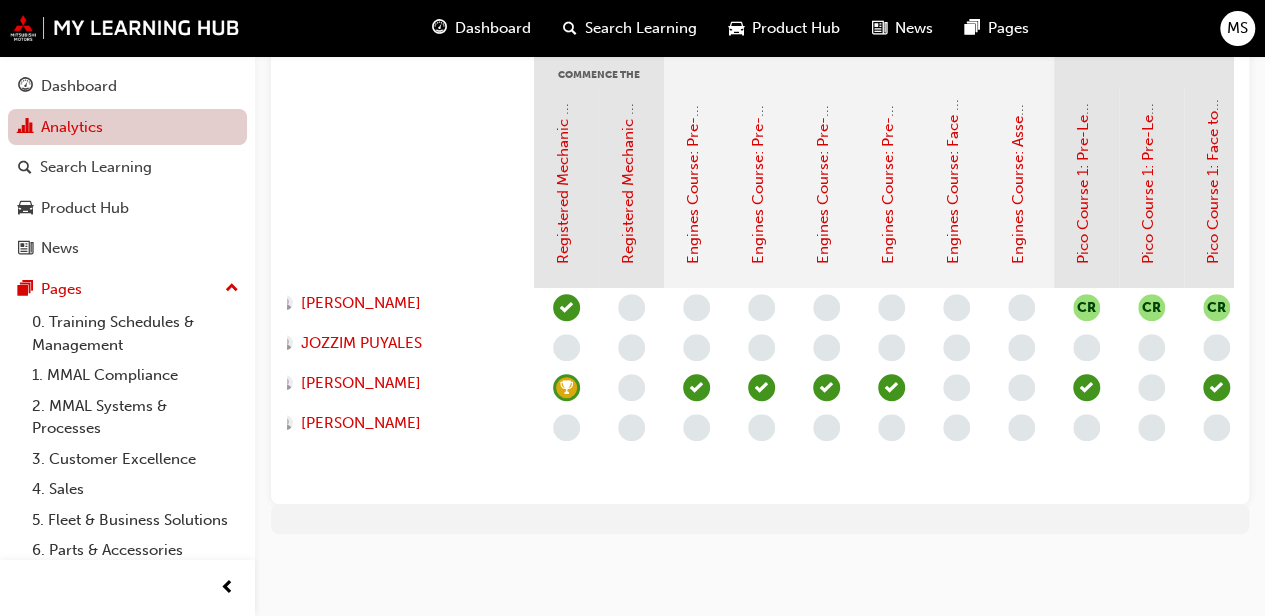 click on "Analytics" at bounding box center (127, 127) 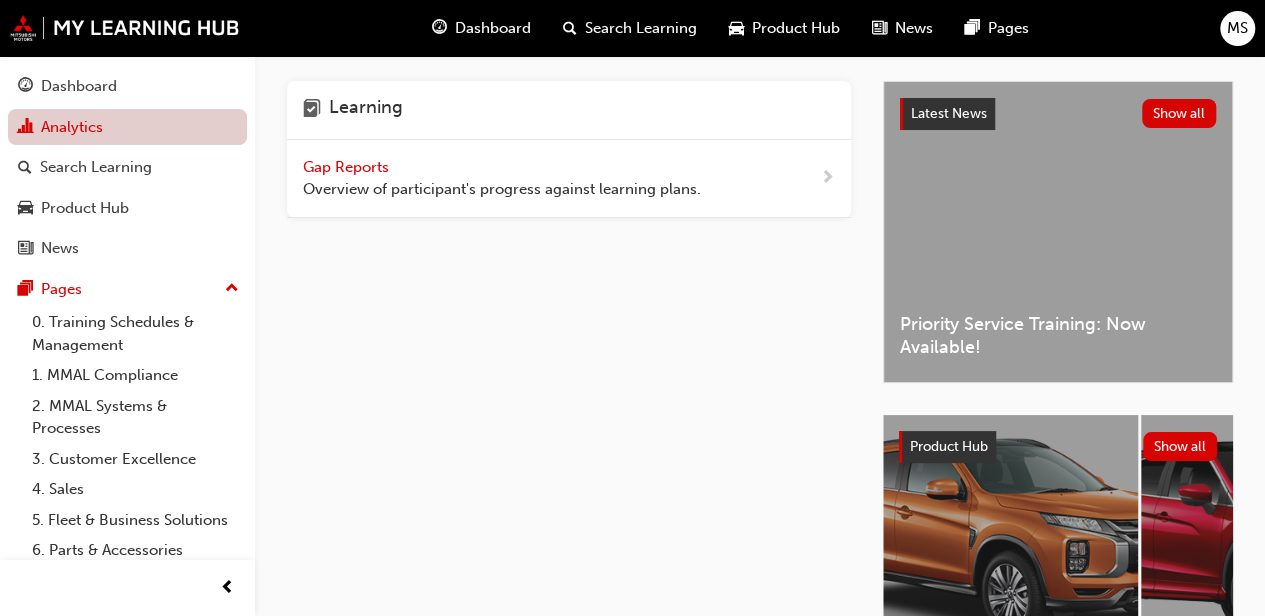 scroll, scrollTop: 0, scrollLeft: 0, axis: both 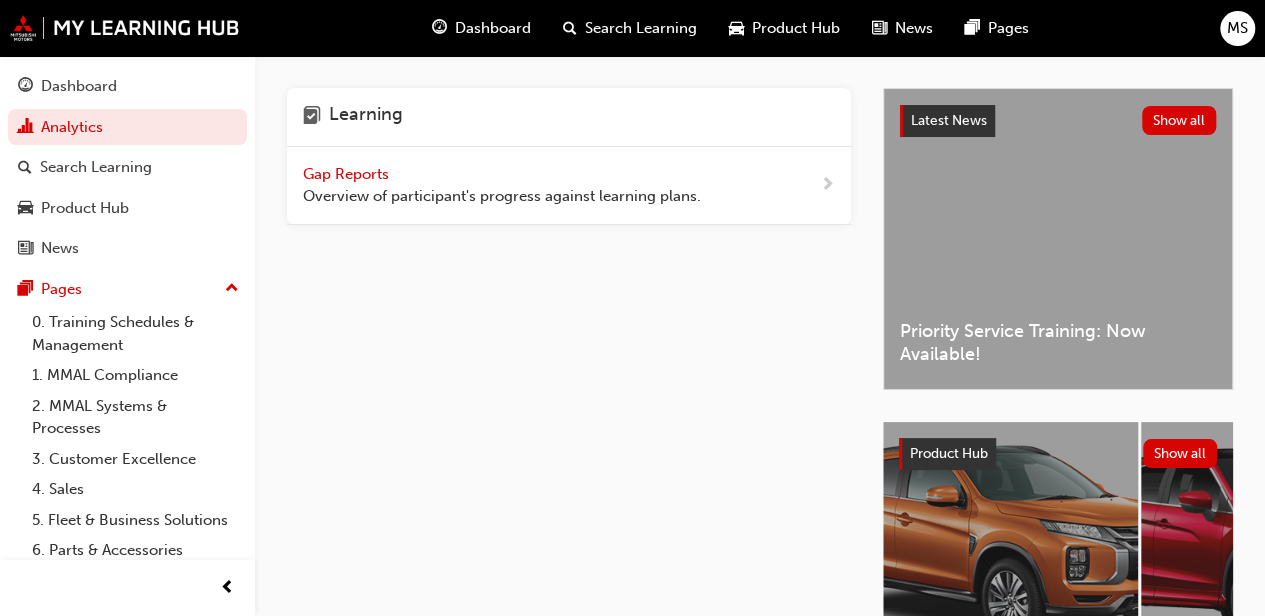 click on "Overview of participant's progress against learning plans." at bounding box center [502, 196] 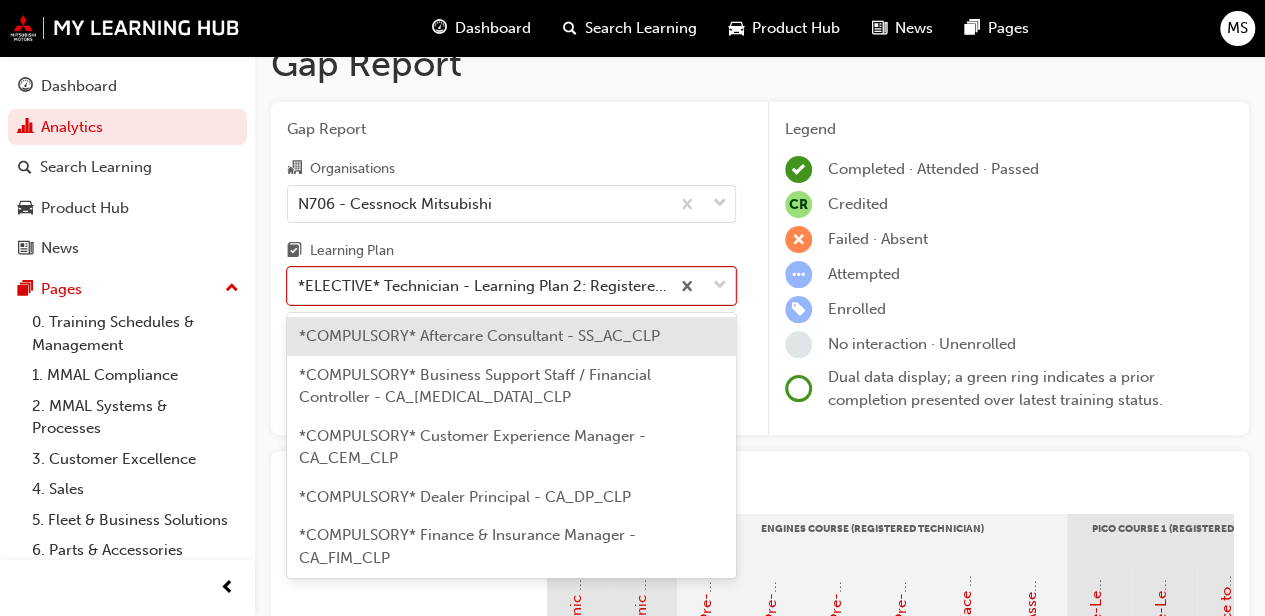 scroll, scrollTop: 35, scrollLeft: 0, axis: vertical 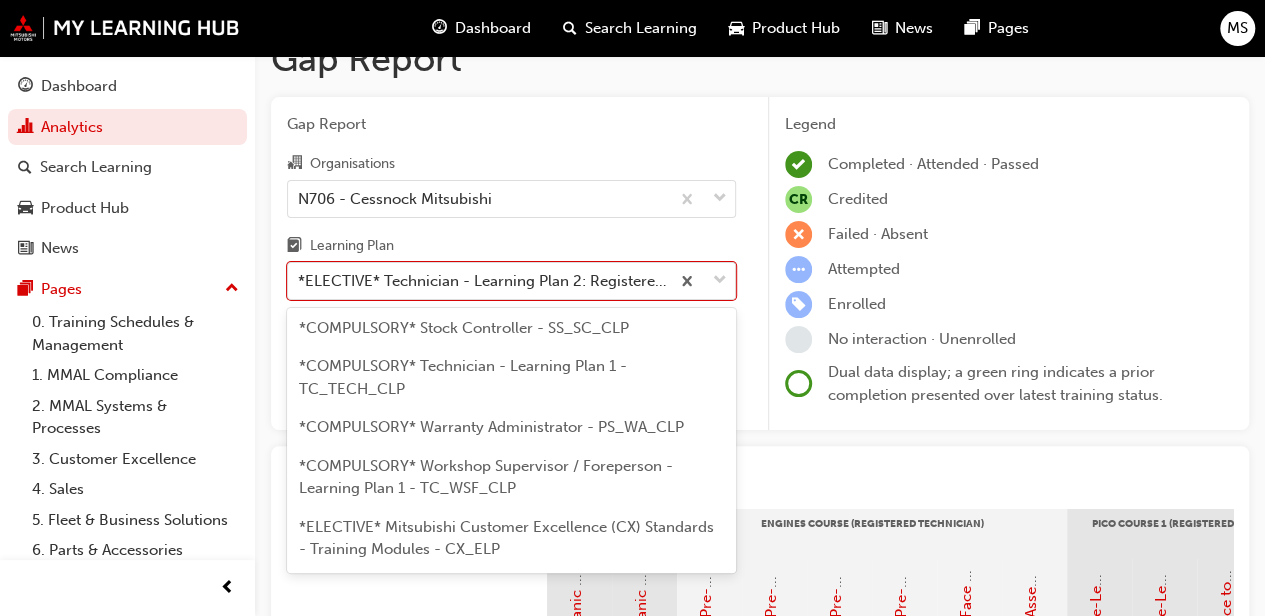 click on "*COMPULSORY* Technician - Learning Plan 1 - TC_TECH_CLP" at bounding box center (463, 377) 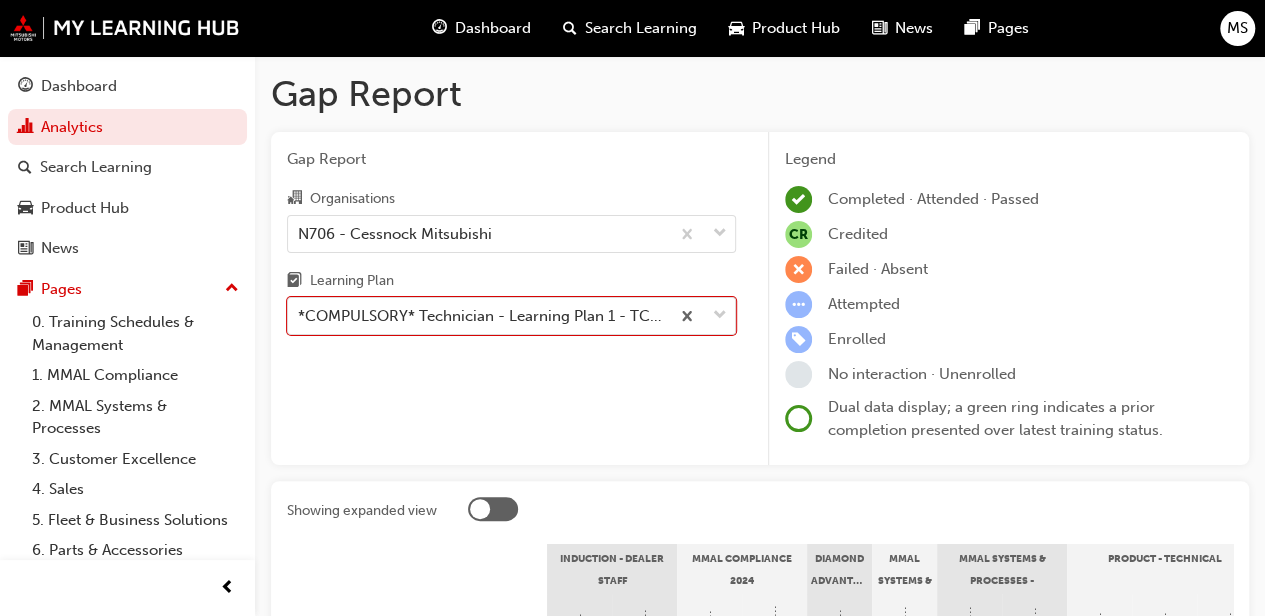 scroll, scrollTop: 48, scrollLeft: 0, axis: vertical 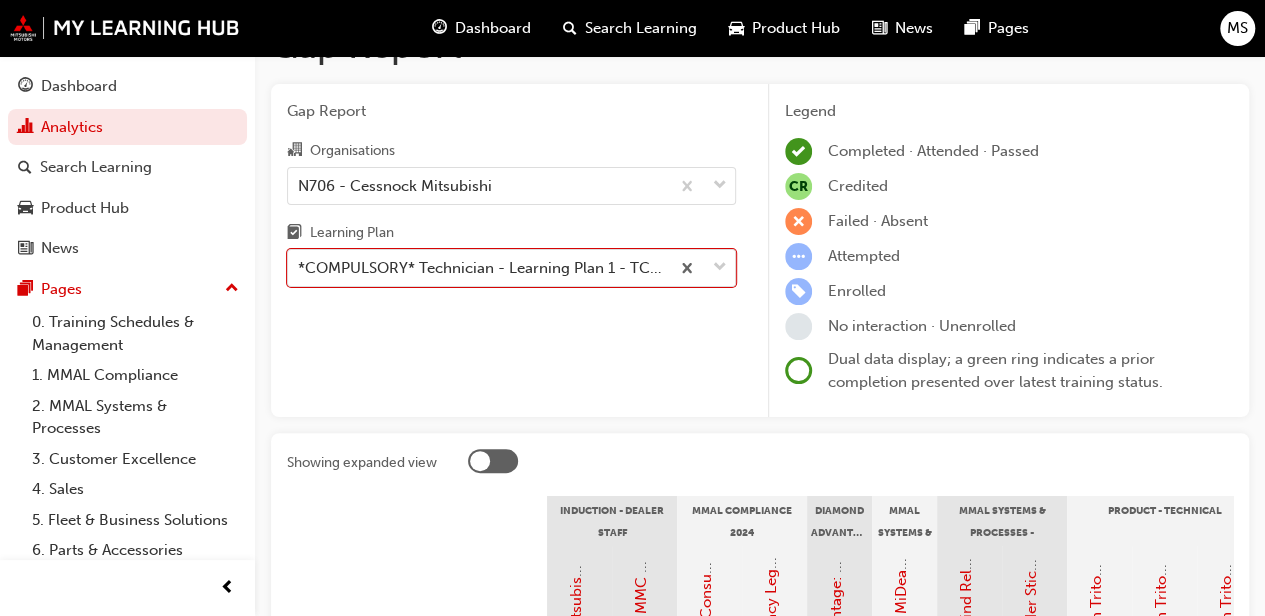 click on "Product - Technical" at bounding box center [1164, 521] 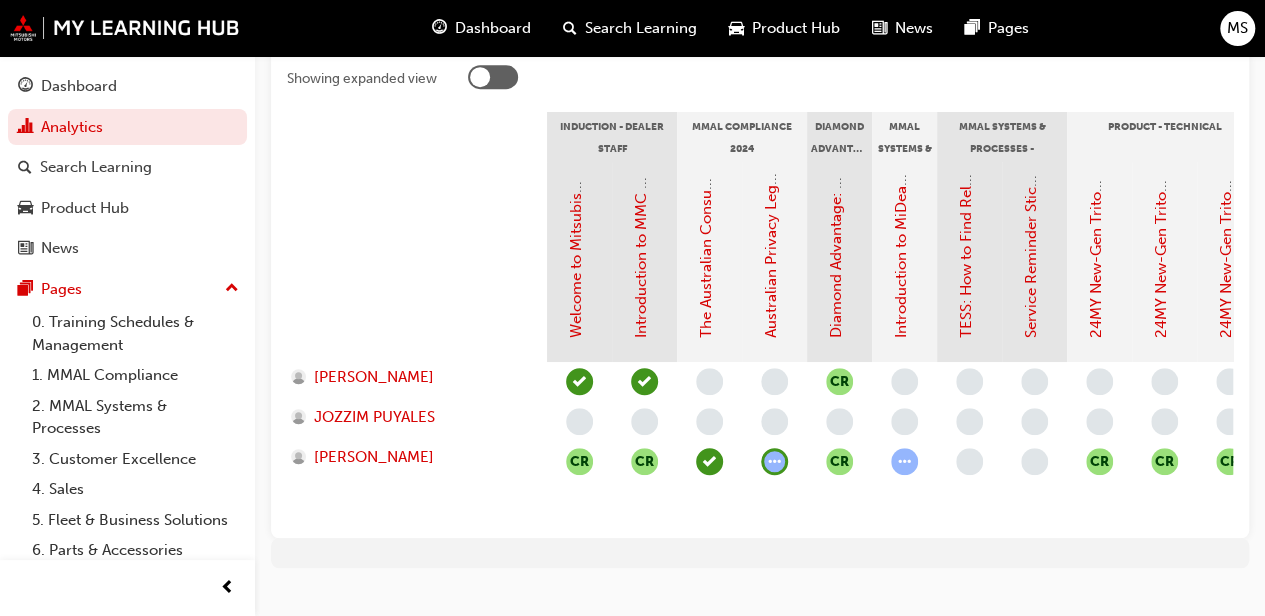 scroll, scrollTop: 480, scrollLeft: 0, axis: vertical 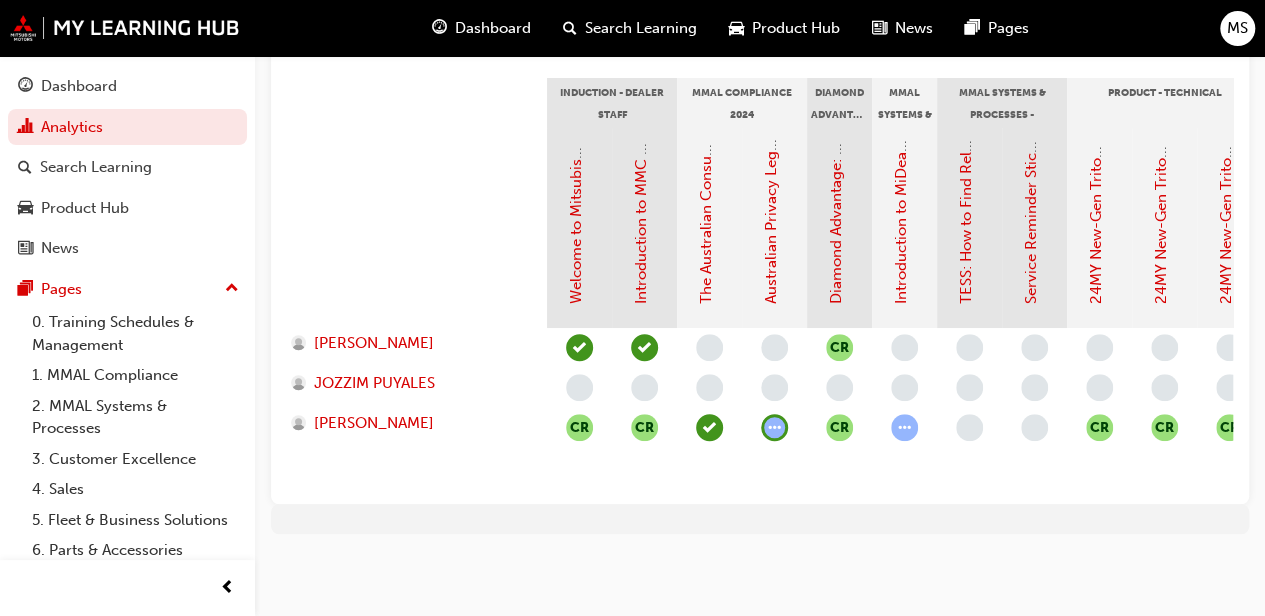 click at bounding box center [774, 427] 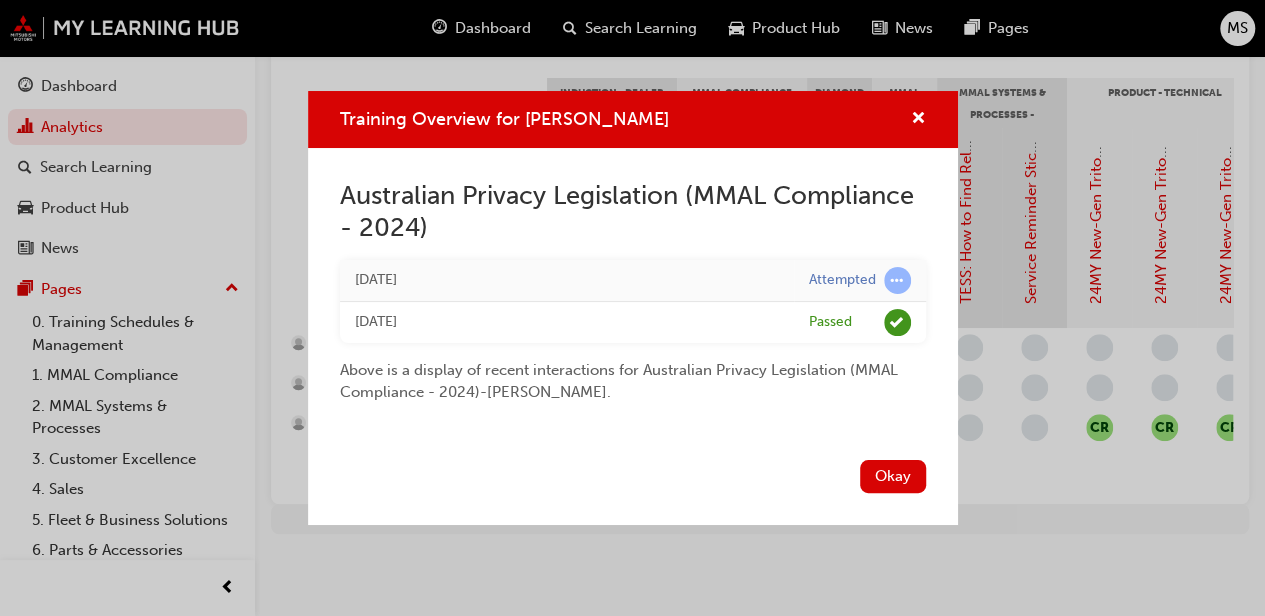 click on "Training Overview for MADAWA SANGAKARA Australian Privacy Legislation (MMAL Compliance - 2024)   Fri 4 Jul 2025 Attempted   Fri 4 Jul 2025 Passed Above is a display of recent interactions for   Australian Privacy Legislation (MMAL Compliance - 2024)  -  MADAWA SANGAKARA . Okay" at bounding box center (632, 308) 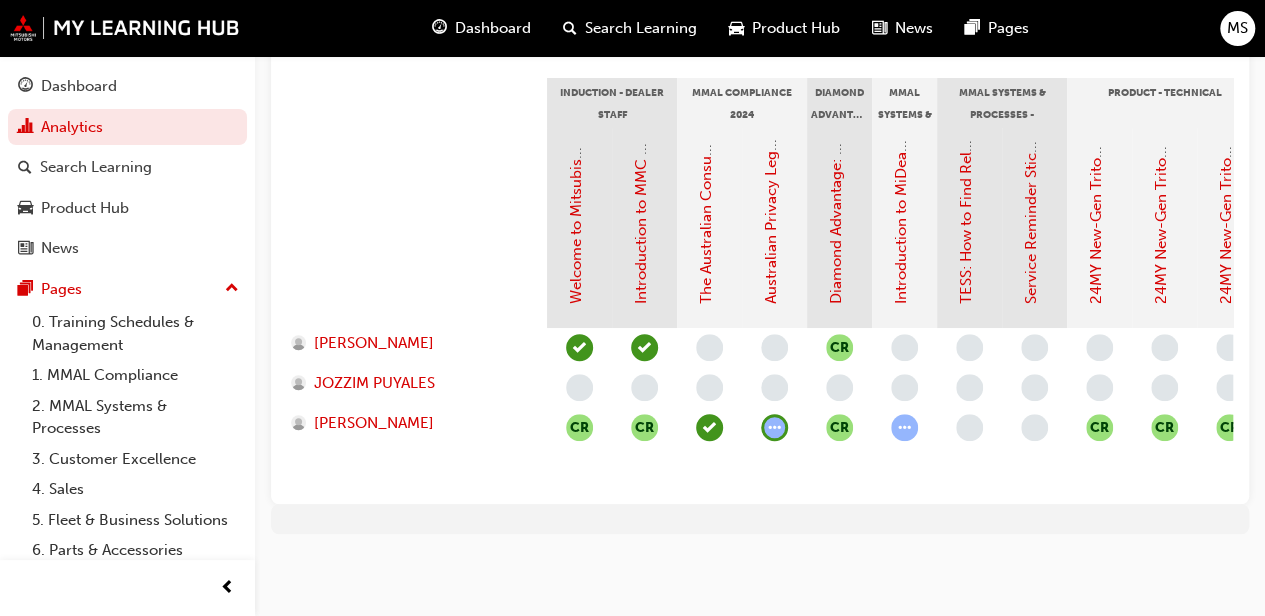 click at bounding box center [774, 427] 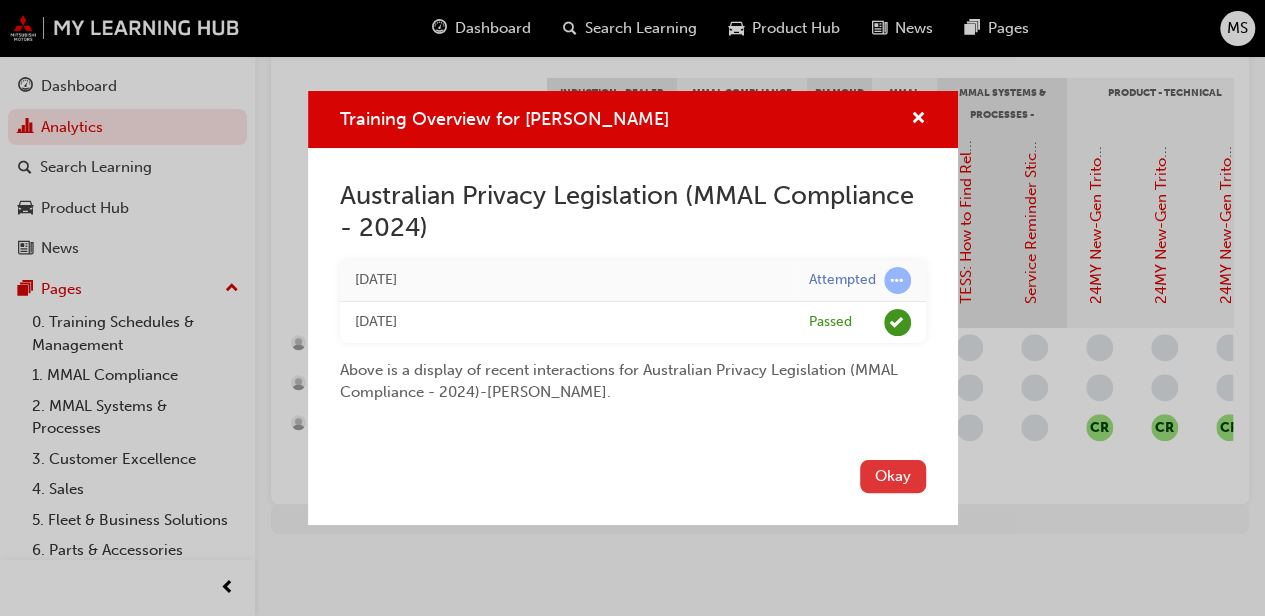 click on "Okay" at bounding box center [893, 476] 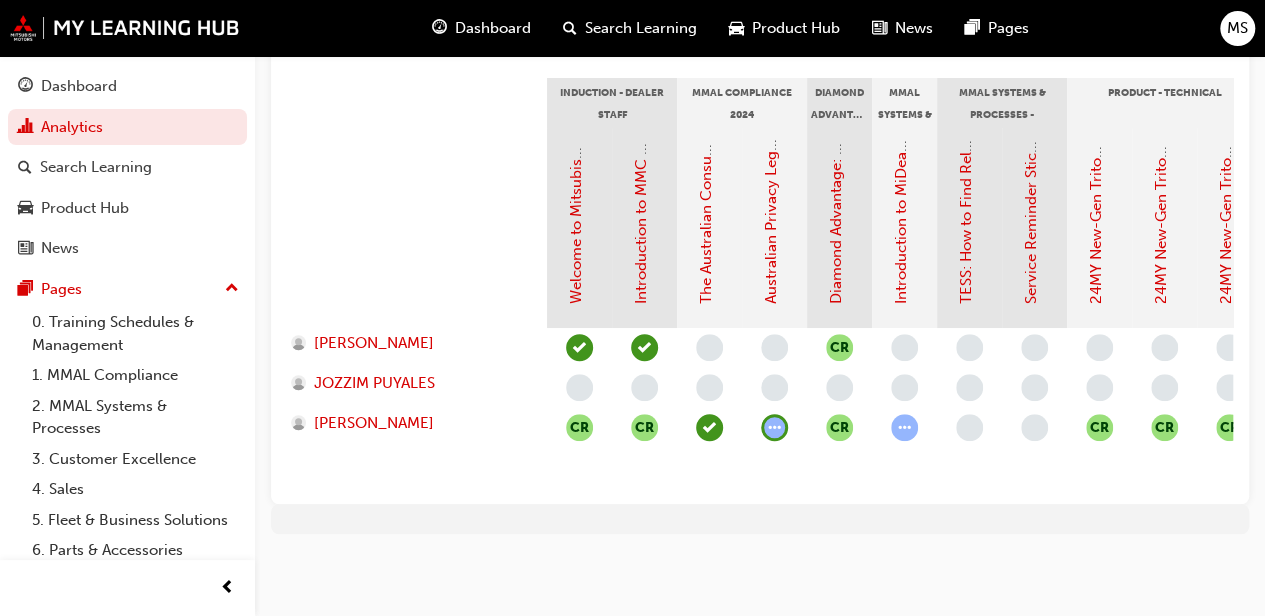 click at bounding box center [774, 427] 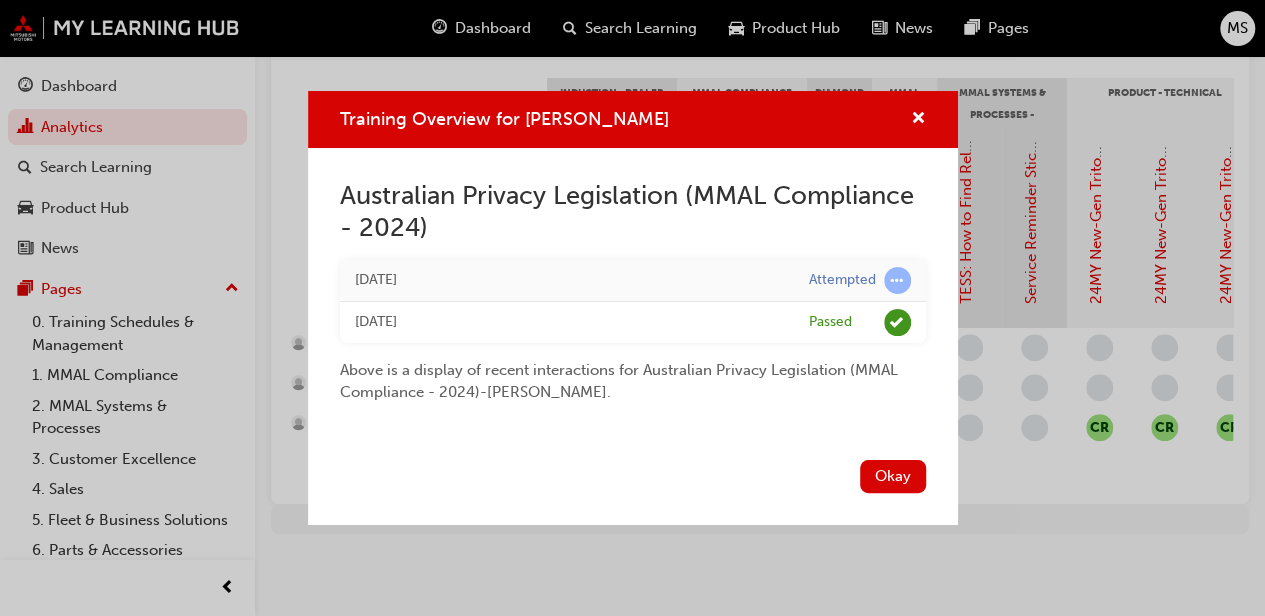 click on "Attempted" at bounding box center (860, 280) 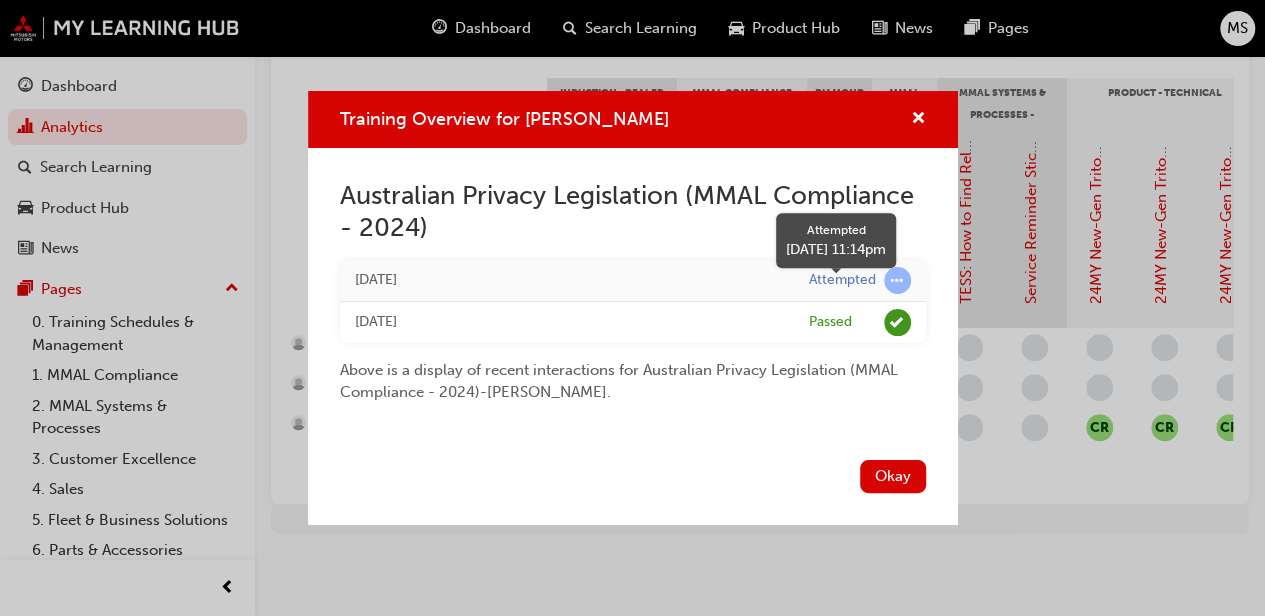 click on "[DATE]" at bounding box center (567, 280) 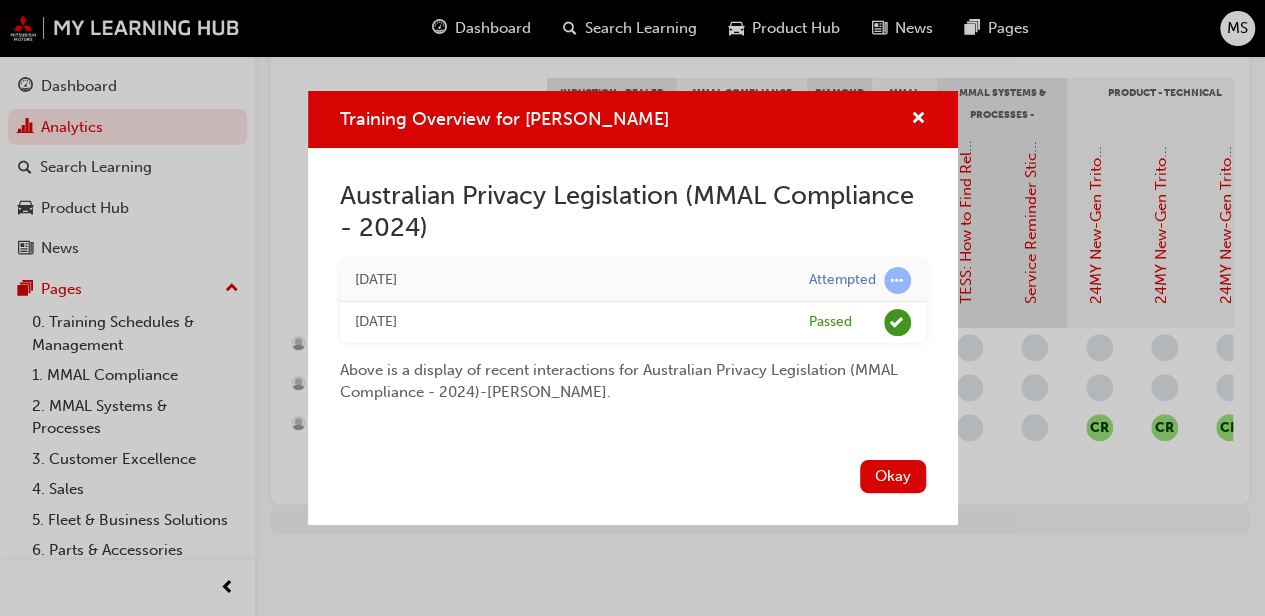 click on "[DATE]" at bounding box center [567, 280] 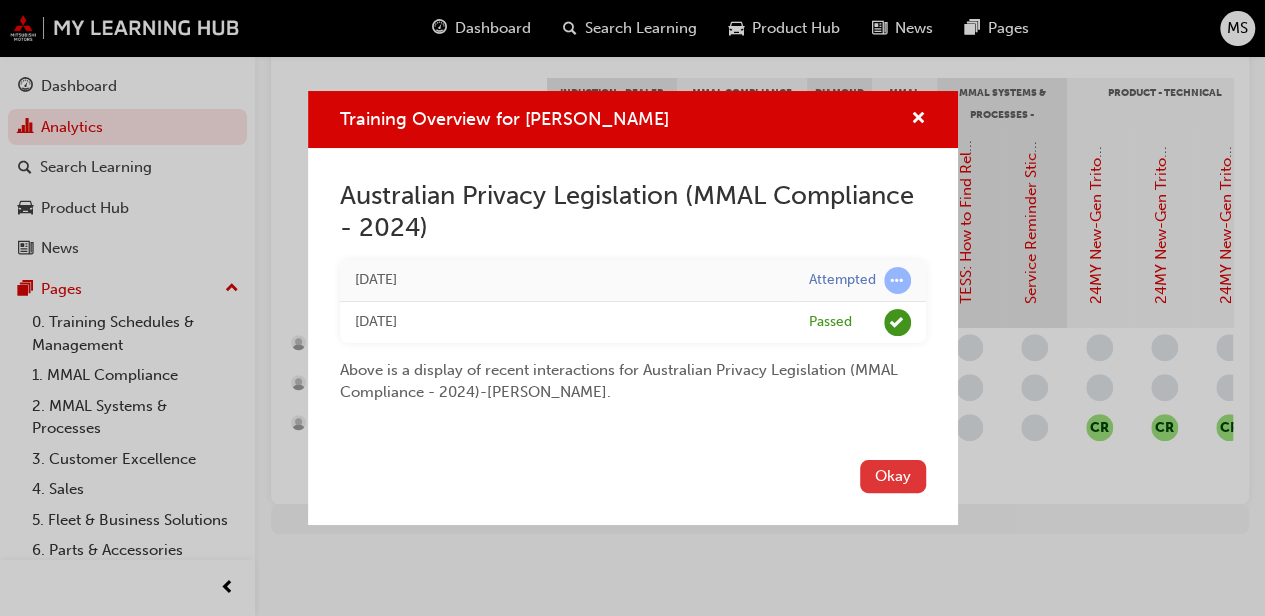 click on "Okay" at bounding box center (893, 476) 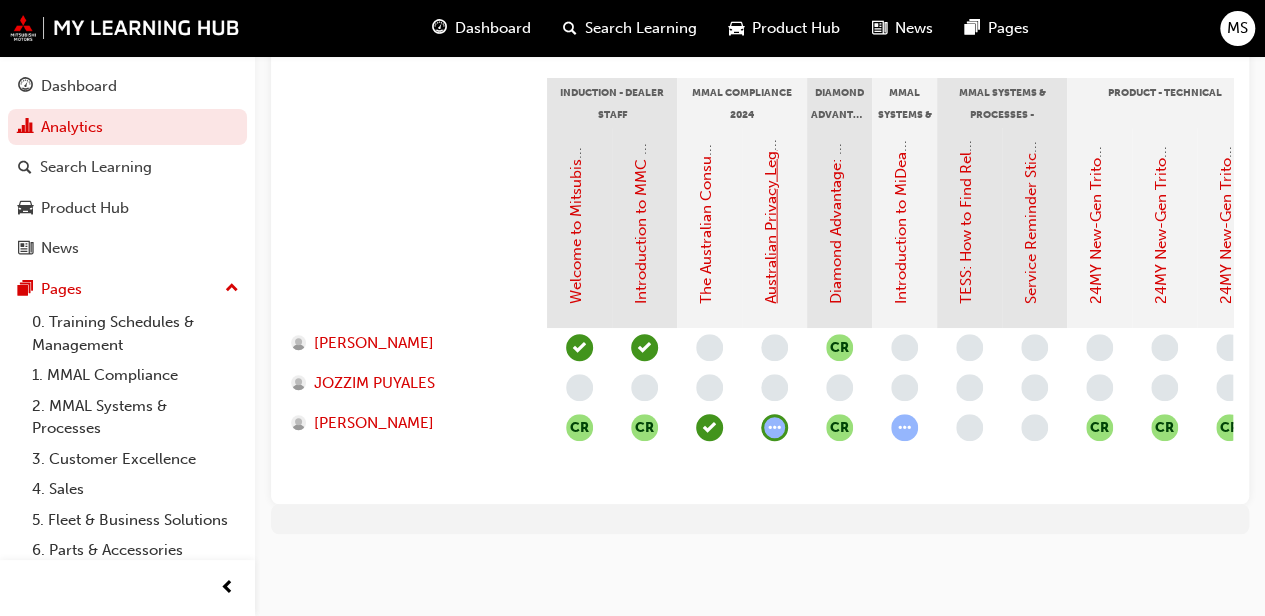 click on "Australian Privacy Legislation (MMAL Compliance - 2024)" at bounding box center [771, 104] 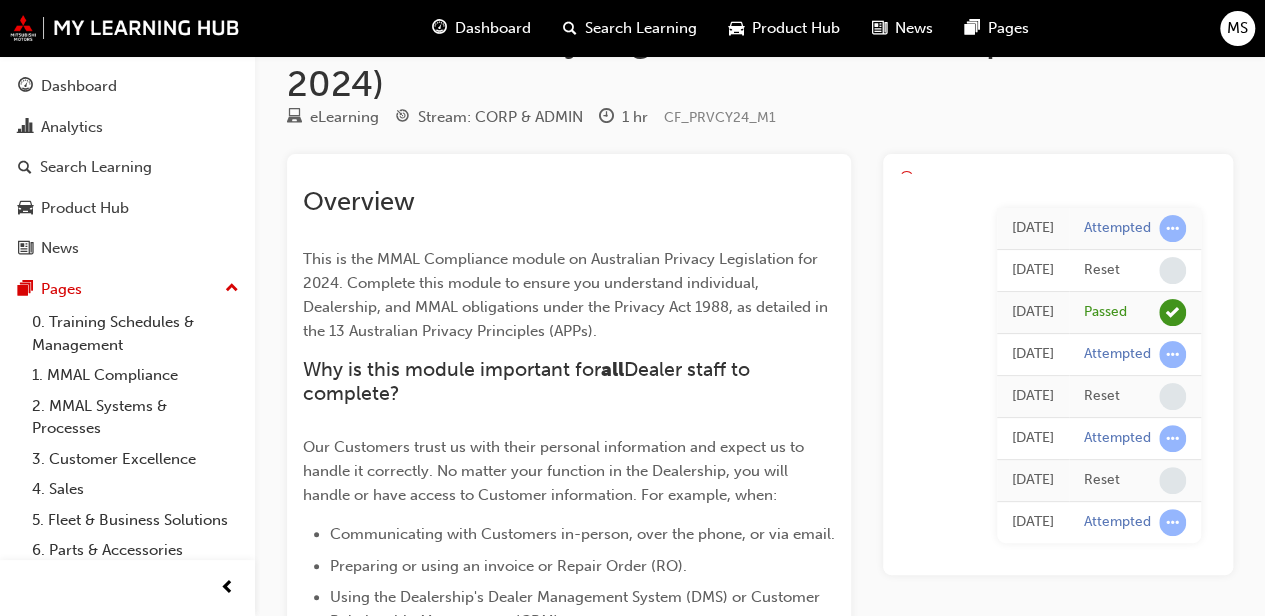 scroll, scrollTop: 0, scrollLeft: 0, axis: both 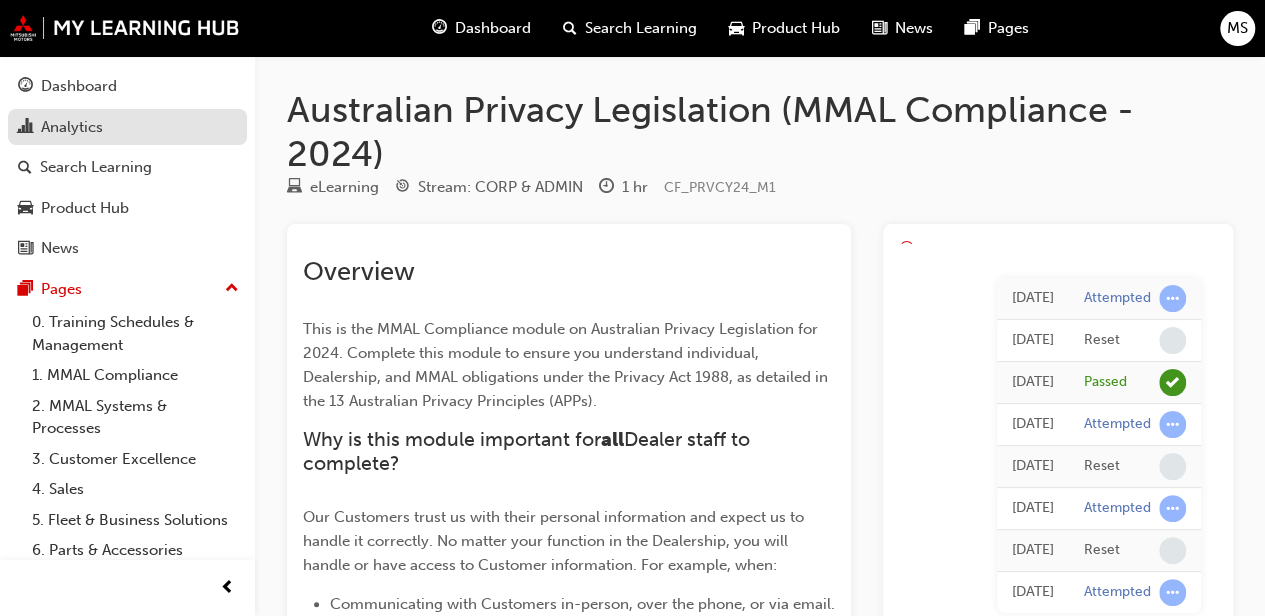 click on "Analytics" at bounding box center [127, 127] 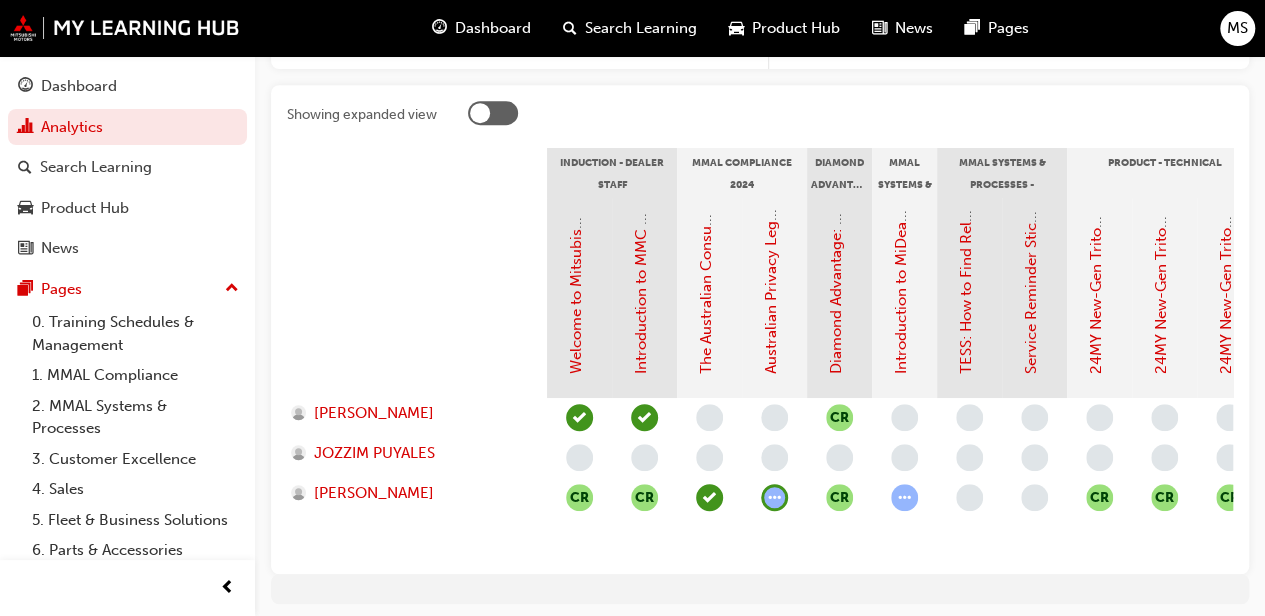 scroll, scrollTop: 480, scrollLeft: 0, axis: vertical 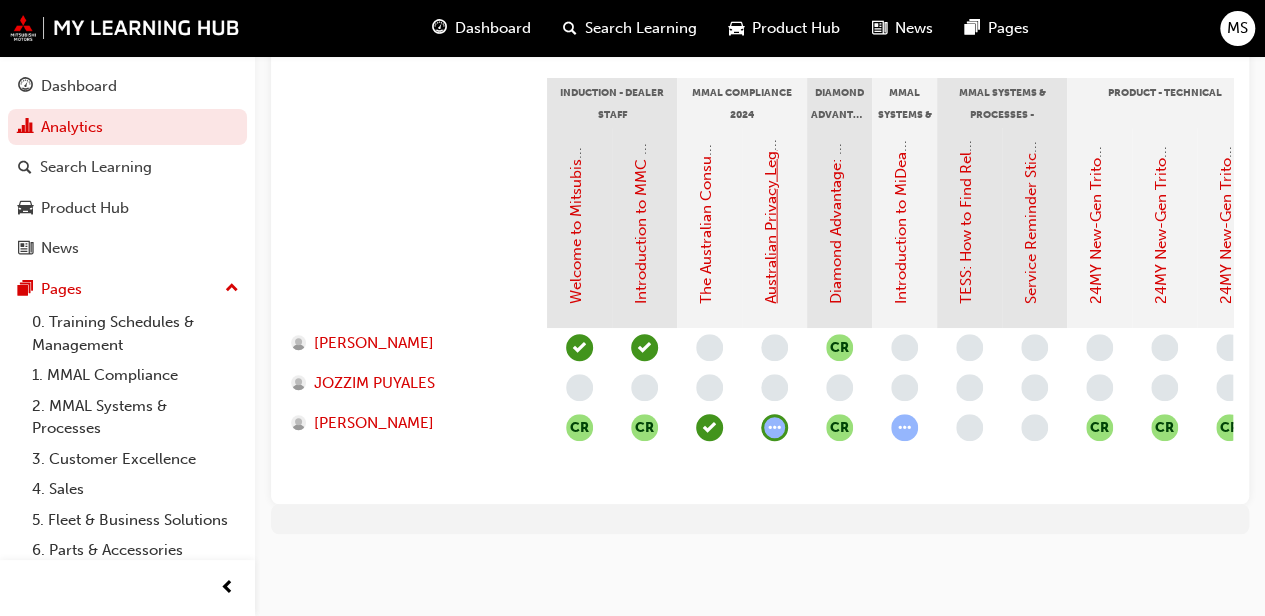 click on "Australian Privacy Legislation (MMAL Compliance - 2024)" at bounding box center [771, 104] 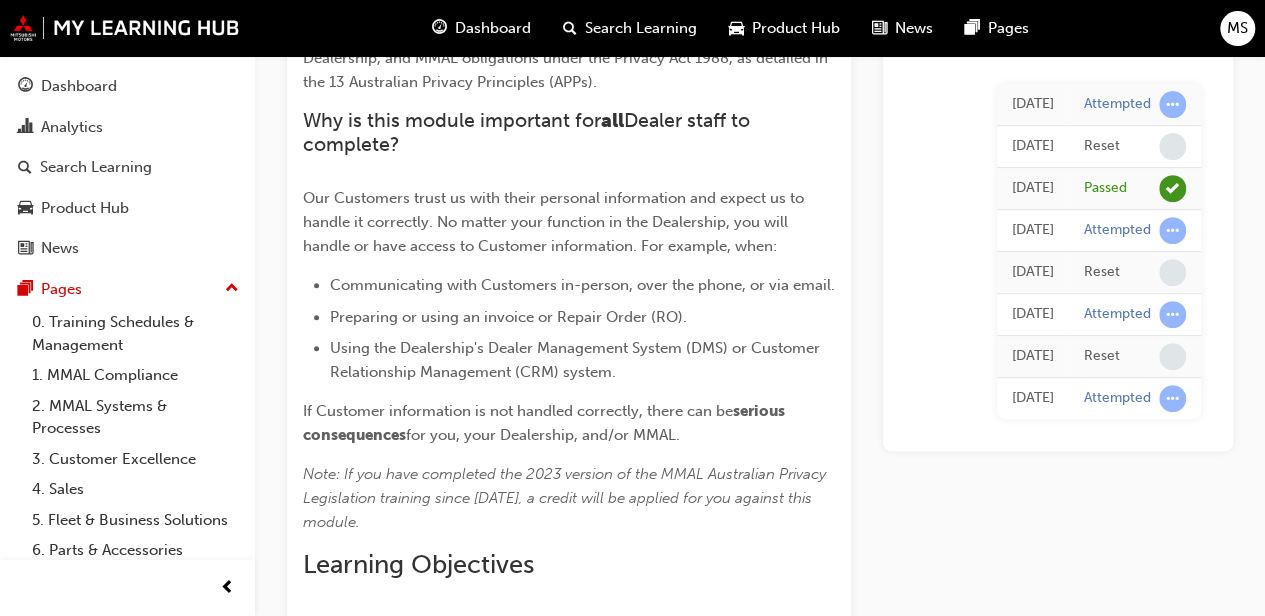 scroll, scrollTop: 0, scrollLeft: 0, axis: both 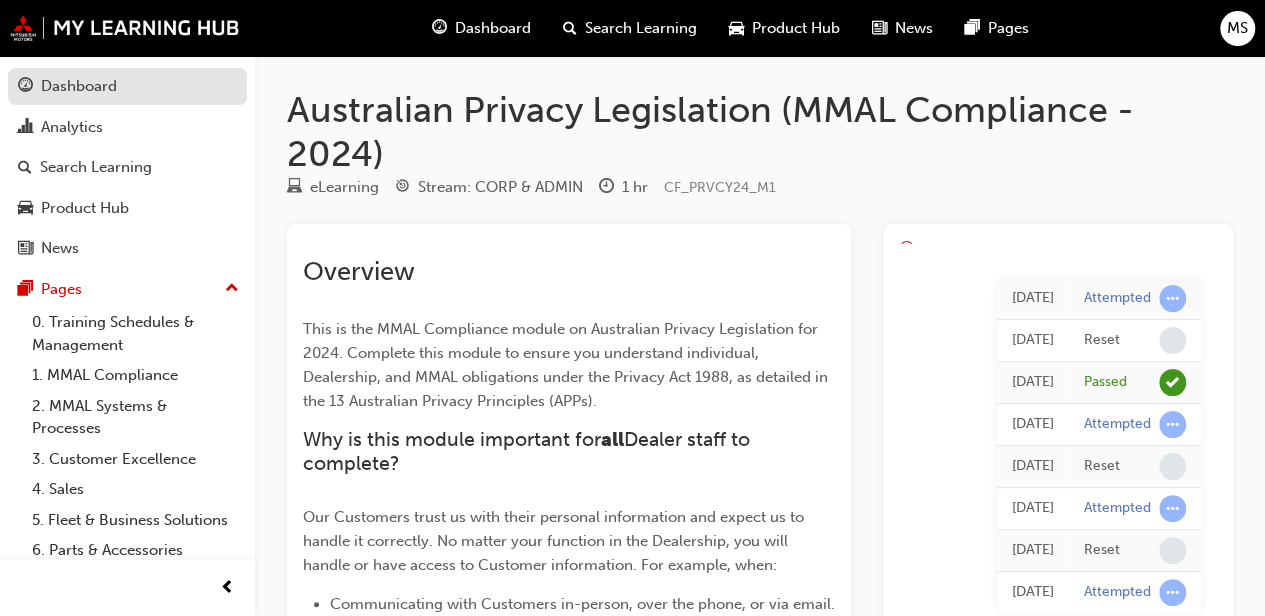click on "Dashboard" at bounding box center [79, 86] 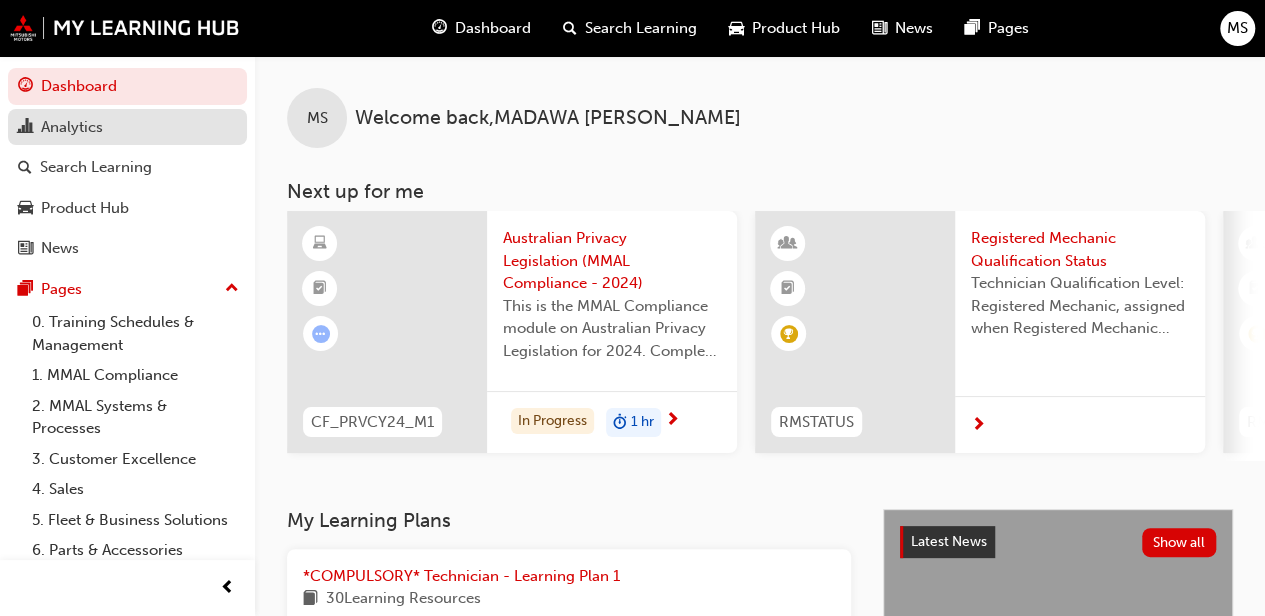 click on "Analytics" at bounding box center [72, 127] 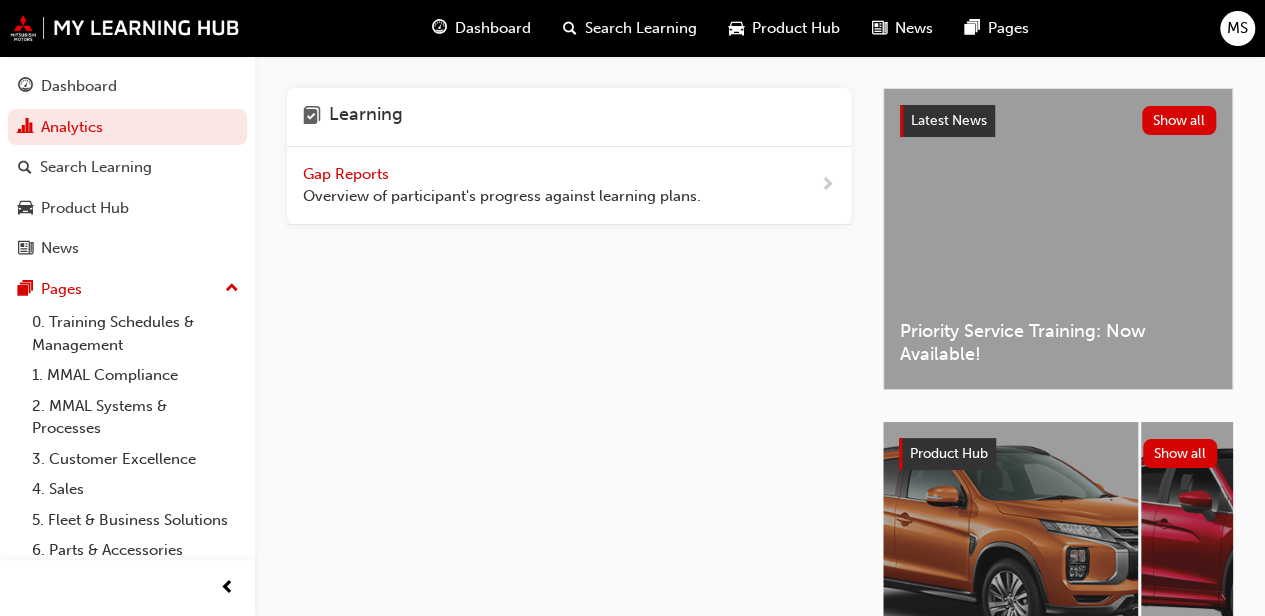 click on "Overview of participant's progress against learning plans." at bounding box center (502, 196) 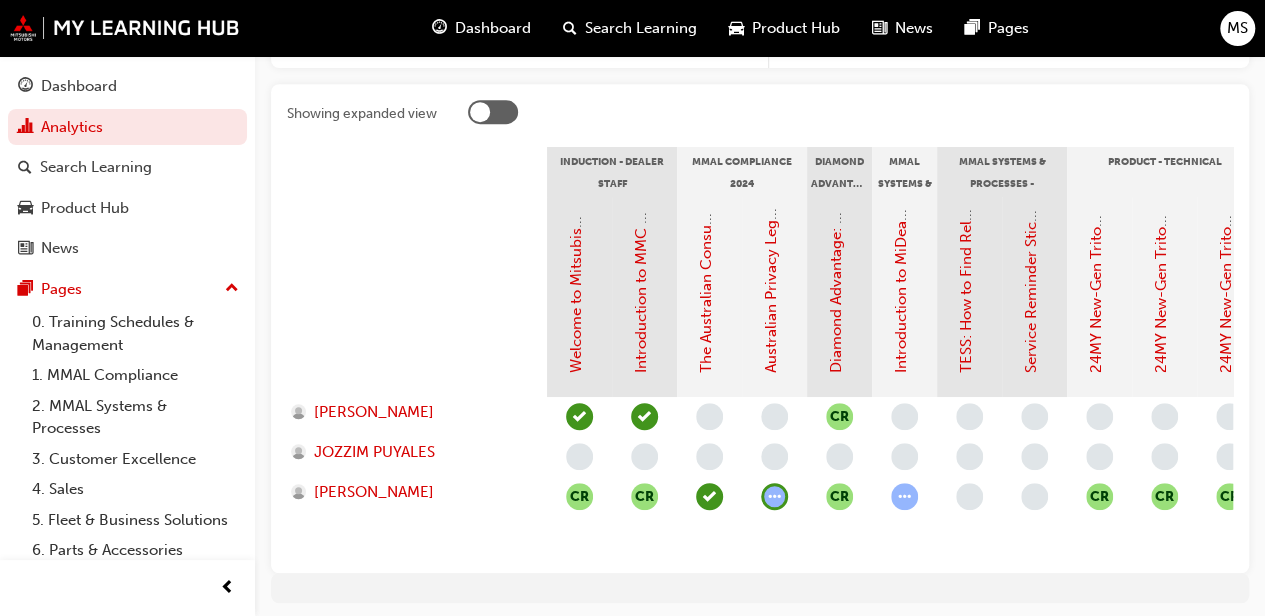 scroll, scrollTop: 399, scrollLeft: 0, axis: vertical 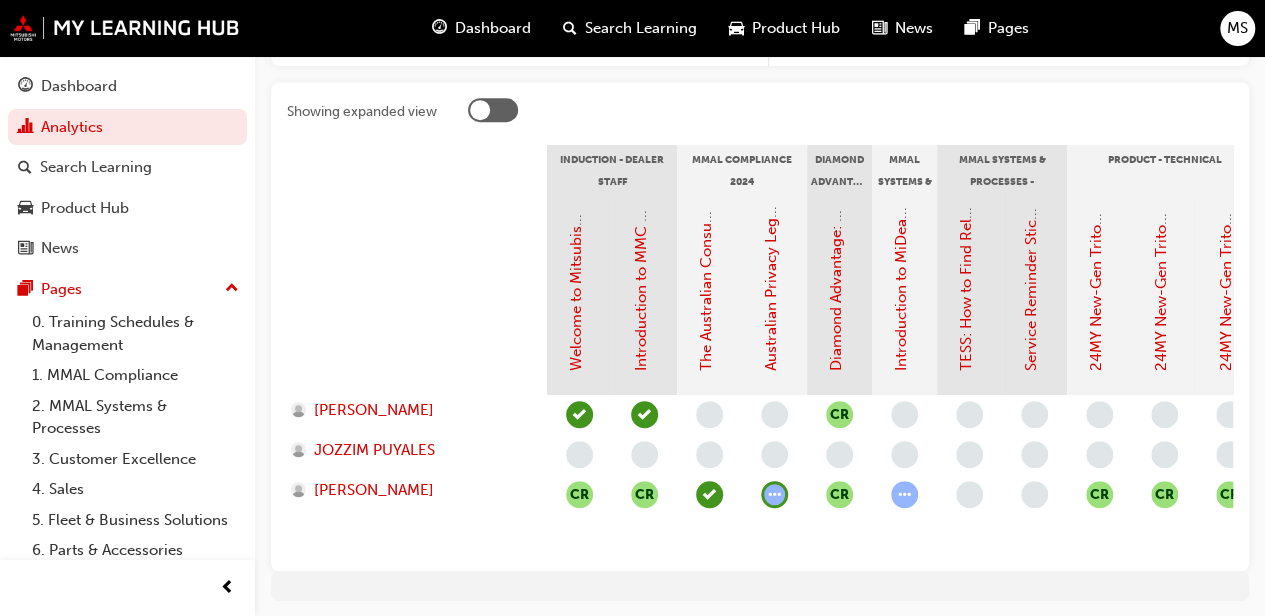 click at bounding box center (774, 454) 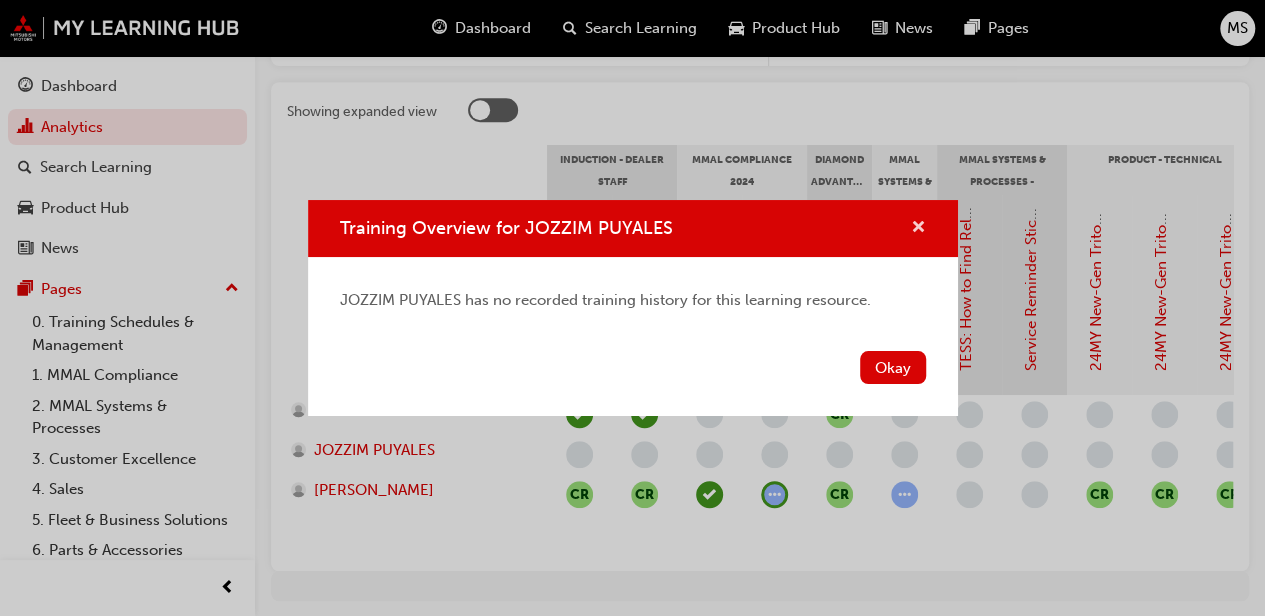click at bounding box center [918, 229] 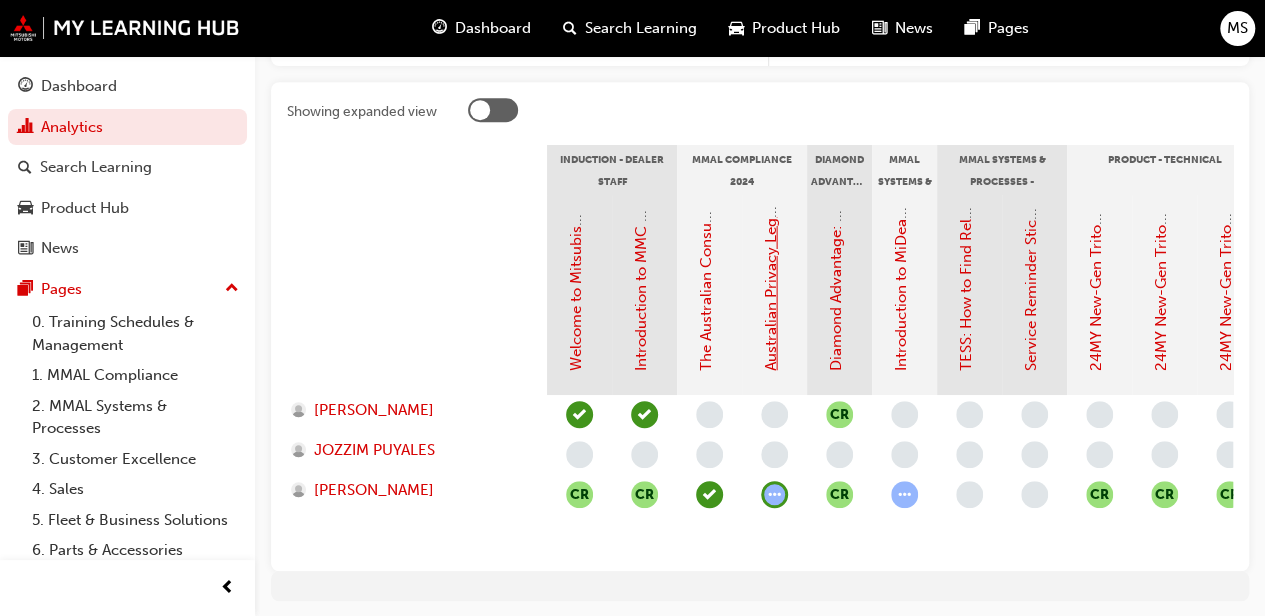 click on "Australian Privacy Legislation (MMAL Compliance - 2024)" at bounding box center [771, 171] 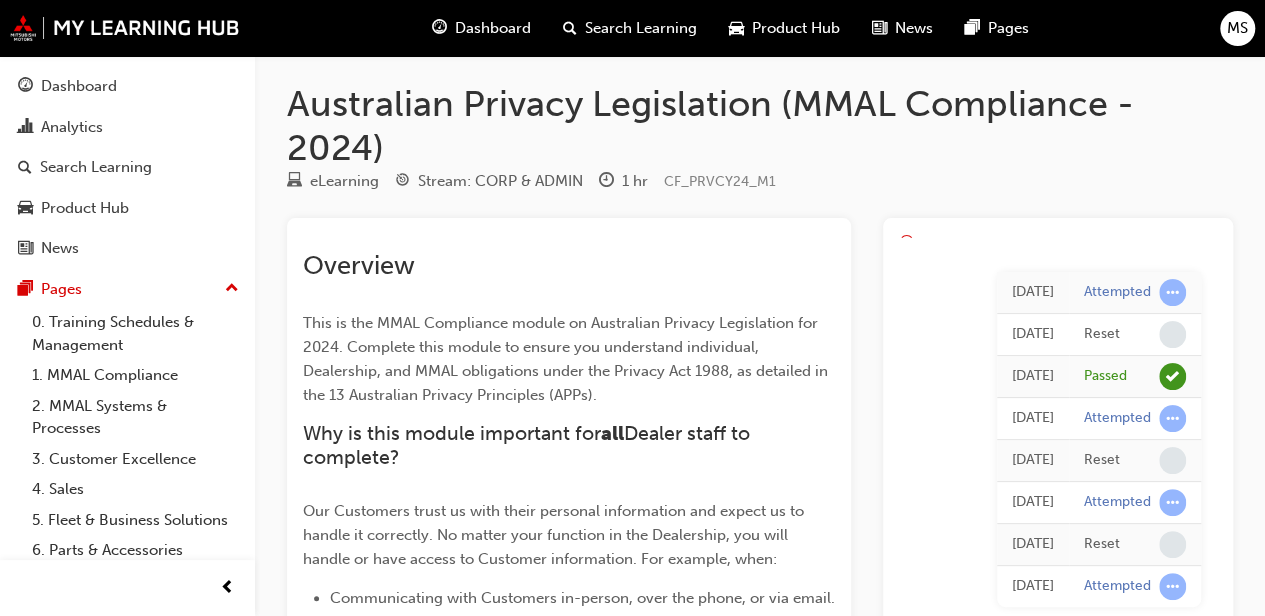 scroll, scrollTop: 4, scrollLeft: 0, axis: vertical 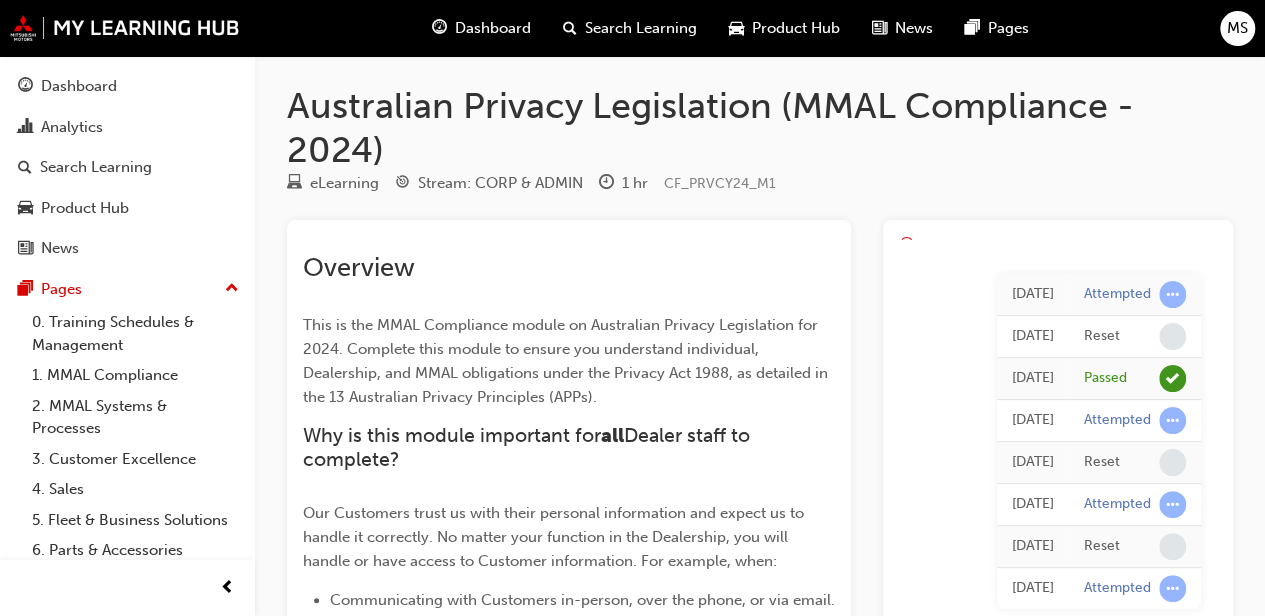 click on "MS" at bounding box center [1237, 28] 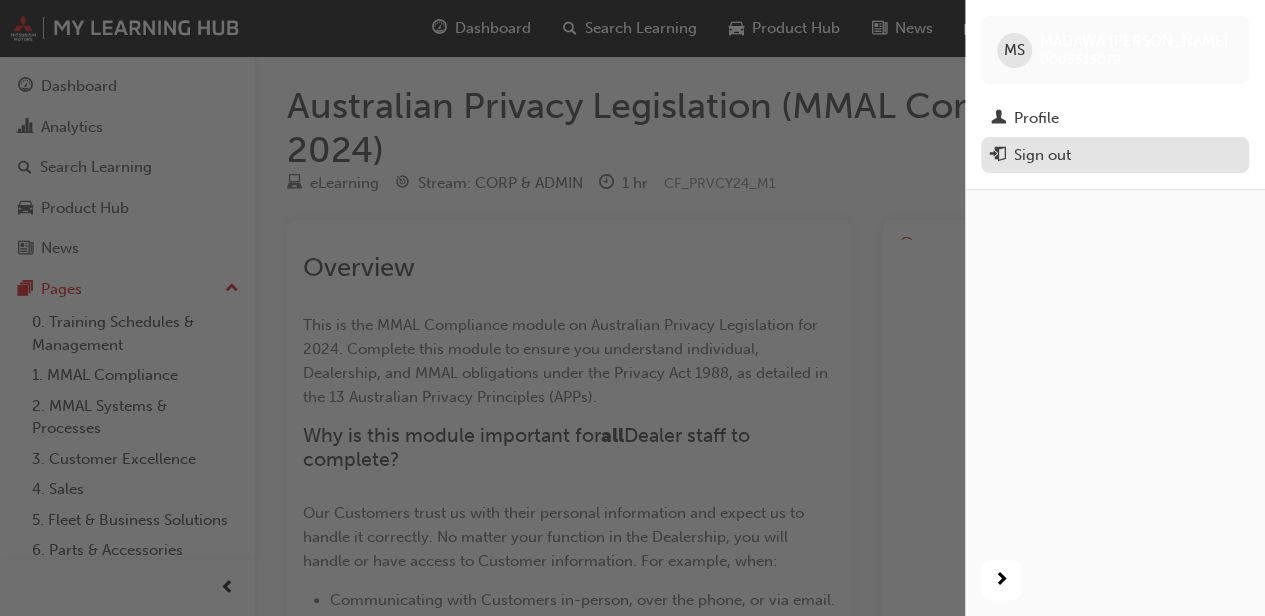 click on "Sign out" at bounding box center (1042, 155) 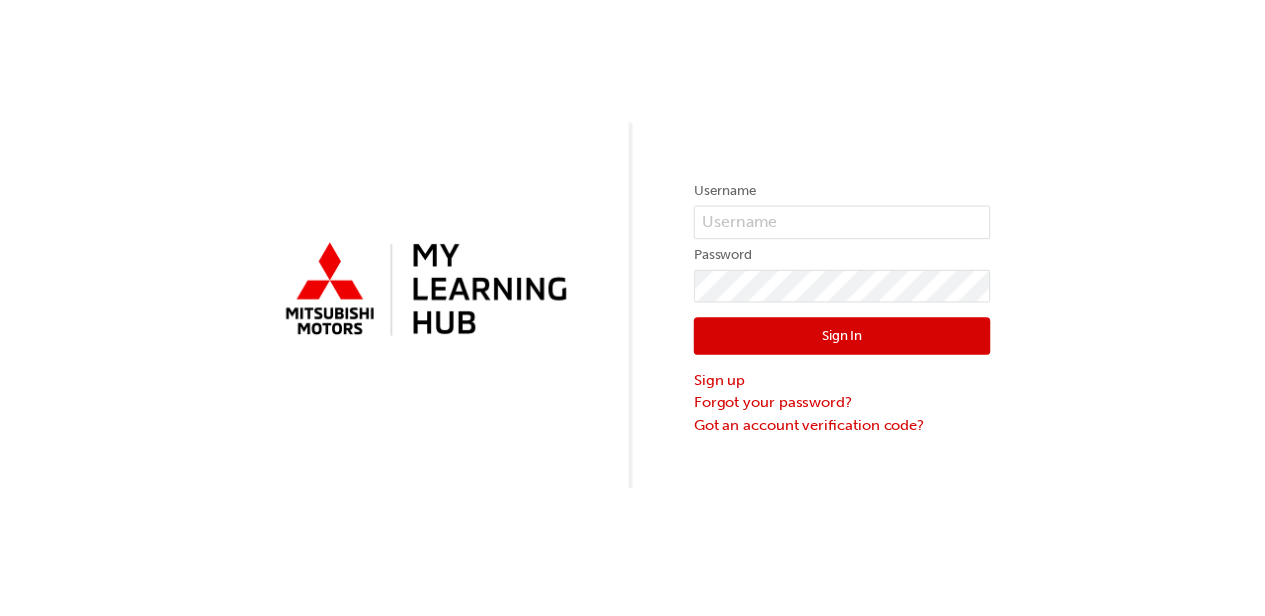 scroll, scrollTop: 0, scrollLeft: 0, axis: both 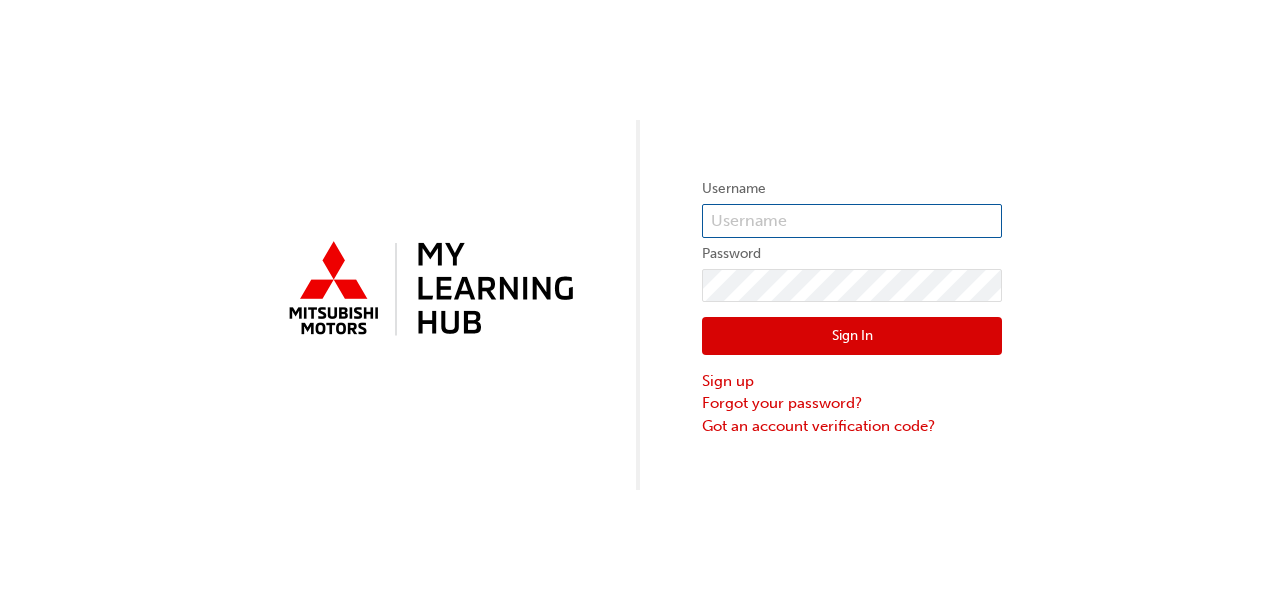 click at bounding box center (852, 221) 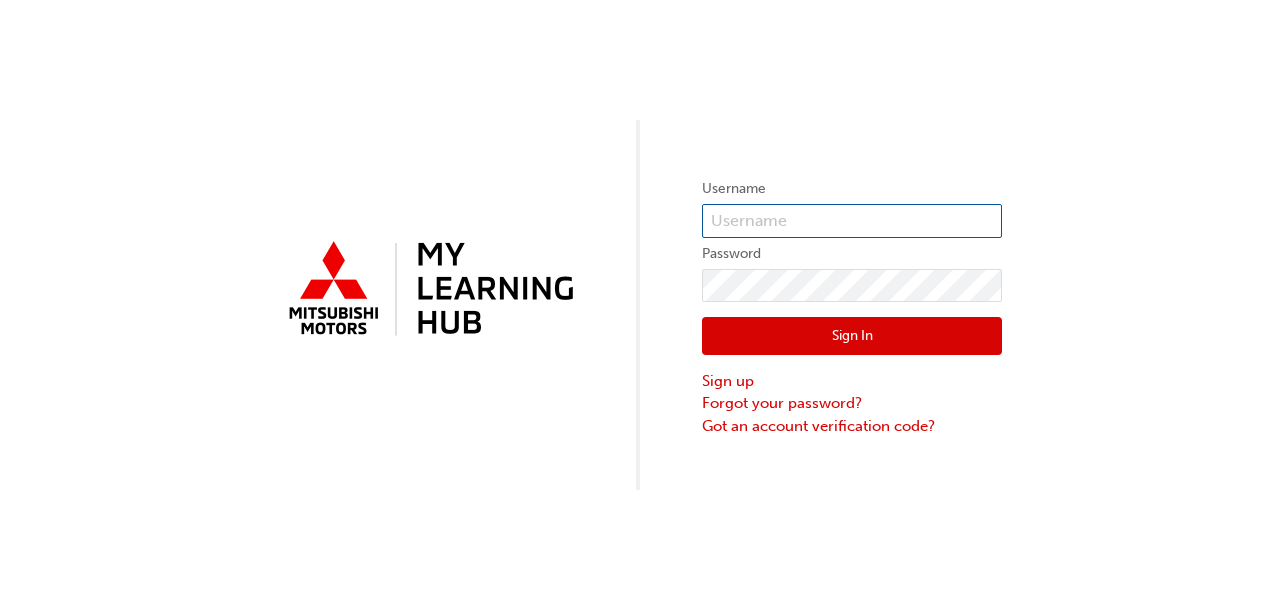 type on "0005515079" 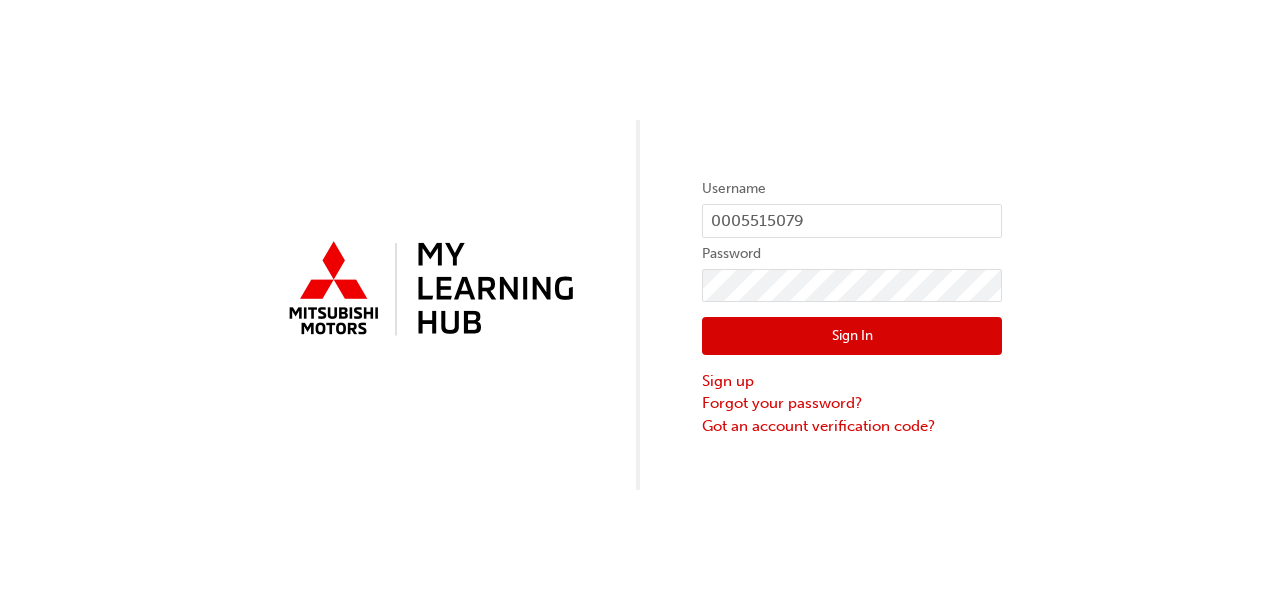 click on "Sign In" at bounding box center (852, 336) 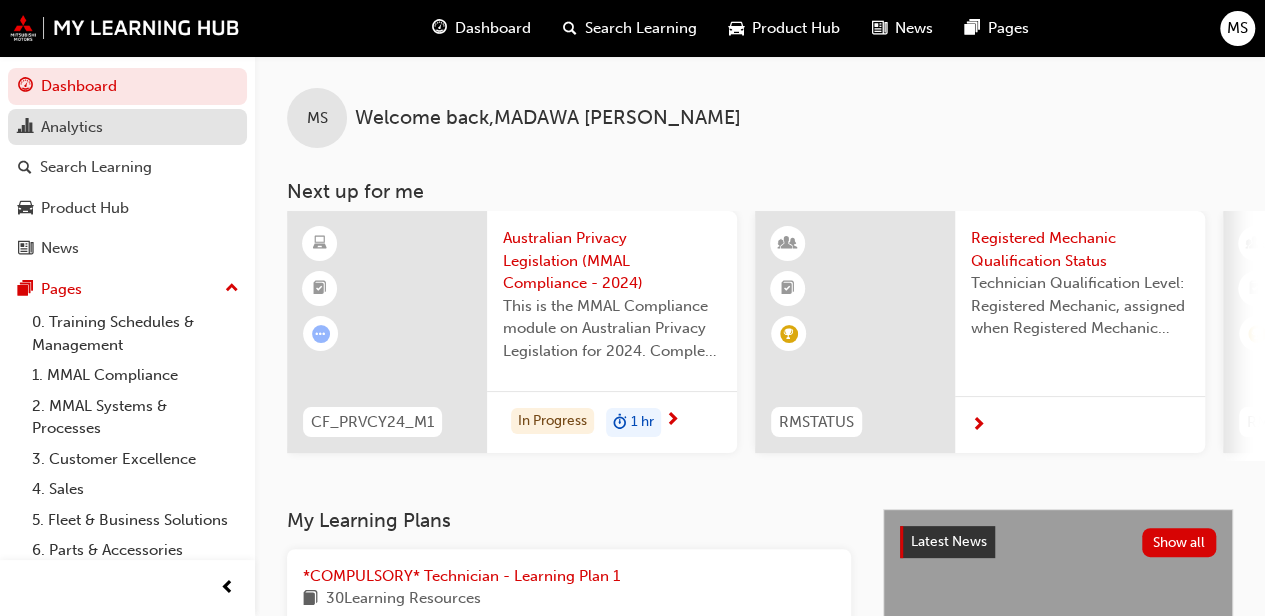 click on "Analytics" at bounding box center (72, 127) 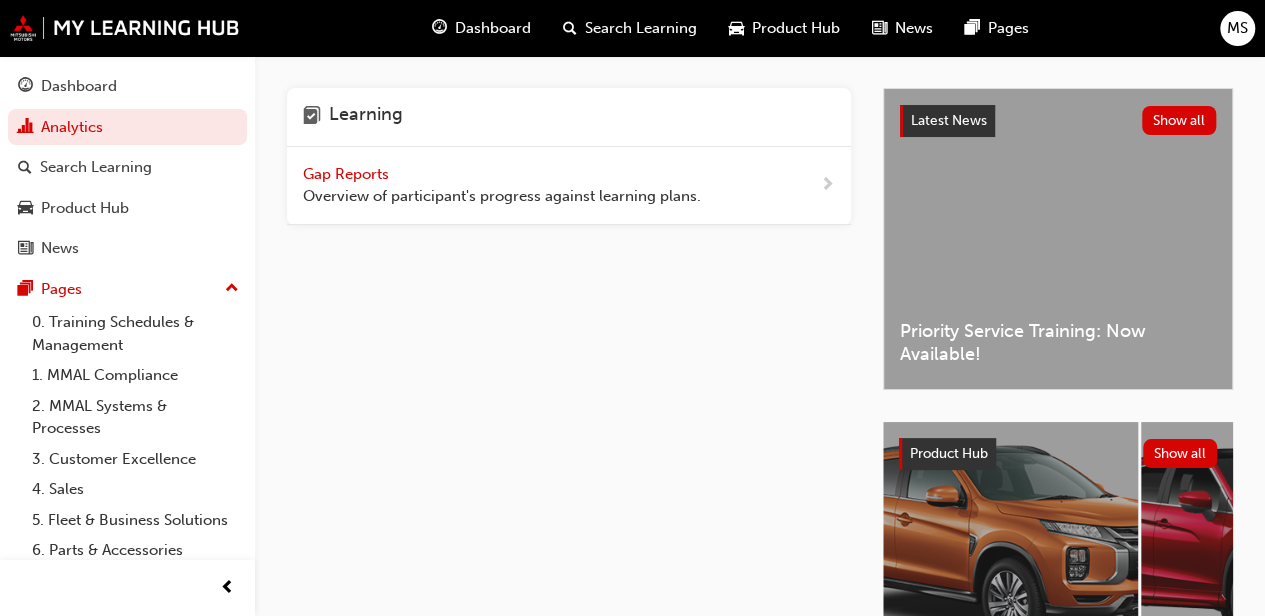 click on "Gap Reports" at bounding box center (348, 174) 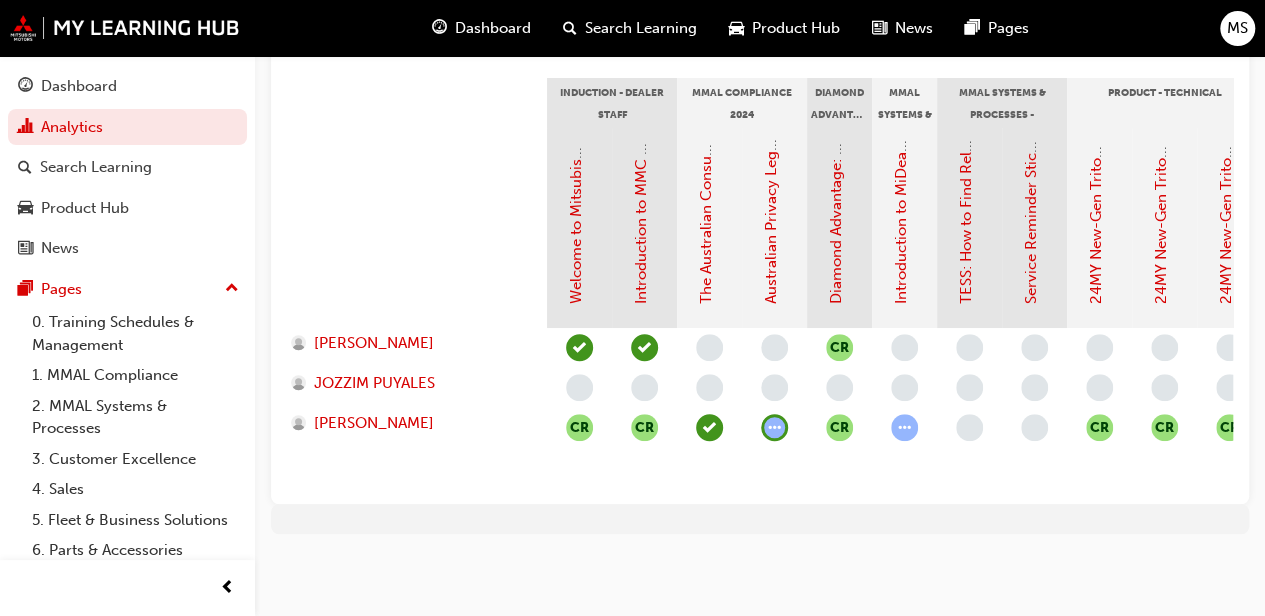 scroll, scrollTop: 480, scrollLeft: 0, axis: vertical 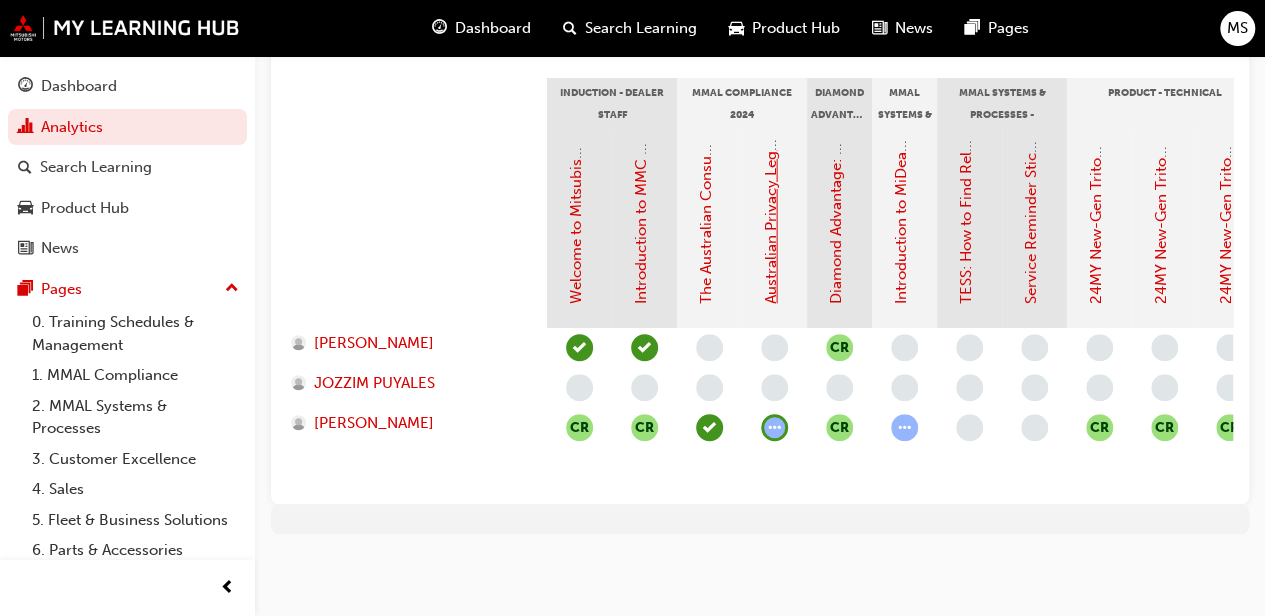 click on "Australian Privacy Legislation (MMAL Compliance - 2024)" at bounding box center [771, 104] 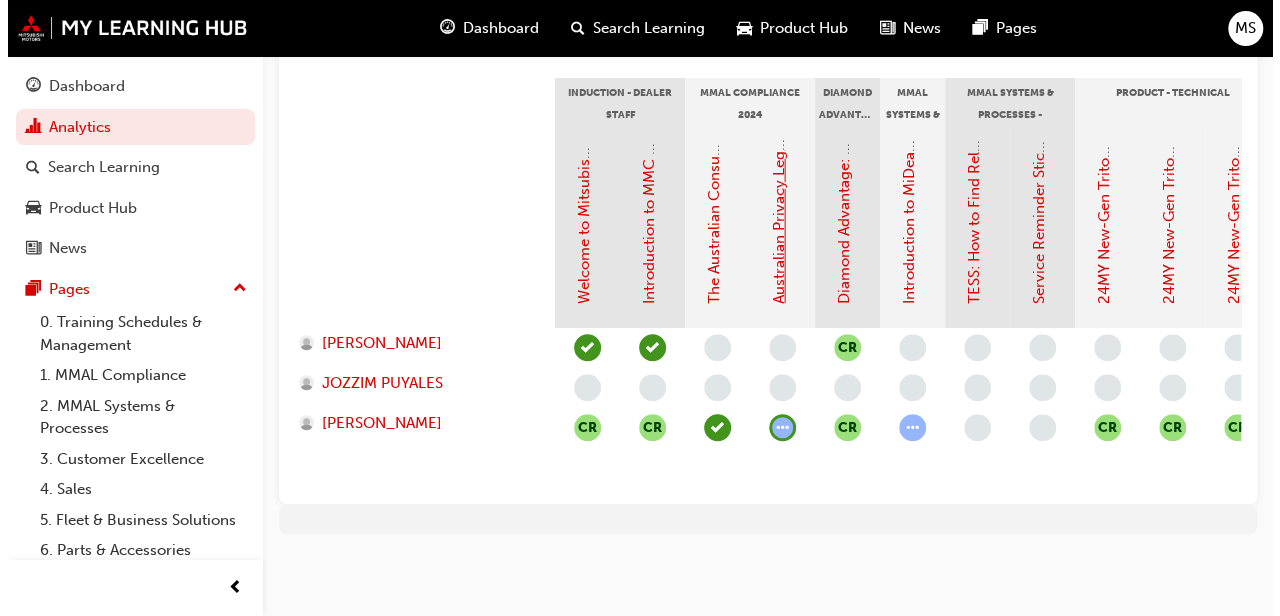 scroll, scrollTop: 0, scrollLeft: 0, axis: both 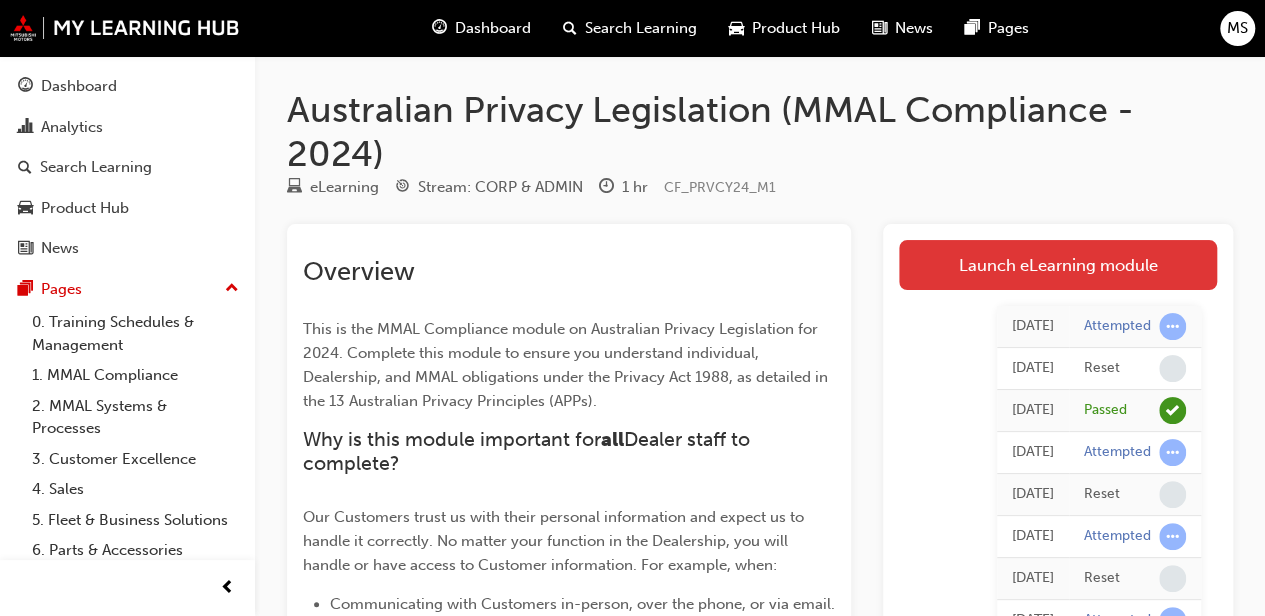 click on "Launch eLearning module" at bounding box center (1058, 265) 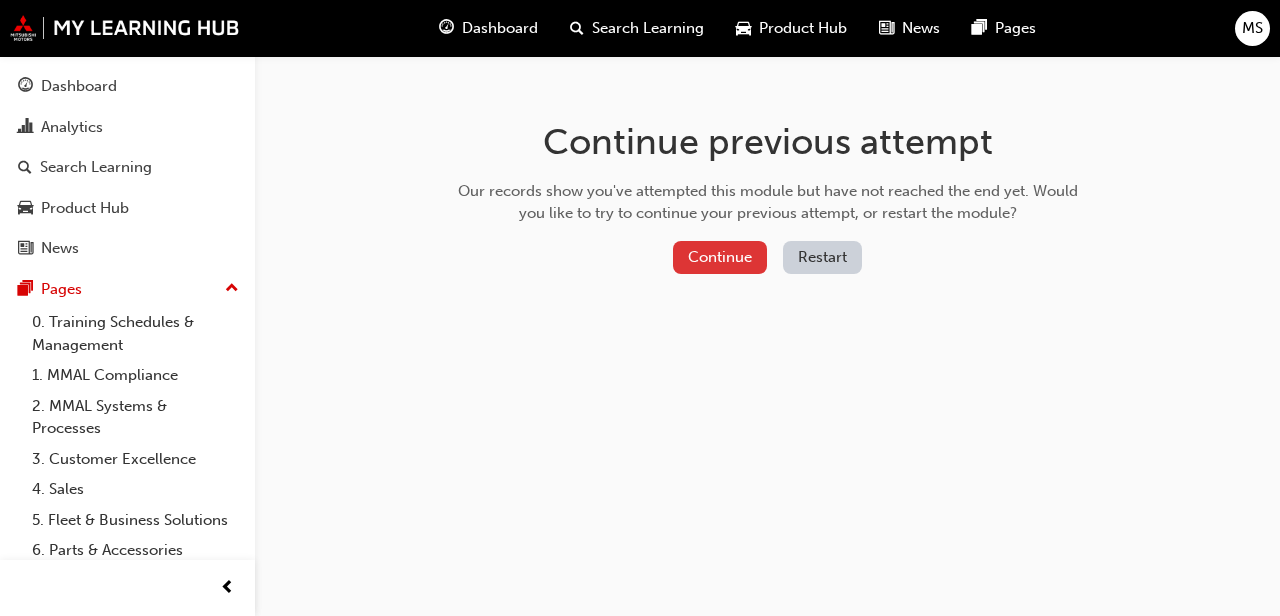 click on "Continue" at bounding box center [720, 257] 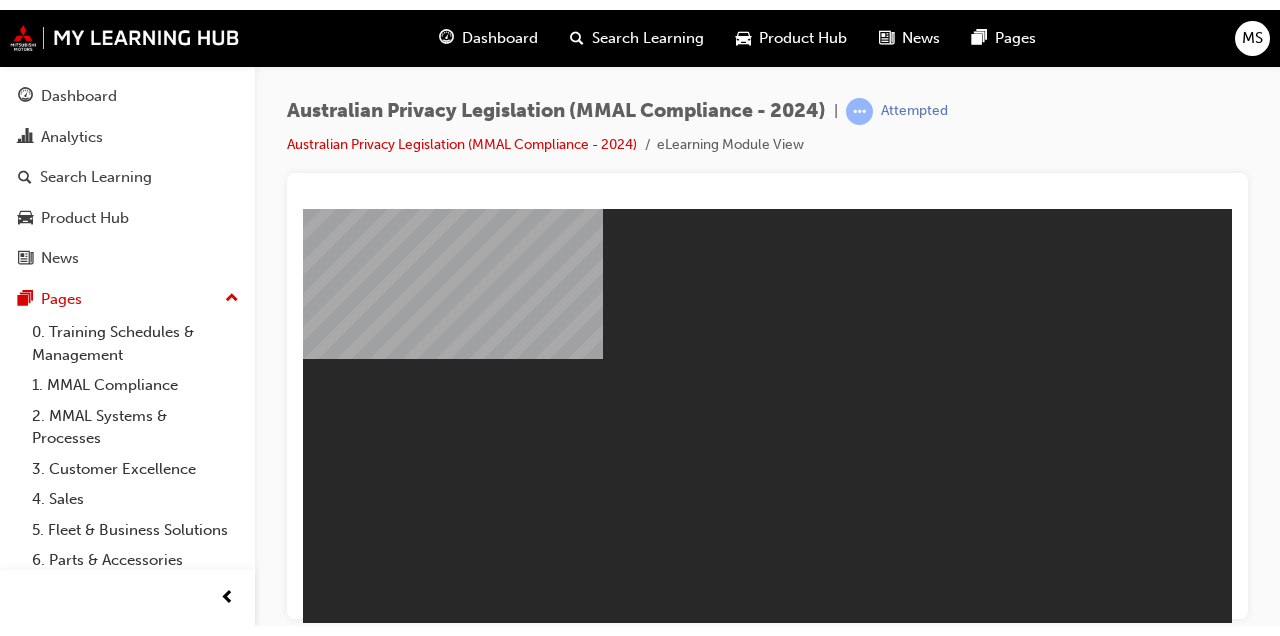 scroll, scrollTop: 0, scrollLeft: 0, axis: both 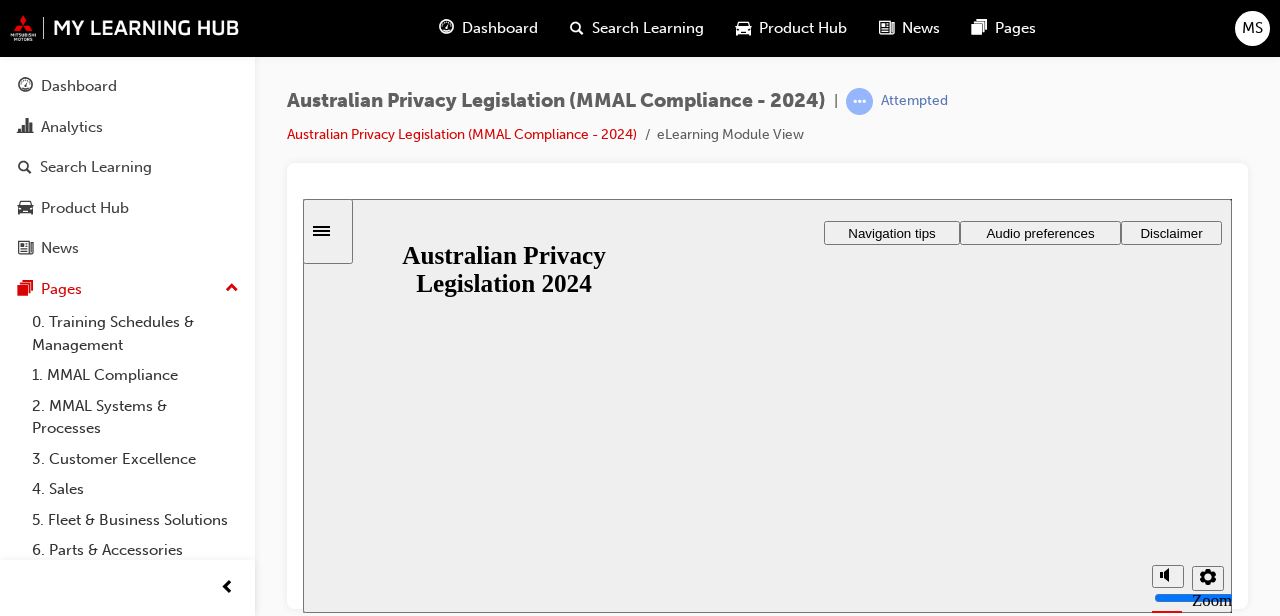 click on "Resume" at bounding box center (342, 845) 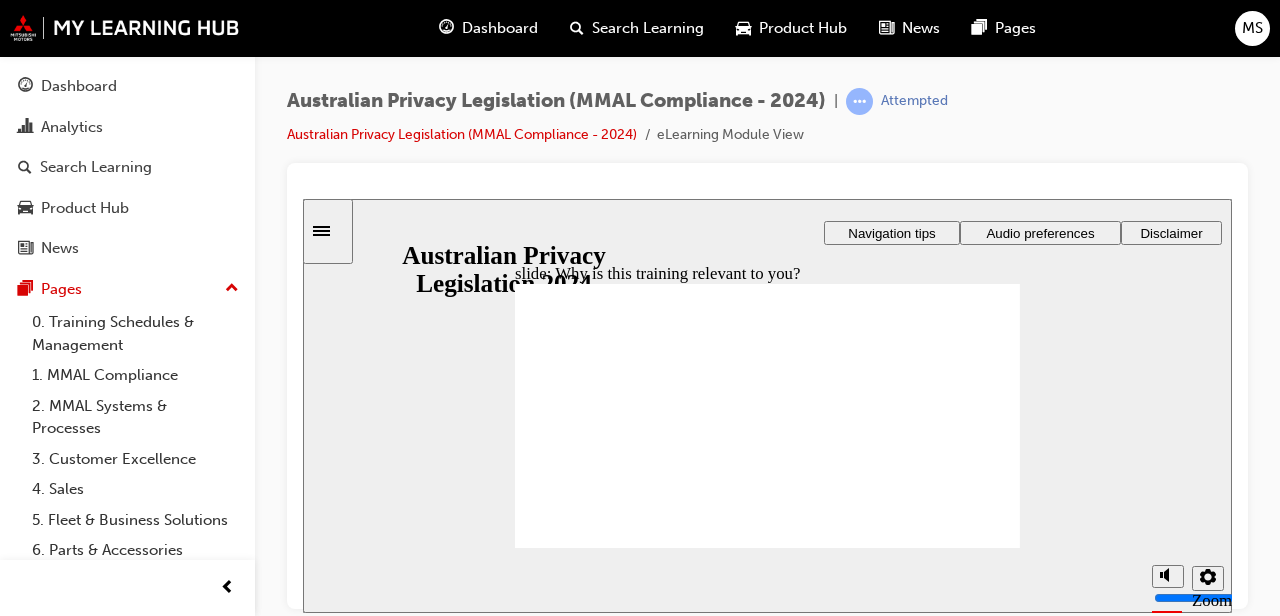 checkbox on "true" 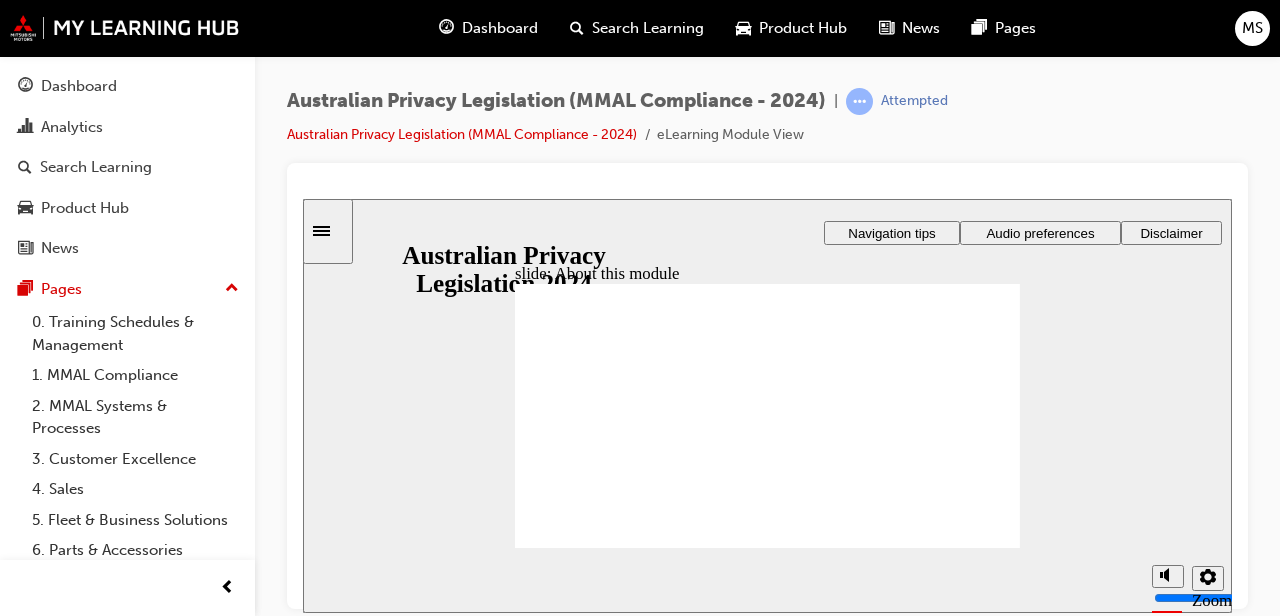 click 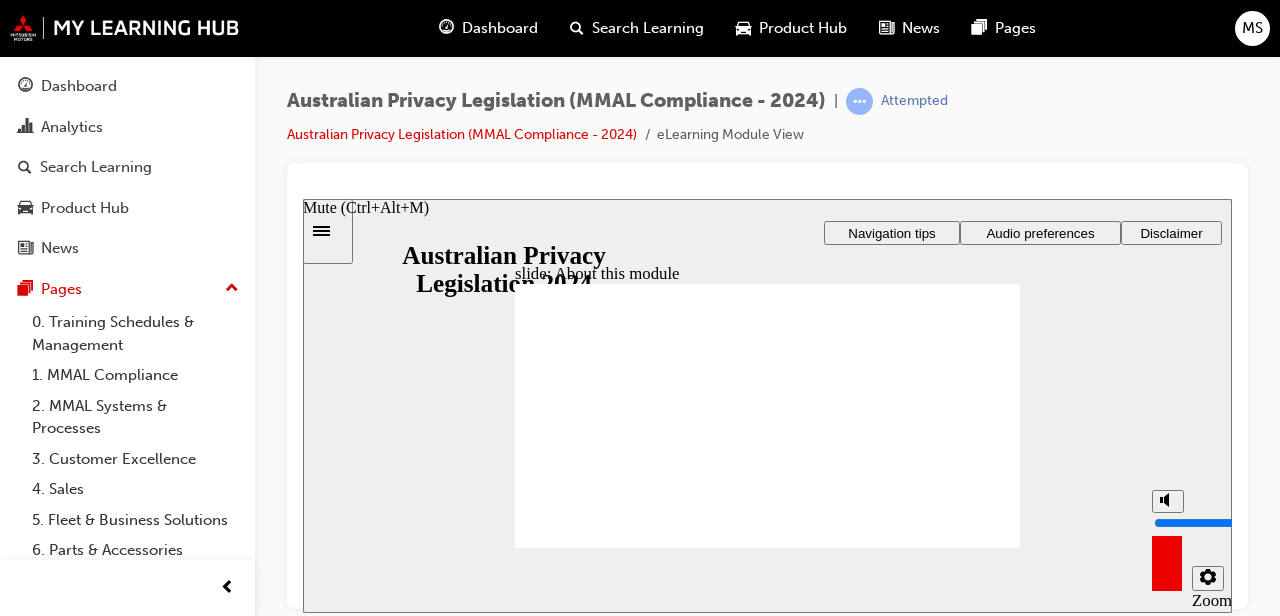 click on "slide: About this module
Rectangle 1 Rectangle 3 About  this module What you’ll learn This training will help you to: • Correctly collect and manage Customers’ personal data and understand why this is important. • Know what personal information is, understand the different types, and identify how to handle it in your function (job role). • Identify the risks involved with handling personal information and learn about reporting breaches. • Locate your Dealership’s privacy policy and understand how it relates to the Privacy Act 1988. Oval 1 Oval 2 How long will it take? Allow  60 minutes . Your progress is automatically saved, so you don’t need to complete this module in a single session. Oval 3 Audio preferences Page content narration is turned off by default, but can be turned on via AUDIO PREFERENCES in the top menu bar. headphones icon 1 Freeform 1 Freeform 2 Freeform 3 Click  Next  to continue. Round Same Side Corner 1 Next Rectangle 1 Round Same Side Corner 1 Next Rectangle 1 Next" at bounding box center [767, 405] 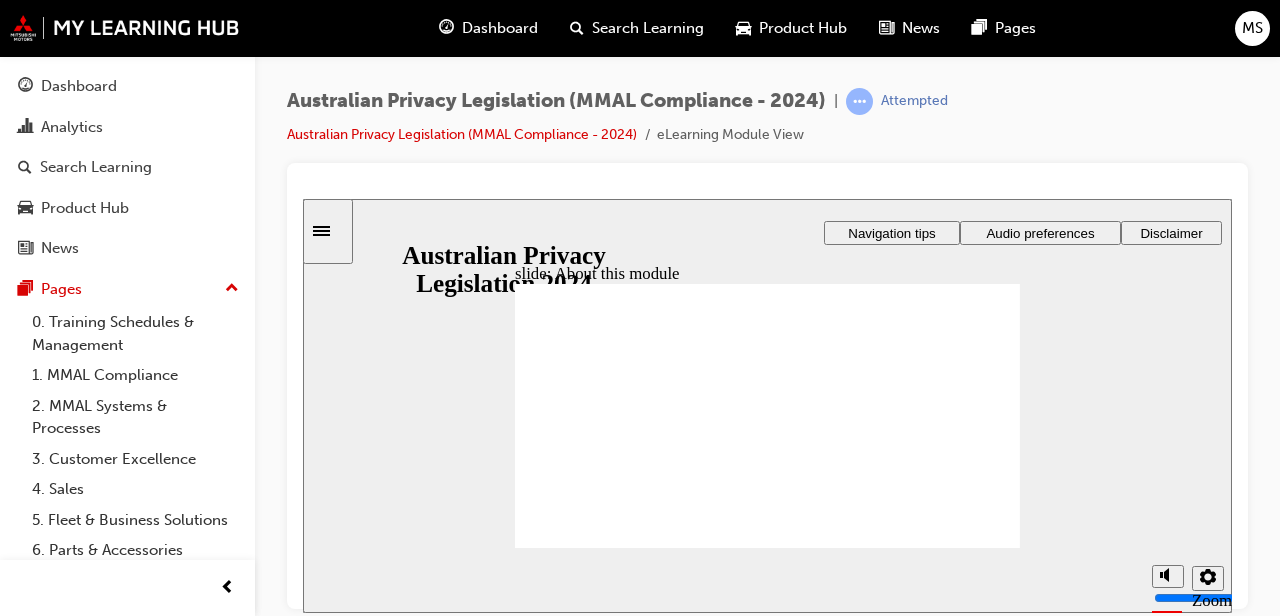 click at bounding box center [1168, 575] 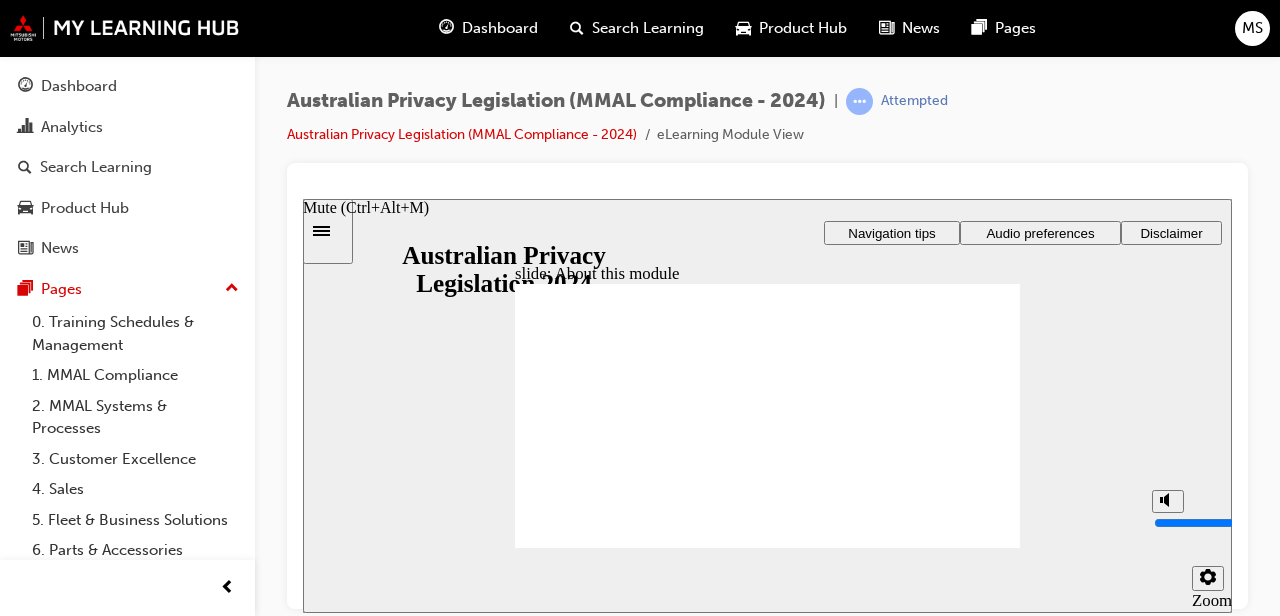 type on "10" 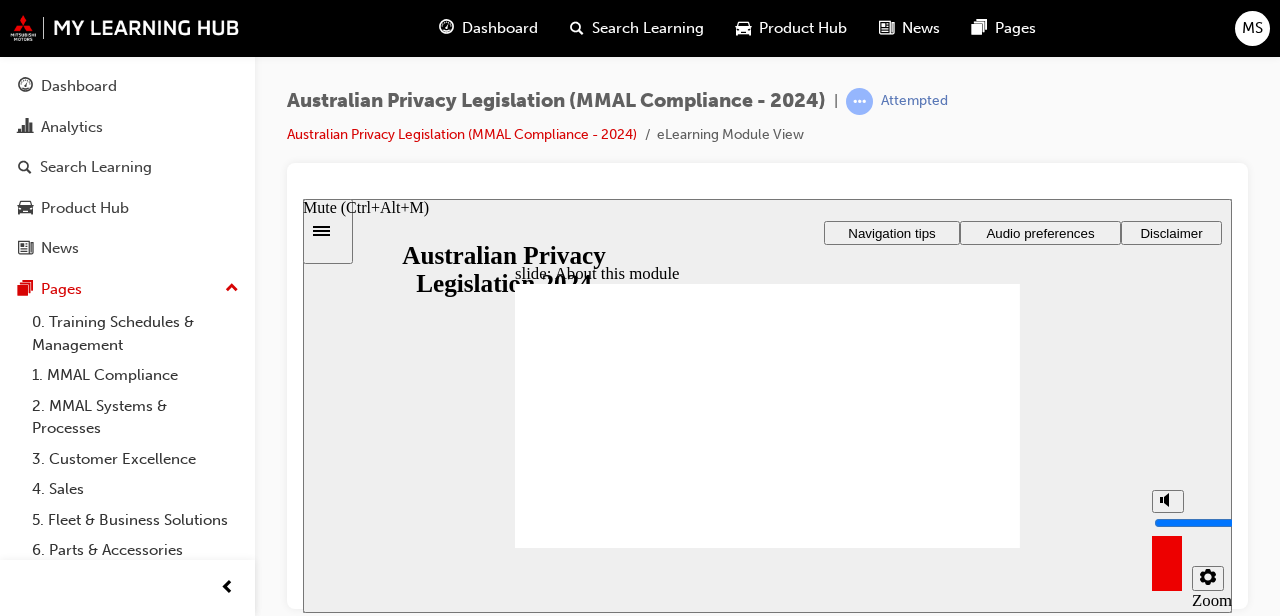 click 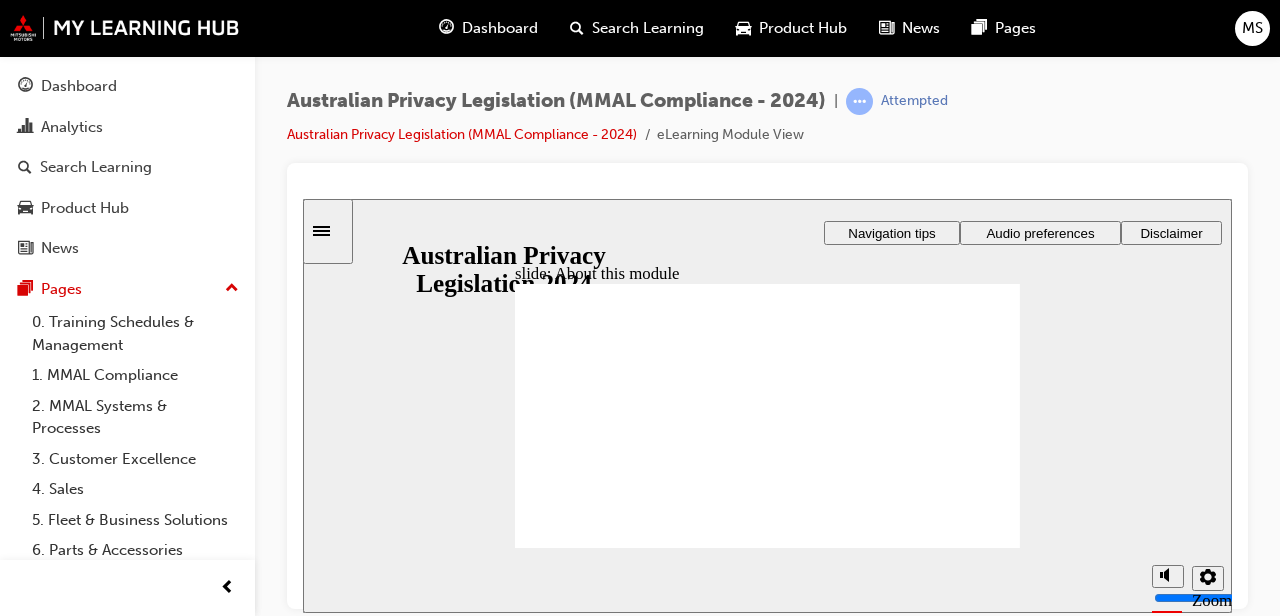 click on "slide: About this module
Rectangle 1 Rectangle 3 About  this module What you’ll learn This training will help you to: • Correctly collect and manage Customers’ personal data and understand why this is important. • Know what personal information is, understand the different types, and identify how to handle it in your function (job role). • Identify the risks involved with handling personal information and learn about reporting breaches. • Locate your Dealership’s privacy policy and understand how it relates to the Privacy Act 1988. Oval 1 Oval 2 How long will it take? Allow  60 minutes . Your progress is automatically saved, so you don’t need to complete this module in a single session. Oval 3 Audio preferences Page content narration is turned off by default, but can be turned on via AUDIO PREFERENCES in the top menu bar. headphones icon 1 Freeform 1 Freeform 2 Freeform 3 Click  Next  to continue. Round Same Side Corner 1 Next Rectangle 1 Round Same Side Corner 1 Next Rectangle 1 Next" at bounding box center (767, 405) 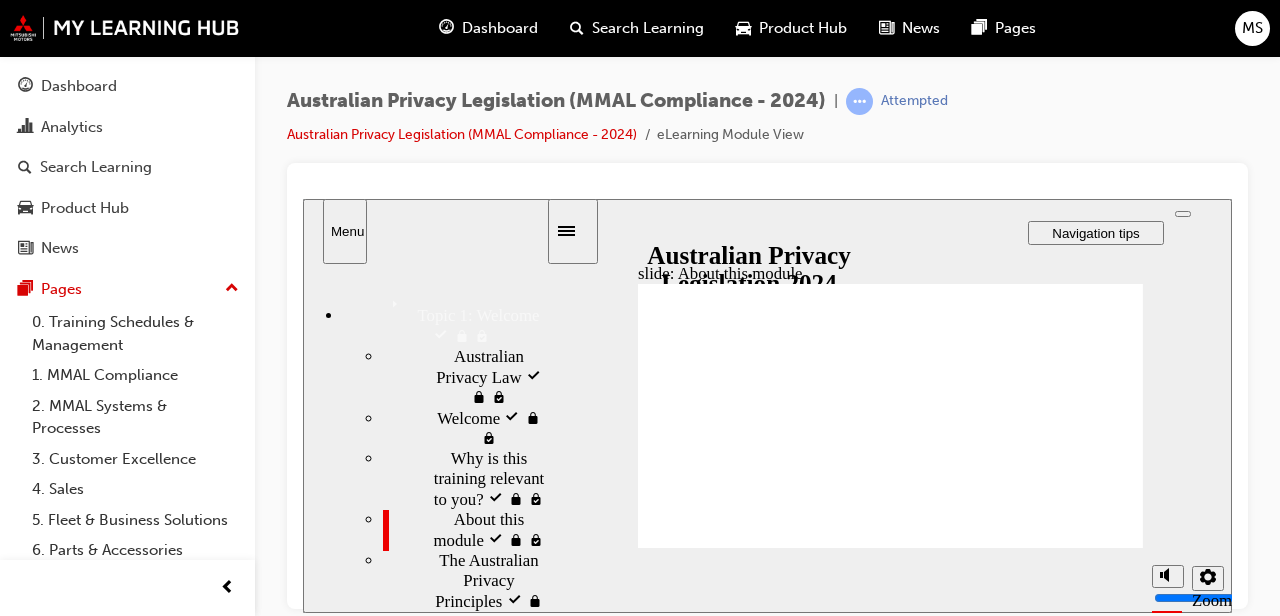 click at bounding box center [573, 230] 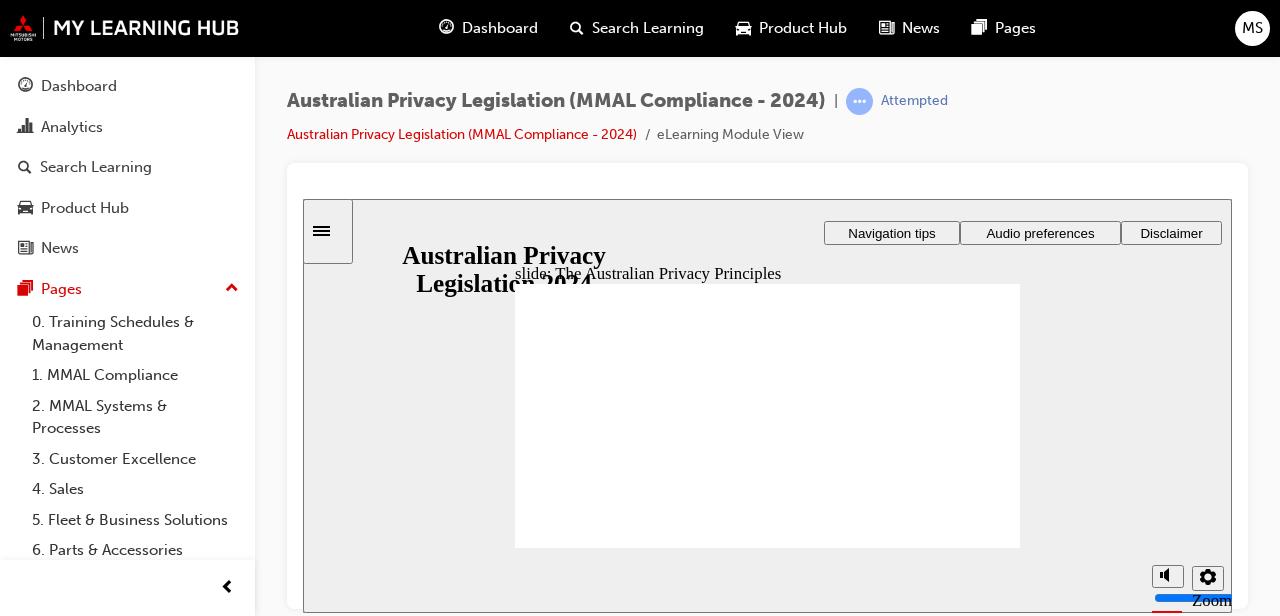 click on "slide: The Australian Privacy Principles
Rectangle 1 Rectangle 1 APP 13: Correction of personal information We must take reasonable steps to correct personal information if we are asked to do so. Close Rectangle 1 APP 12: Access to personal information We must ensure that an individual can access their personal information held by the business if they request it. Close Rectangle 1 APP 11: Security of personal information We must take reasonable steps to ensure personal information held is not misused, interfered with, lost, or subjected to unauthorised access, modification or disclosure. Personal information should also be disposed of once it is no longer needed for any permitted purpose. Close Rectangle 1 As a business, we must take reasonable steps to ensure that personal information is complete, accurate, up-to-date, and relevant. APP 10: Quality of personal information Close Rectangle 1 APP 9: Government related identifiers Close Rectangle 1 APP 8: Cross-border disclosure of personal information 2" at bounding box center [767, 405] 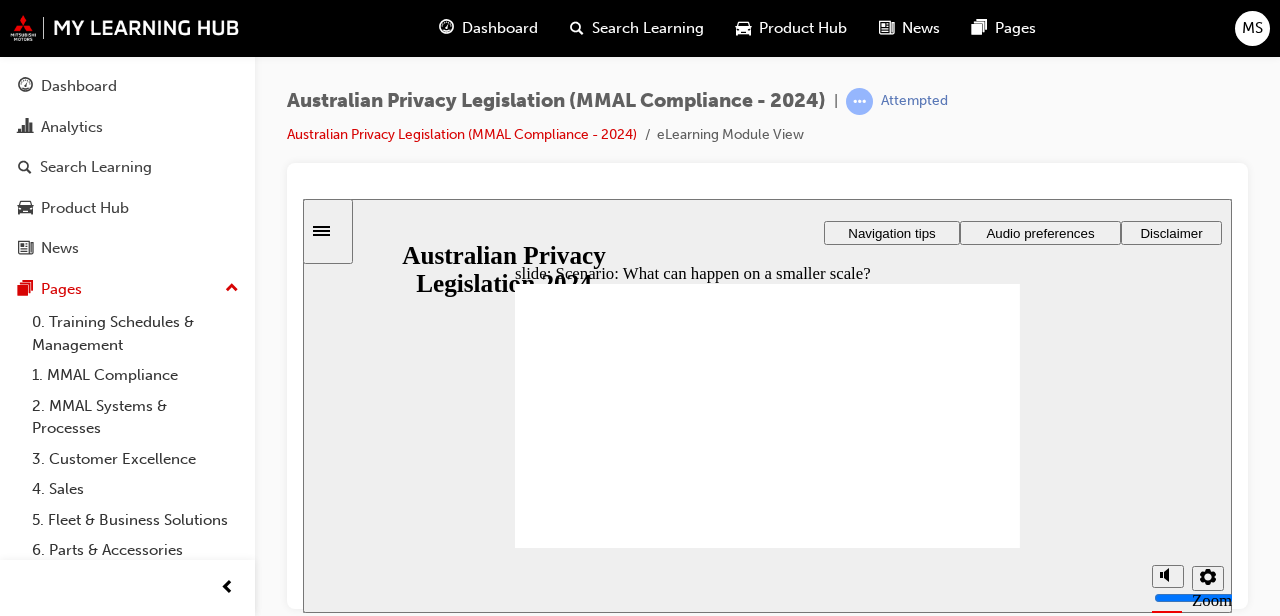 click on "Playback Speed
2
1.75
1.5 1.25 0.75" at bounding box center (767, 579) 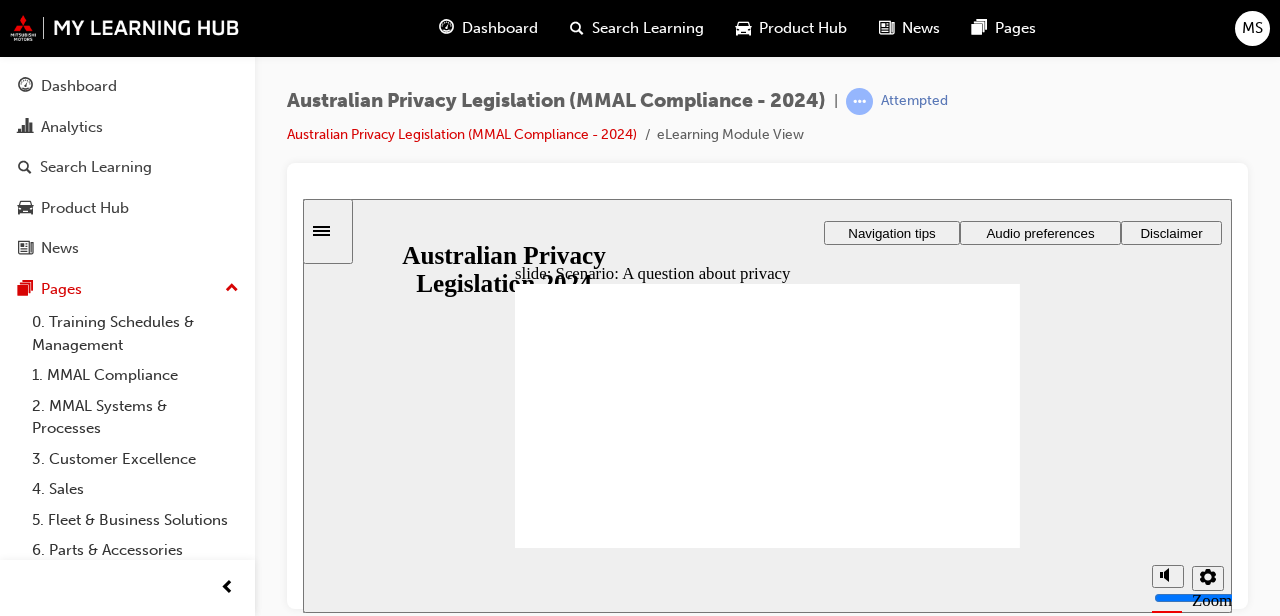 radio on "true" 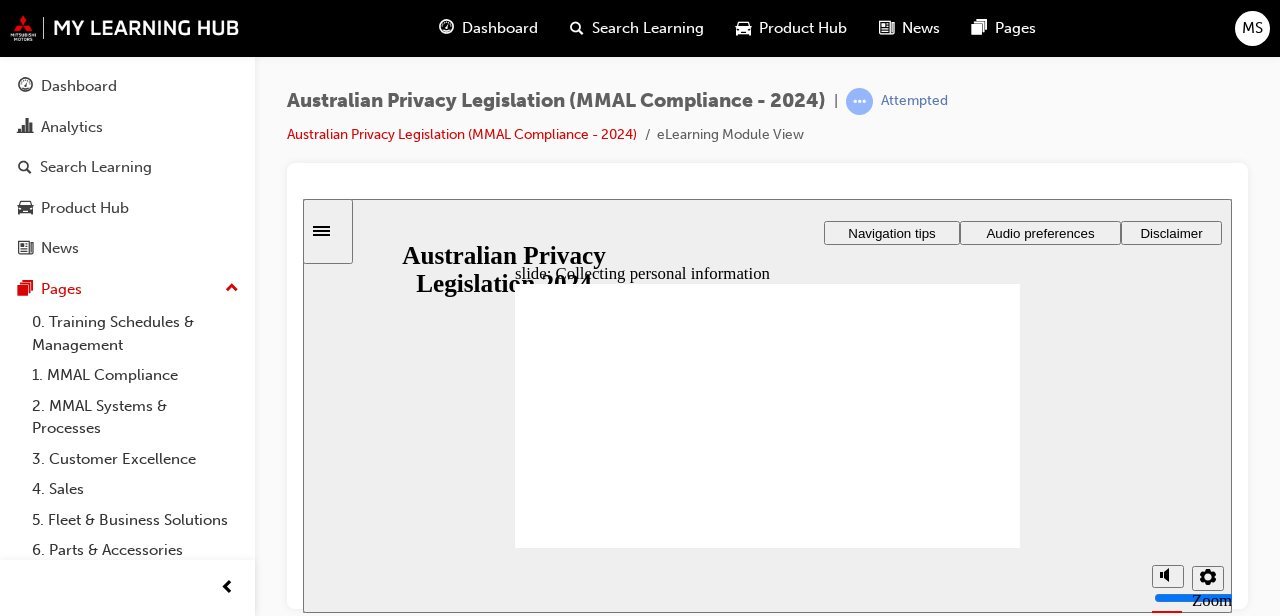 click on "slide: Collecting personal information
APP 10: Quality of personal information As a business, we must take reasonable steps to ensure that personal information is complete, accurate, up-to-date, and relevant. Click here to close. APP 5: Notify individuals that you have collected their personal information Covers the specific information we must tell people related to the collection of their information. Click here to close. APP 4: Dealing with unsolicited personal information Review whether information that we have not actively asked for has been collected from individuals and whether that information should be destroyed. Click here to close. APP 3: Collection of solicited personal information  How we collect personal information that we have actively asked for. Click here to close. APP 2: Anonymity and pseudonymity Wherever possible, we must allow people to remain anonymous or use a pseudonym when dealing with our business. Click here to close. Rectangle 1 Rectangle 3 Right Triangle 1 Parallelogram 1" at bounding box center [767, 405] 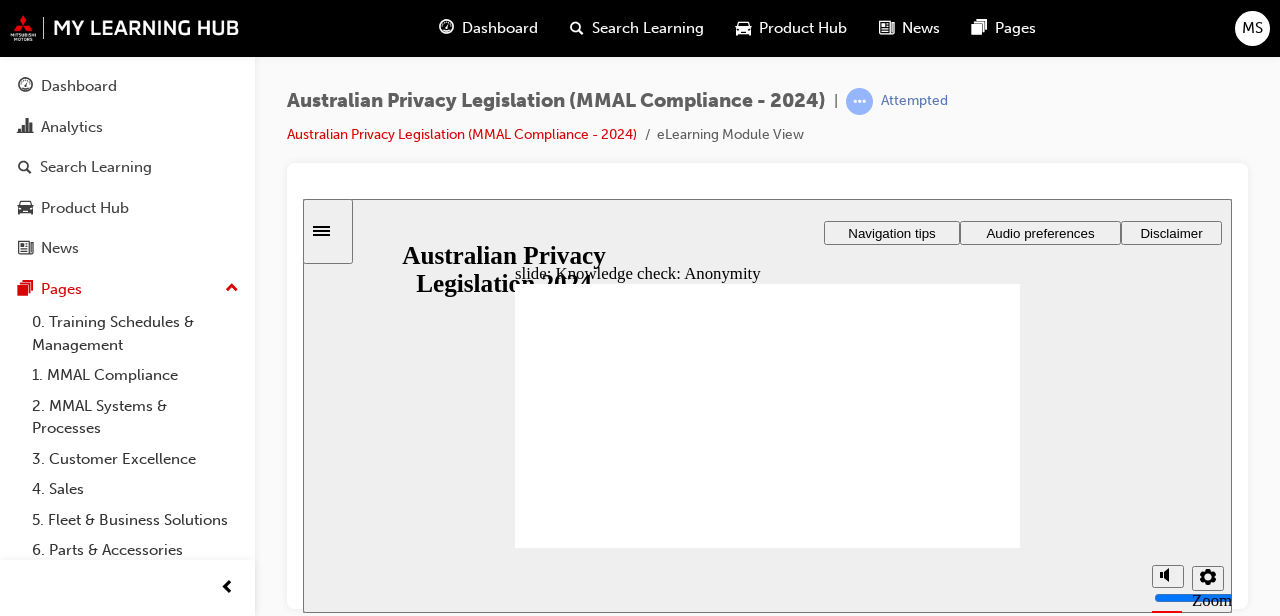 checkbox on "true" 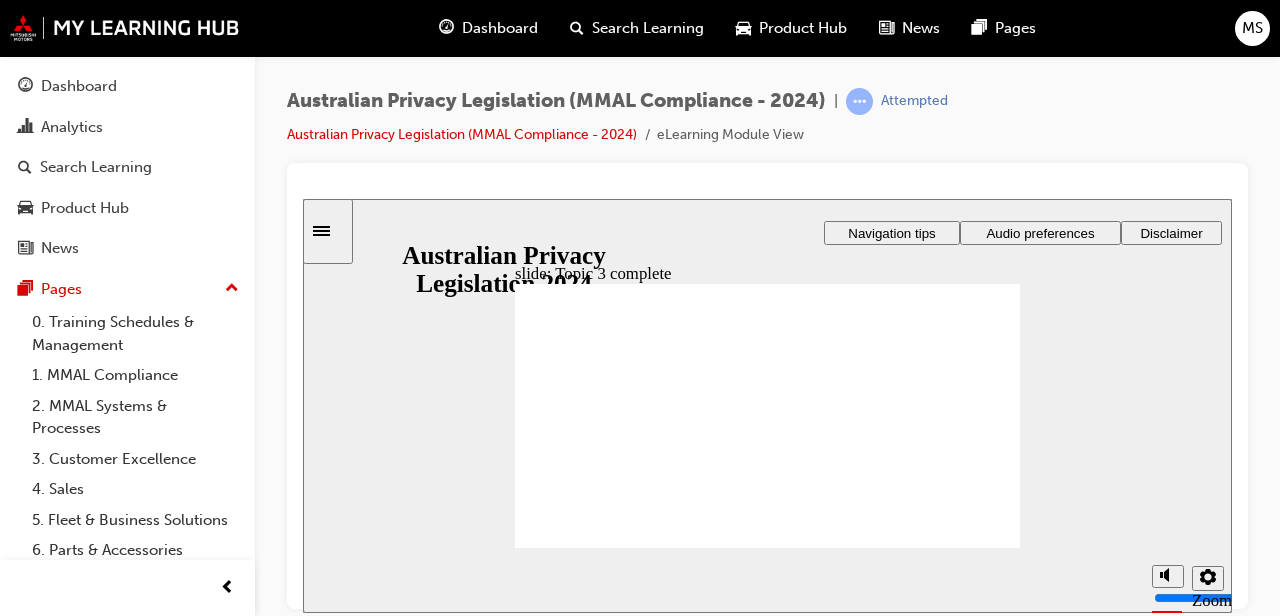 click 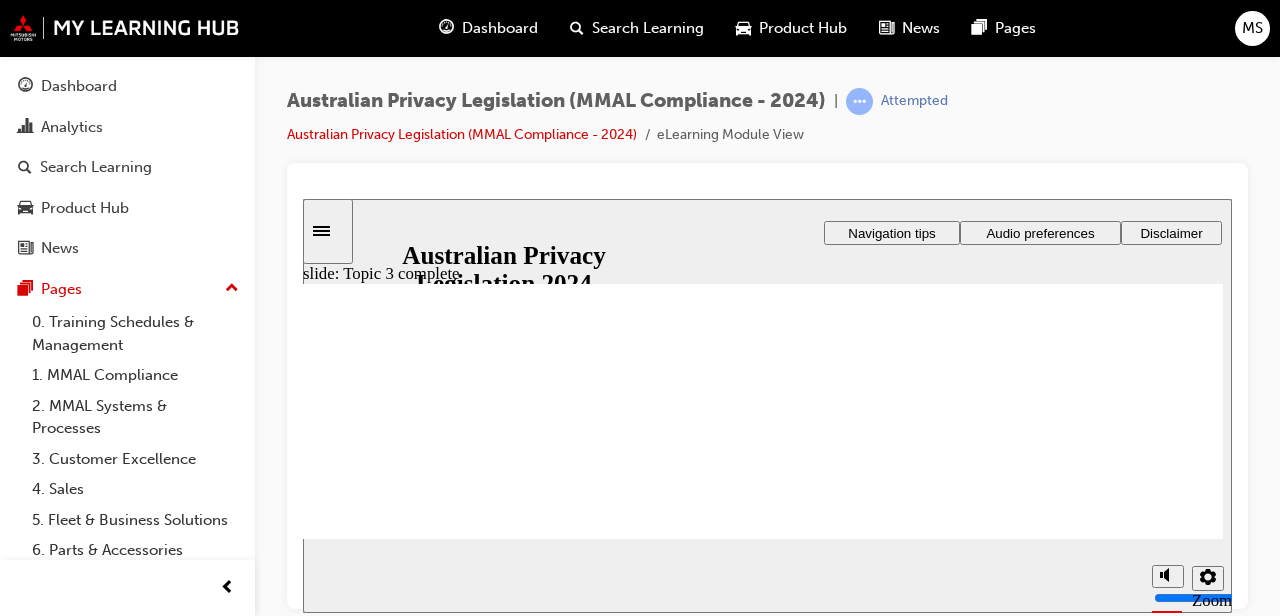 click 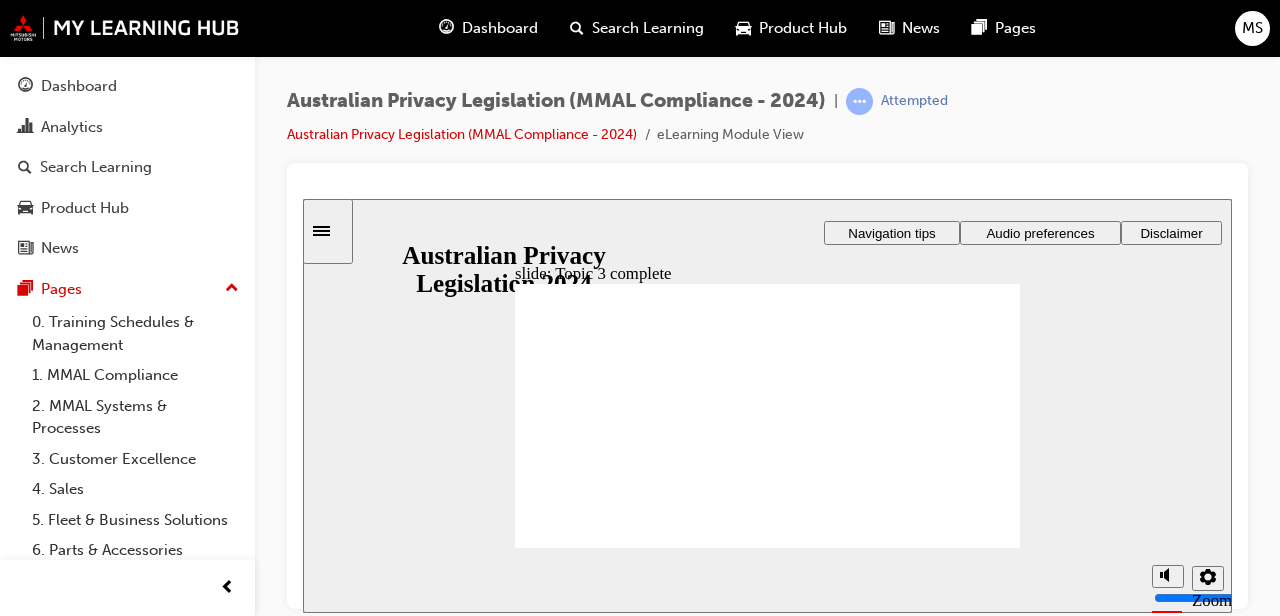 click 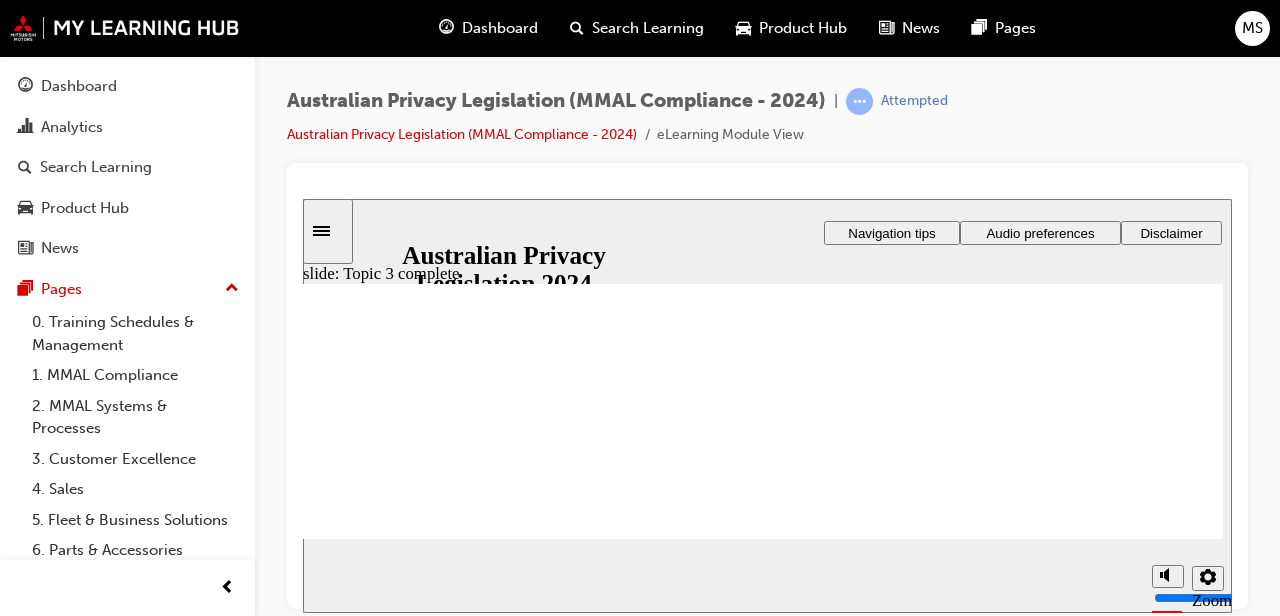click 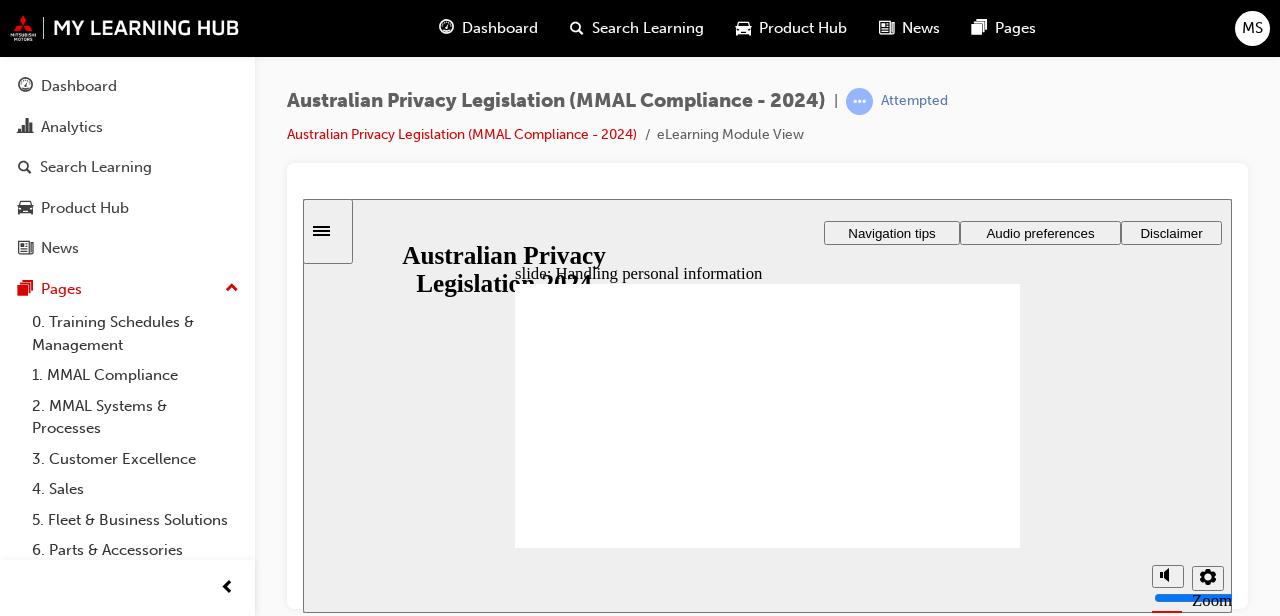 checkbox on "true" 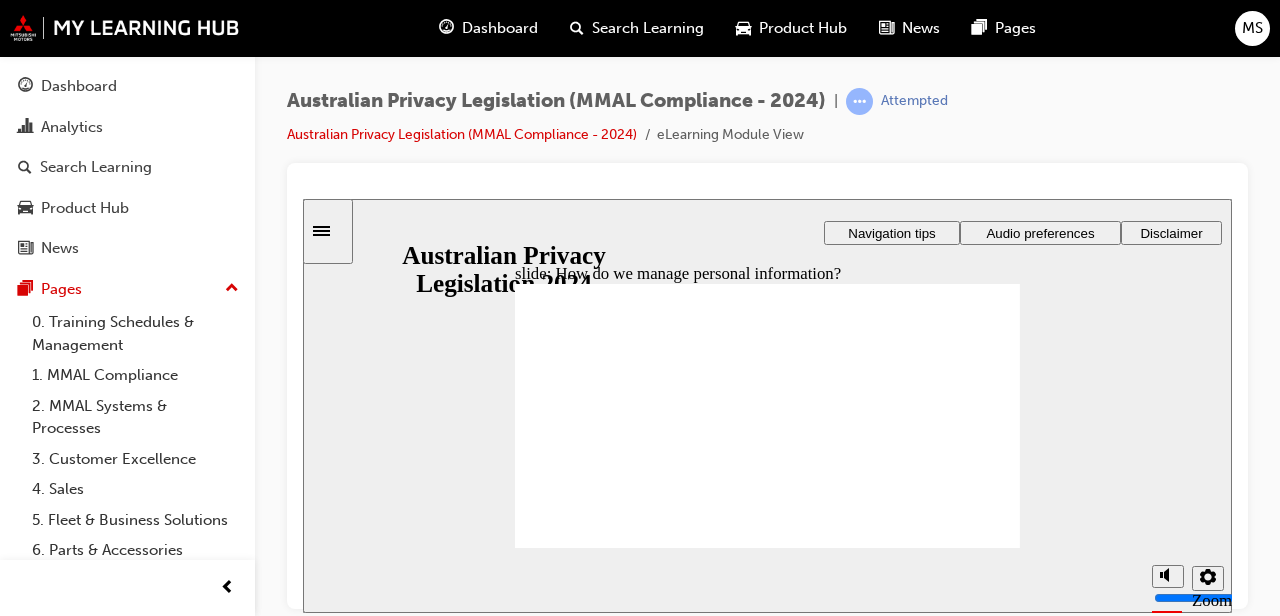click on "Dashboard Analytics Search Learning Product Hub News Pages Pages 0. Training Schedules & Management 1. MMAL Compliance 2. MMAL Systems & Processes 3. Customer Excellence 4. Sales 5. Fleet & Business Solutions 6. Parts & Accessories 7. Service 8. Technical 9. MyLH Information All Pages" at bounding box center (127, 376) 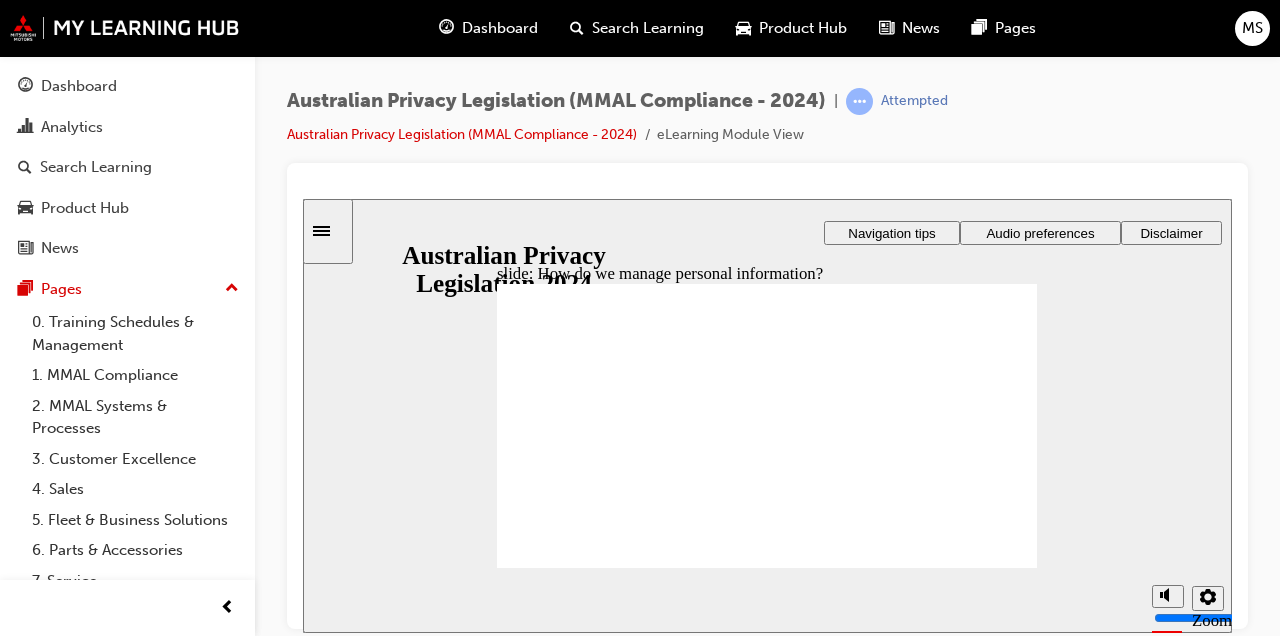 click on "slide: How do we manage personal information?
APP 13: Correction of personal information We must take reasonable steps to correct personal information if we are asked to do so. Click here to close. APP 10: Quality of personal information As a business, we must take reasonable steps to ensure that personal information is complete, accurate, up-to-date, and relevant. Click here to close. APP 9: Government related identifiers We must not adopt, use or disclose an individual’s government related identifier (such as driver’s licence number) unless permitted under a specific set of requirements. Click here to close. APP 7: Direct marketing We can’t use personal information for direct marketing unless the individual has consented, or in certain other specific circumstances. The Spam Act is relevant here and we’ll cover this in the module.  Click here to close. APP 6: Use or disclosure of personal information Click here to close. Rectangle 1 Used How personal information is  used  and  updated  or a" at bounding box center (767, 415) 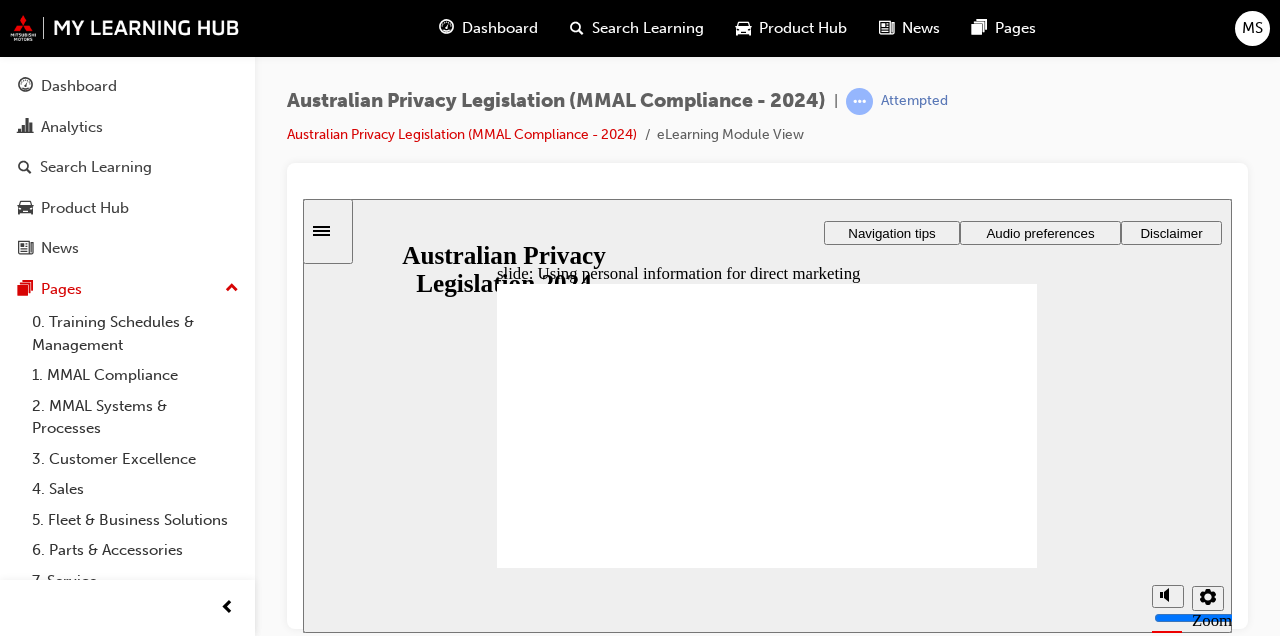 click on "slide: Using personal information for direct marketing
APP 7: Direct marketing We can’t use personal information for direct marketing unless the individual has consented, or in certain other specific circumstances. The Spam Act is relevant here and we’ll cover this in the module.  Click here to close. Rectangle 1 Rectangle 3 Using personal information for  direct marketing  There are requirements related to using personal information for the purposes of  direct marketing , which means communicating directly with the Customer to promote goods or services. Examples of direct marketing include:  • Sending a Customer a  service reminder letter  in the mail, addressed to them by name. • Sending an email to a Customer about a  promotional offer  with the name they provided. Direct marketing can be sent to a Customer with the Customer's  express consent . It may also be possible to infer consent to send direct marketing in some situations. An example of this is where  both true : • • Click  Next" at bounding box center [767, 415] 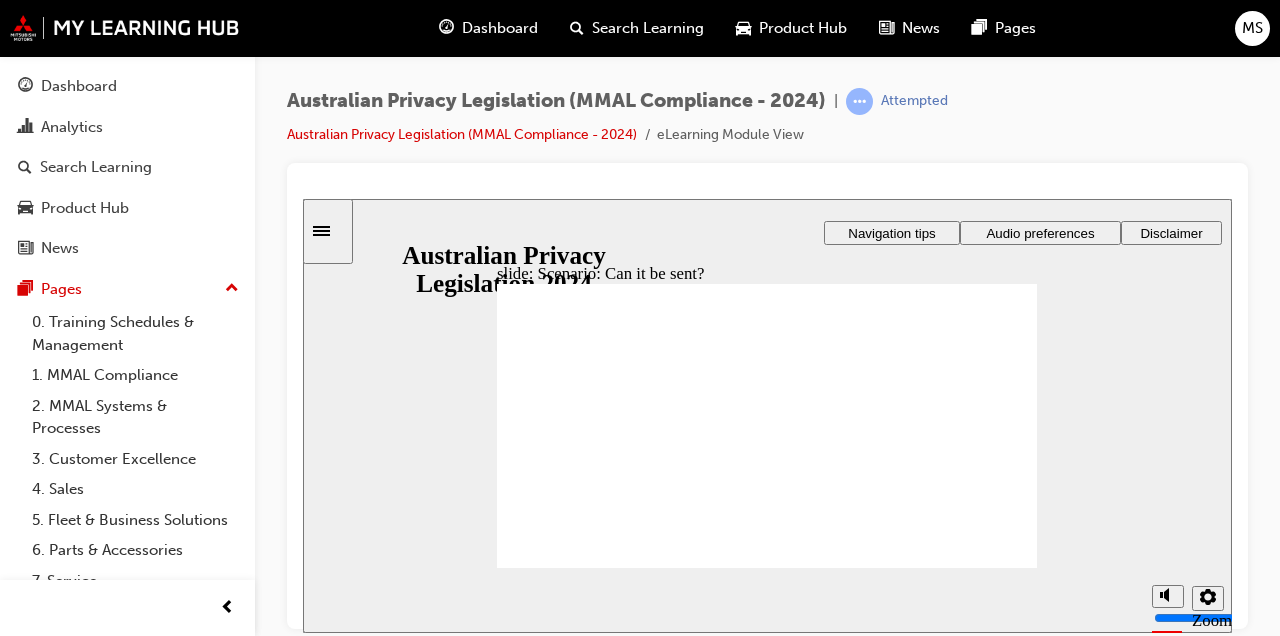 radio on "true" 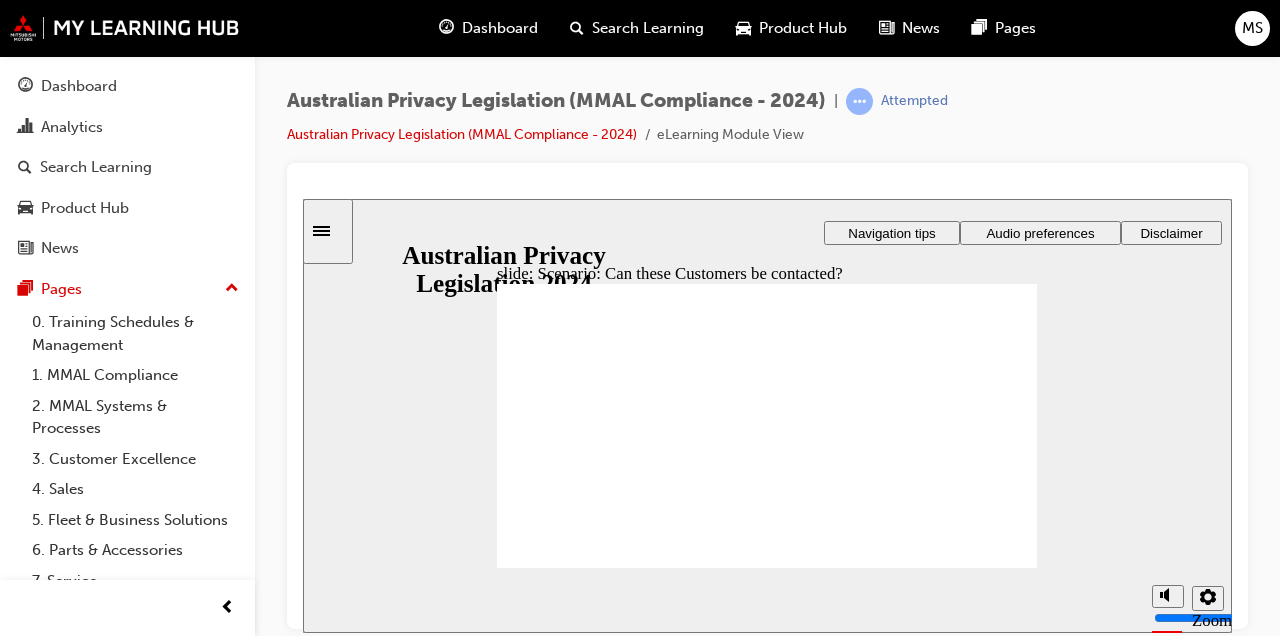 radio on "true" 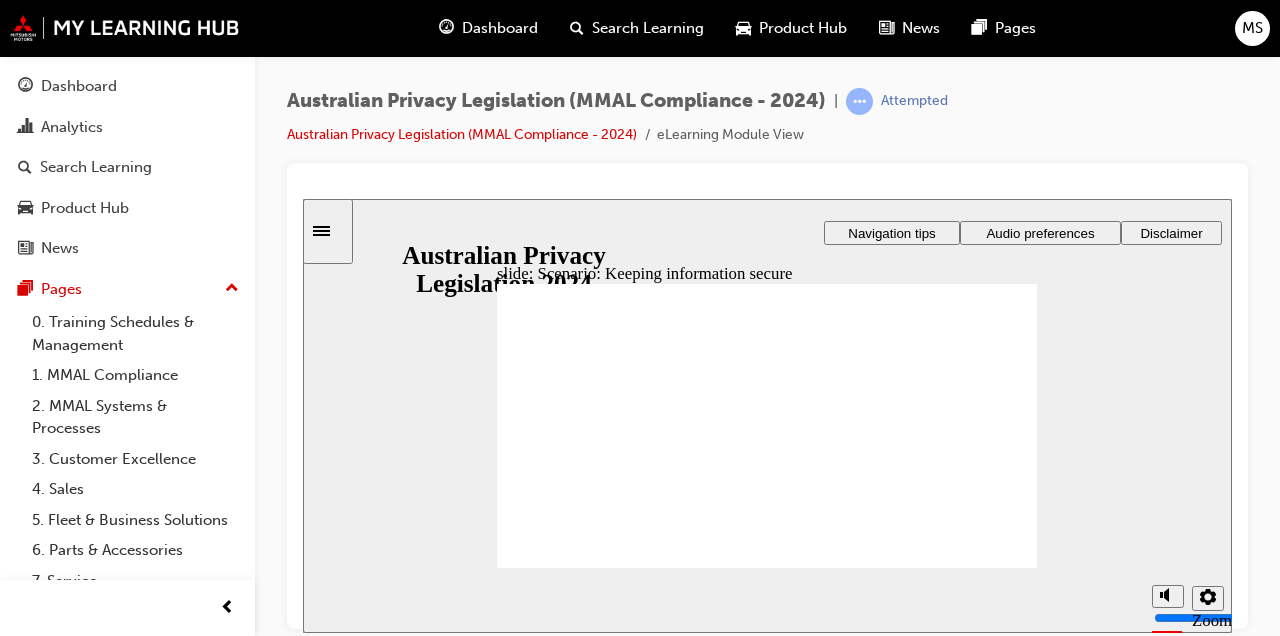 radio on "true" 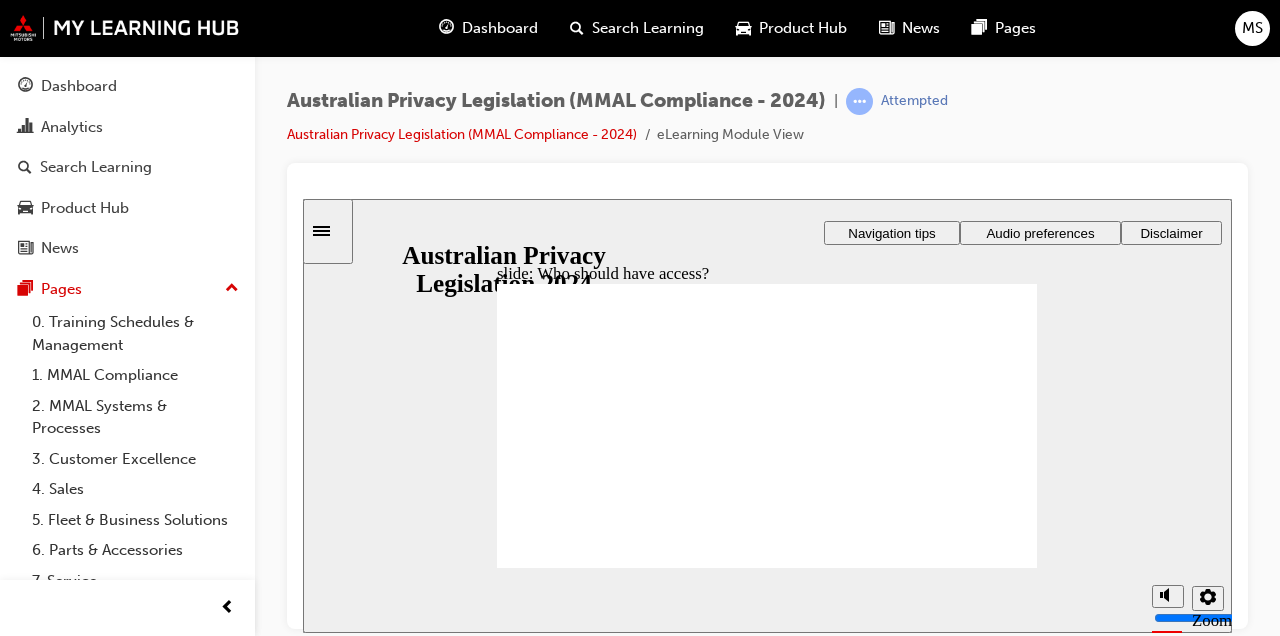 click on "Playback Speed
2
1.75
1.5 1.25 0.75" at bounding box center (767, 599) 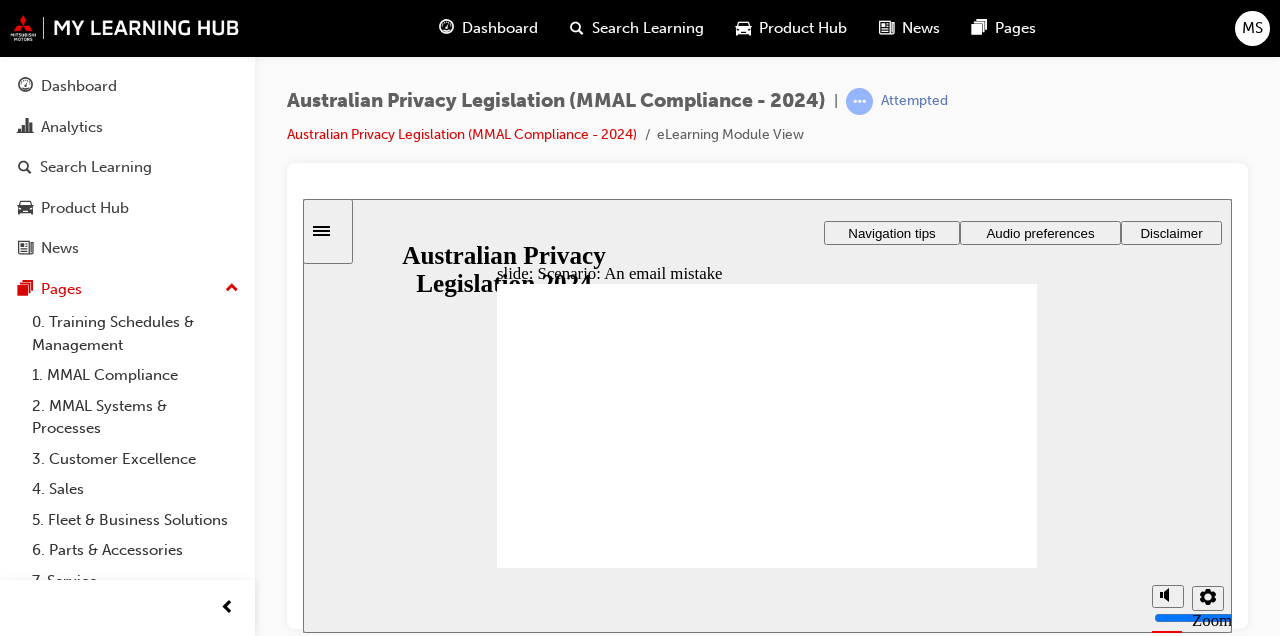 scroll, scrollTop: 0, scrollLeft: 0, axis: both 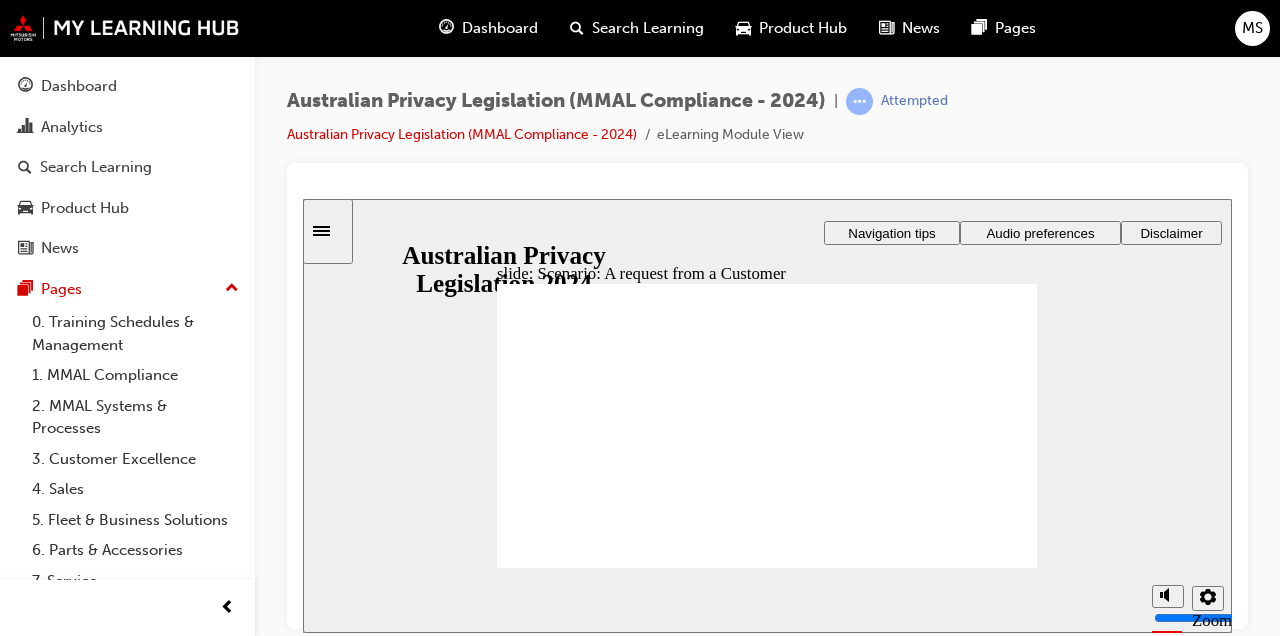radio on "true" 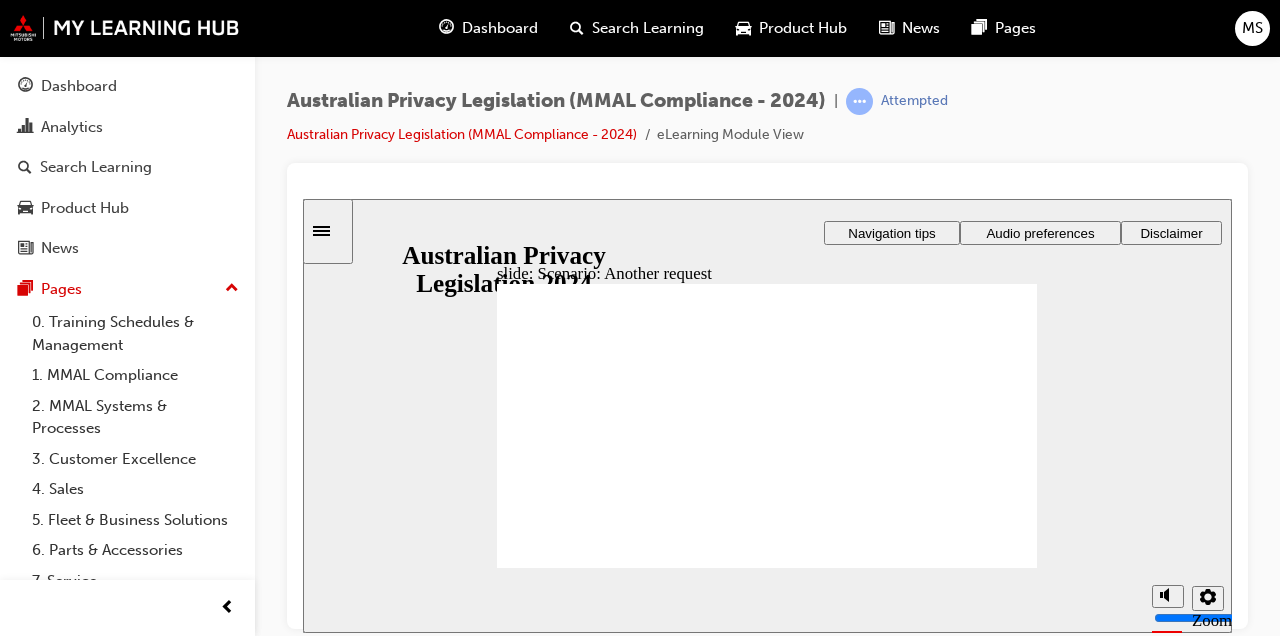 radio on "true" 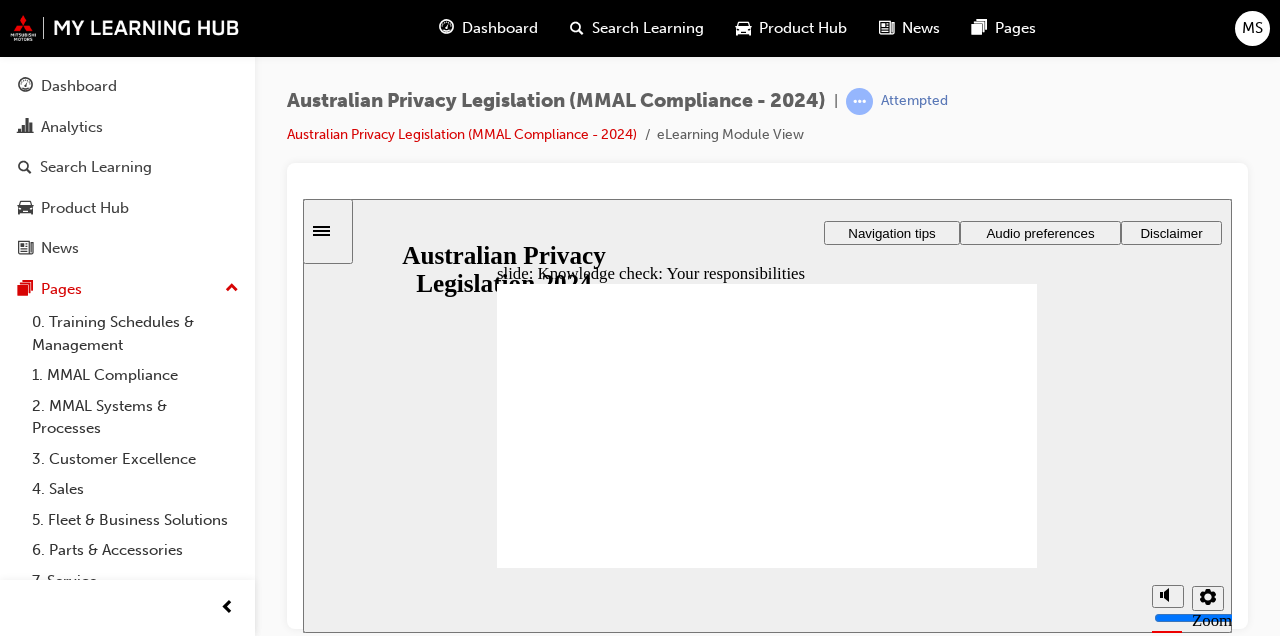 checkbox on "true" 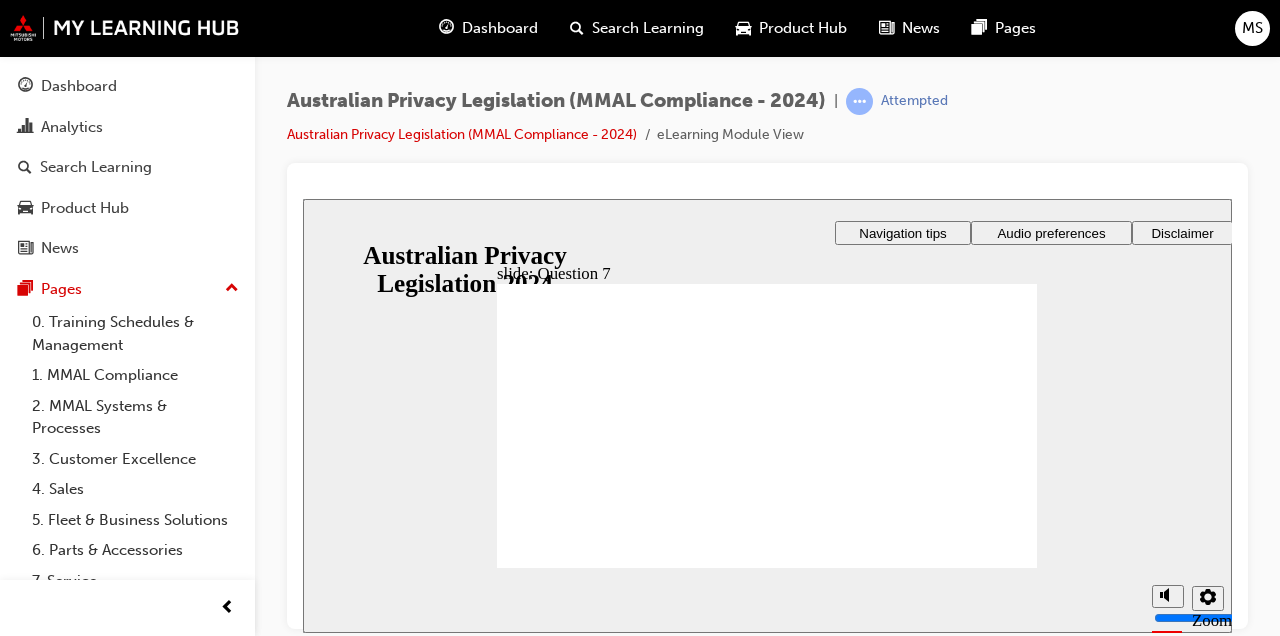radio on "true" 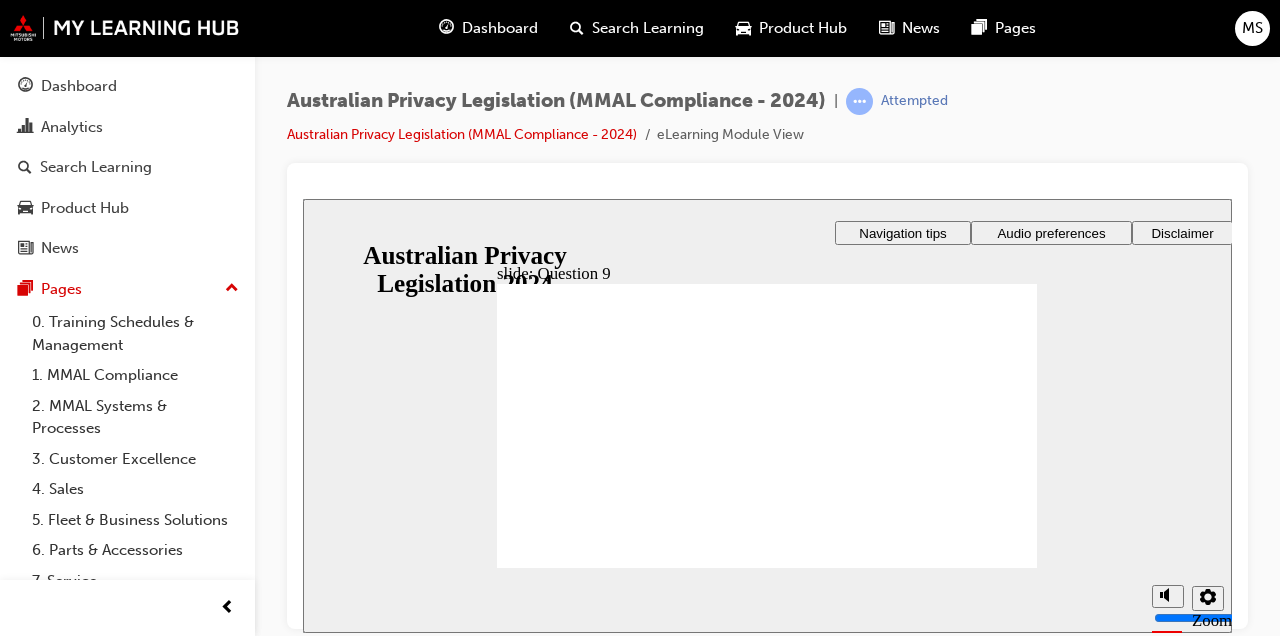 radio on "true" 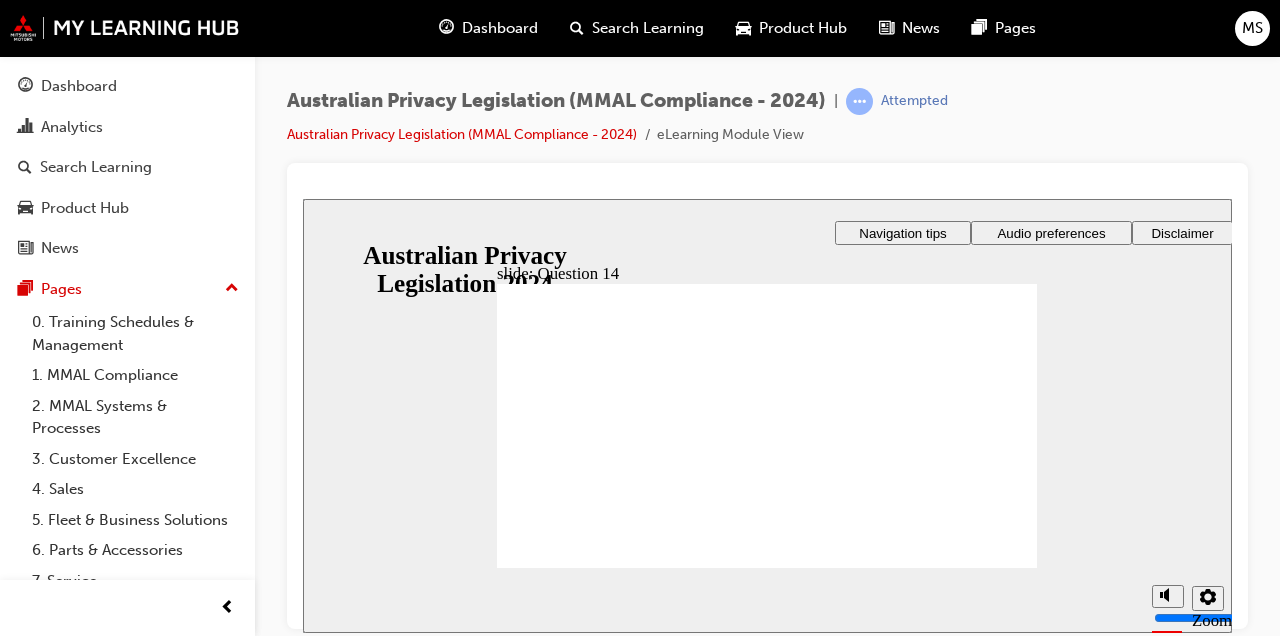 radio on "true" 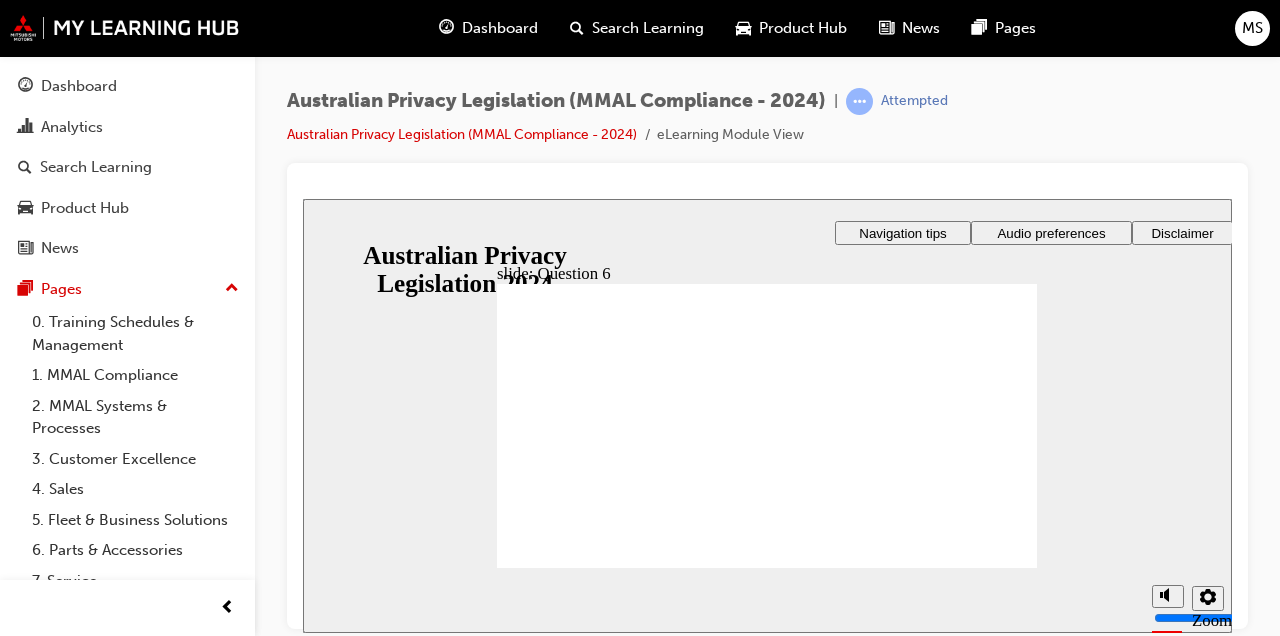 radio on "true" 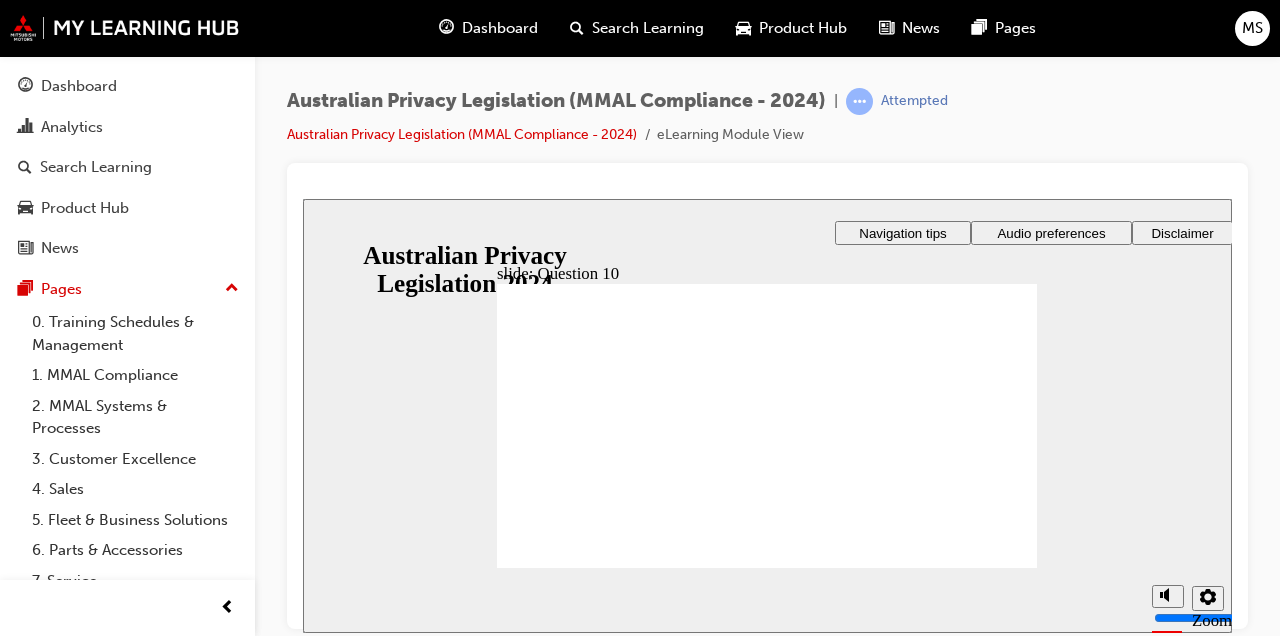 radio on "true" 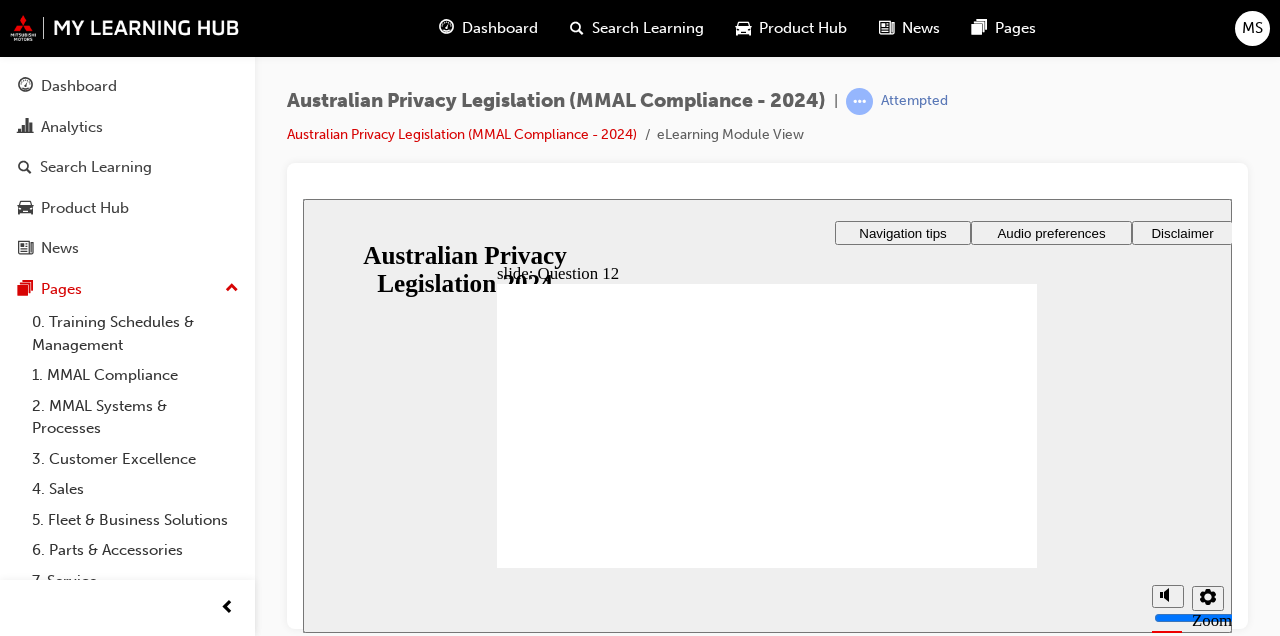 click on "slide: Question 12
Rectangle 1 Rectangle 3 Question  6   of 14 Customer Nico’s phone number is on the Do Not Call Register. For which of the following reasons can he be contacted by the Dealership by telephone? Select  all the correct answers  and then  click Submit. To advise of a recall affecting the vehicle he purchased. To offer him an extra $200 on the trade in value of his vehicle if he purchases a new vehicle through the Dealership in the next 3 months. To promote a new vehicle model that’s just been released. To remind him that his next scheduled service is due. Click  Next  to continue. Submit Round Same Side Corner 3 Next Rectangle 1 Round Same Side Corner 1 Next Rectangle 1 Oval 1 Round Same Side Corner 1 Next Round Same Side Corner 1 Round Same Side Corner 1 Back Rectangle 1 Round Same Side Corner 1 Back Round Same Side Corner 1 Back Rectangle 1 Oval 1 Correct Incorrect To remind him that his next scheduled service is due. Select  all the correct answers  and then  6  2" at bounding box center [767, 415] 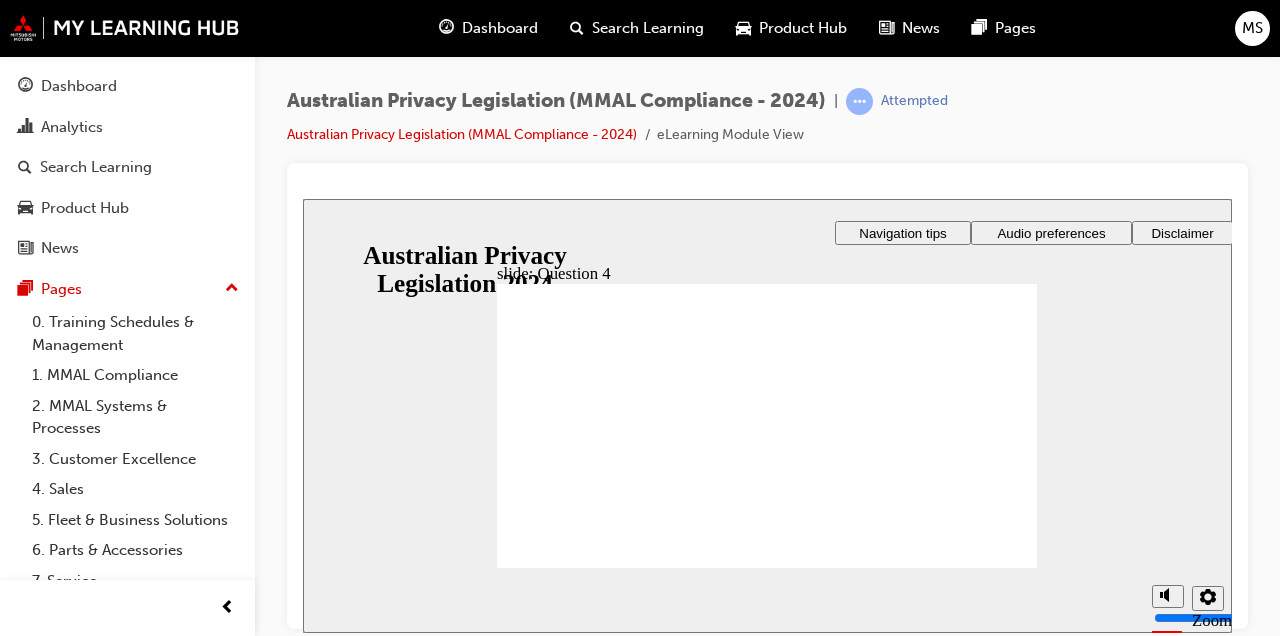 radio on "true" 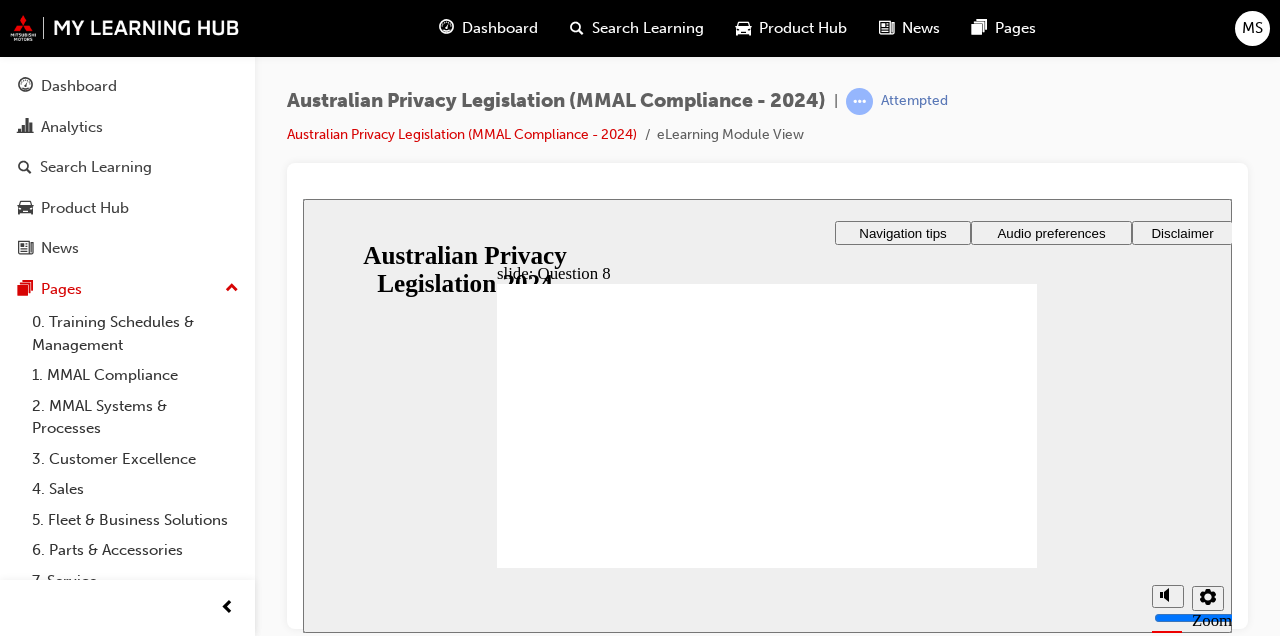 radio on "true" 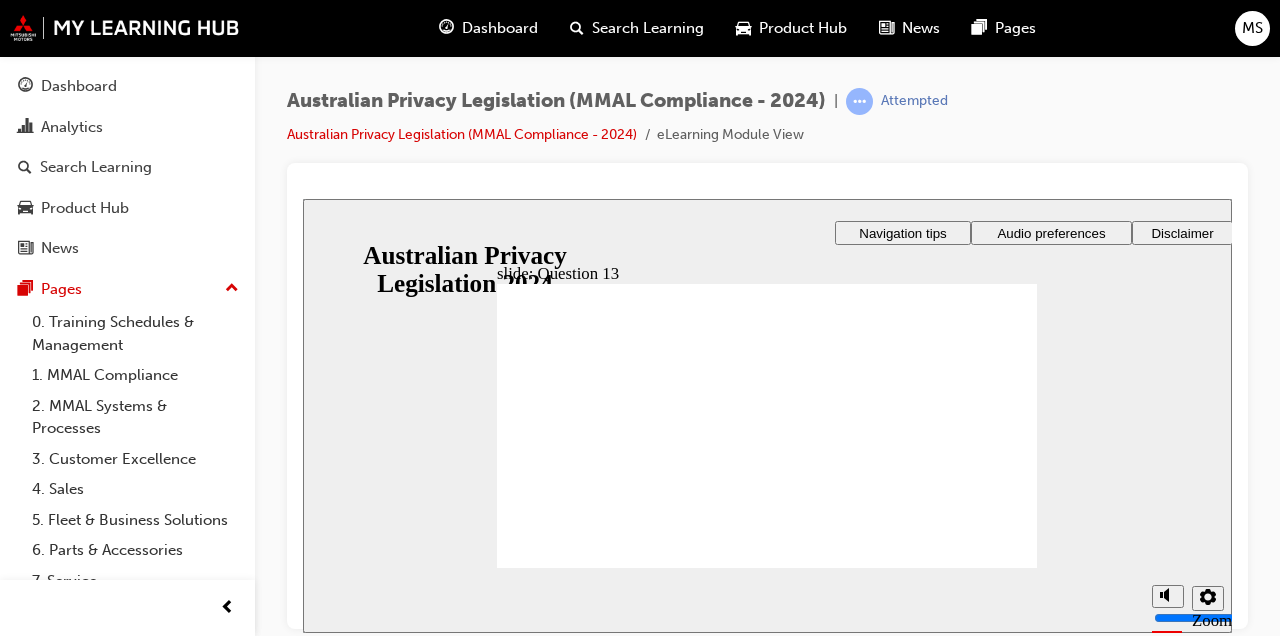 radio on "true" 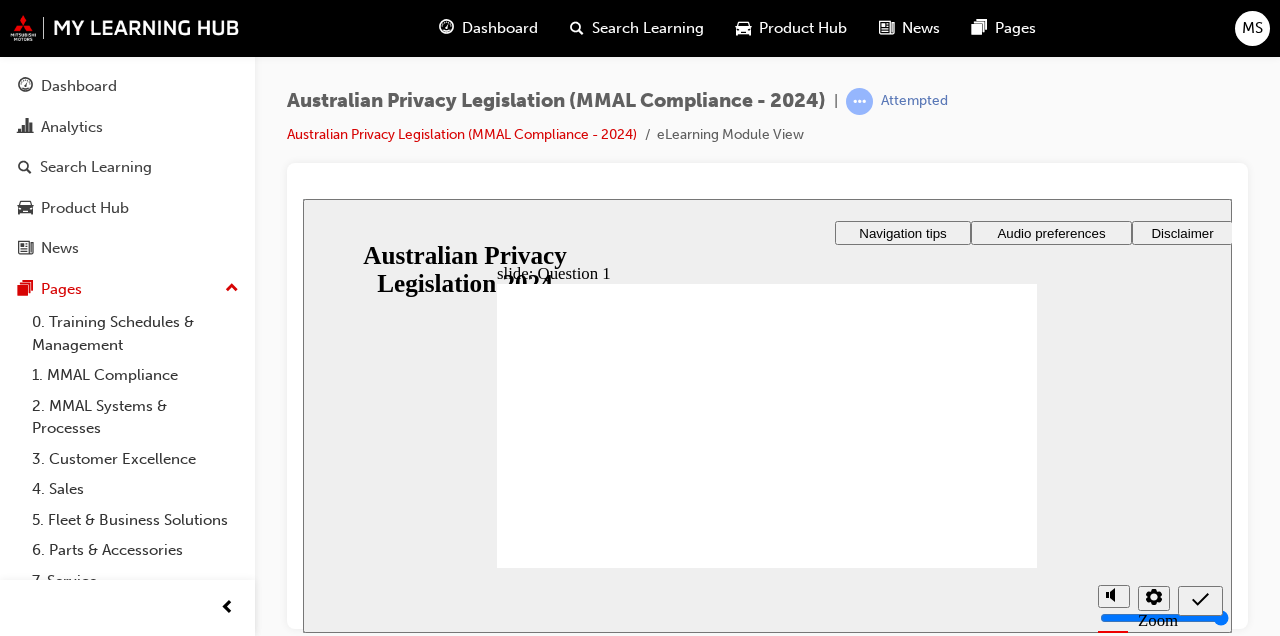radio on "true" 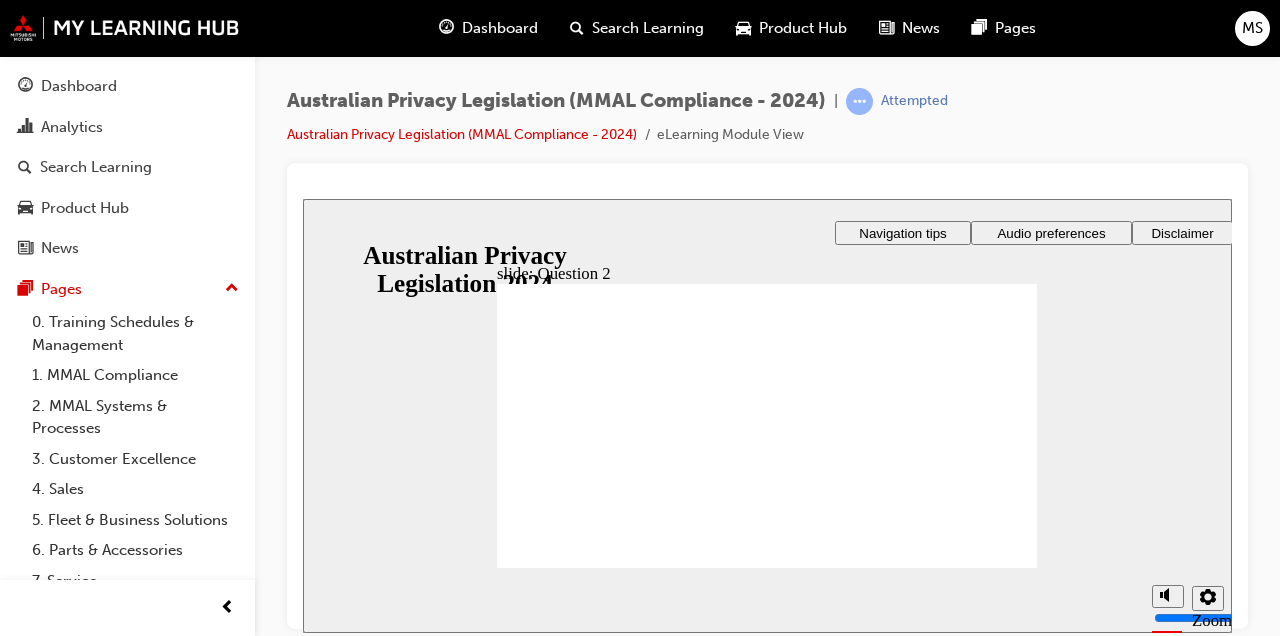radio on "true" 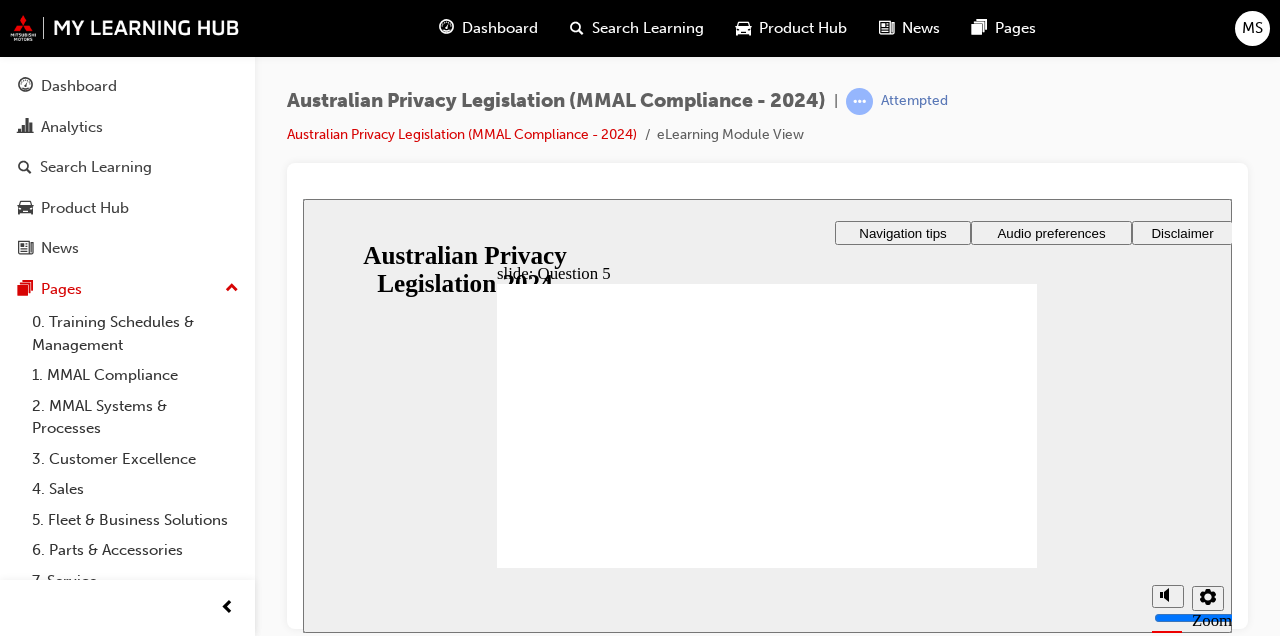 radio on "true" 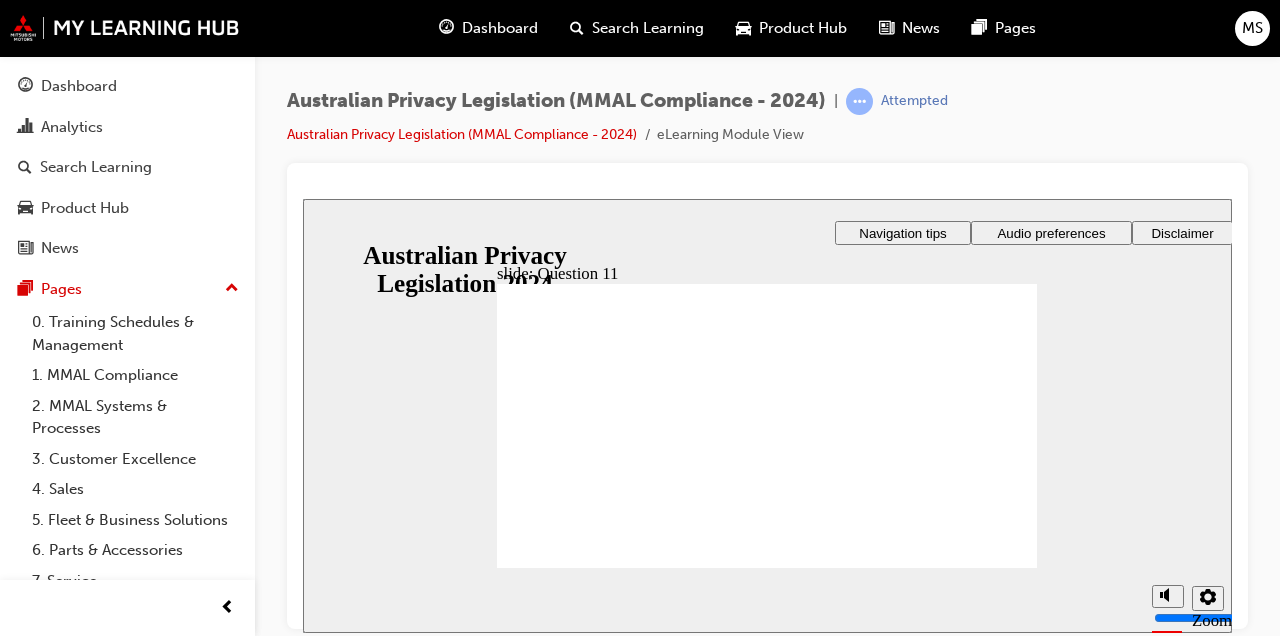radio on "true" 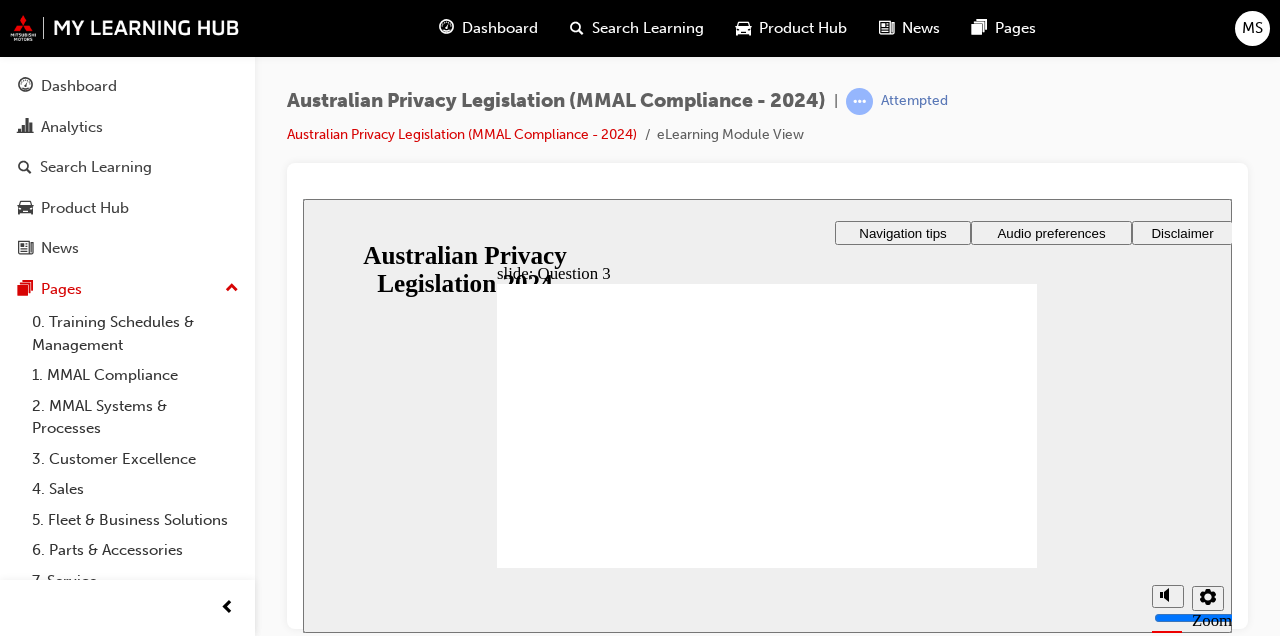 checkbox on "true" 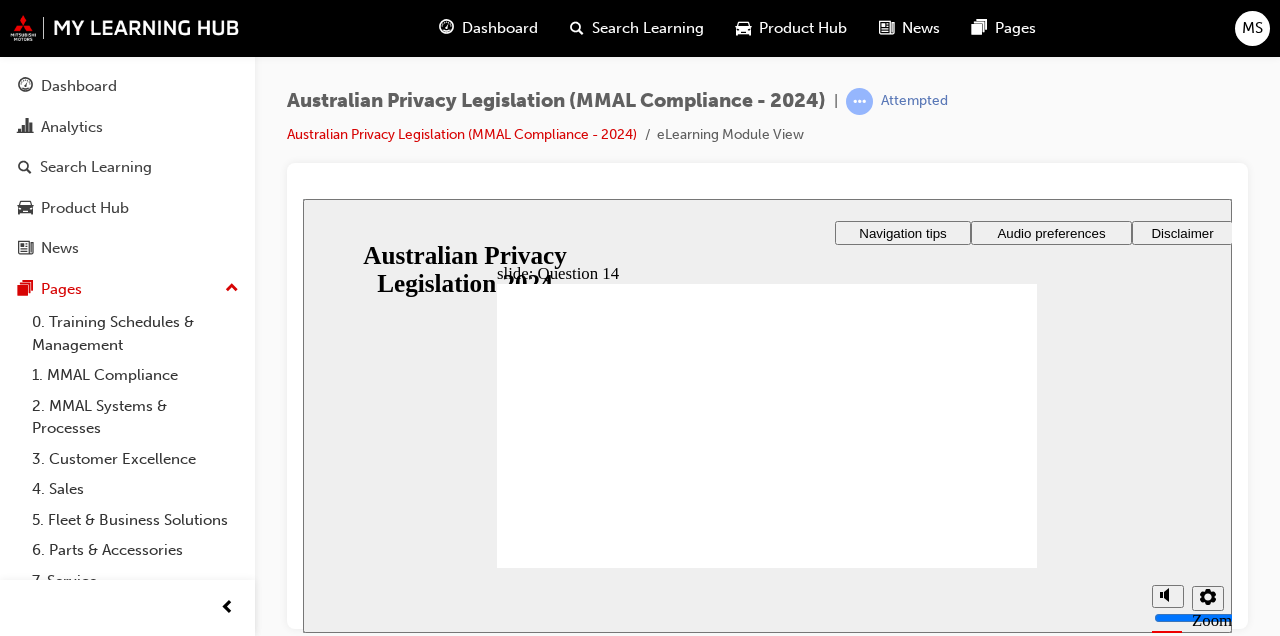 click on "Australian Privacy Legislation (MMAL Compliance - 2024) | Attempted Australian Privacy Legislation (MMAL Compliance - 2024) eLearning Module View" at bounding box center [767, 321] 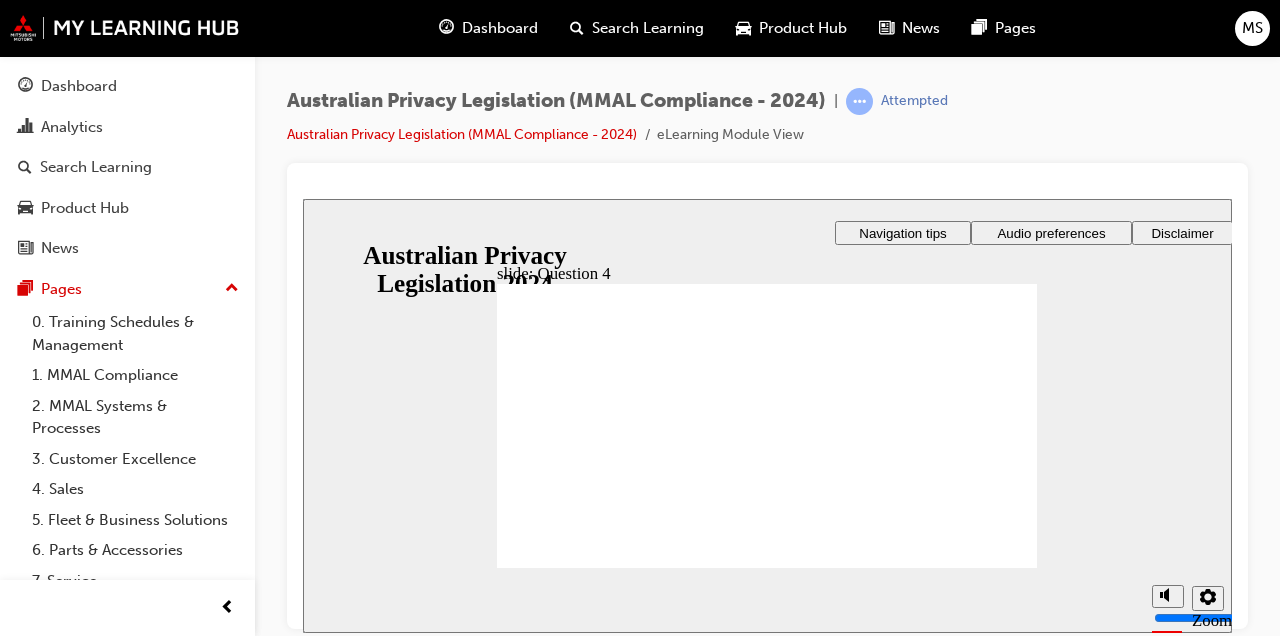 radio on "true" 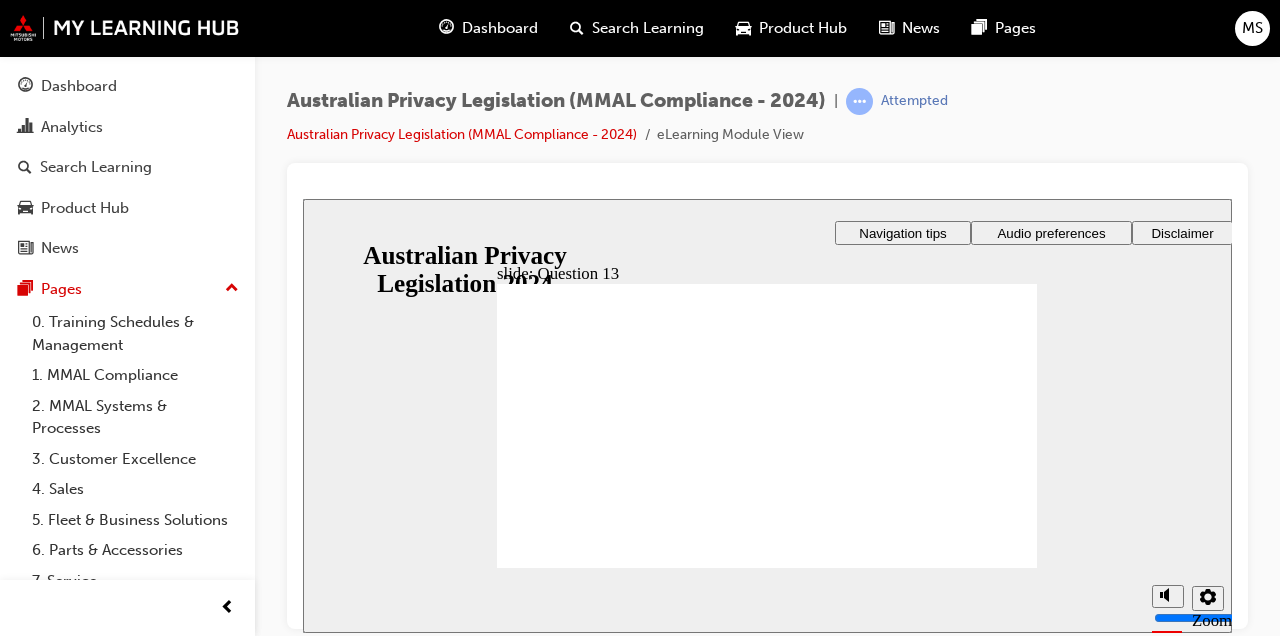 radio on "true" 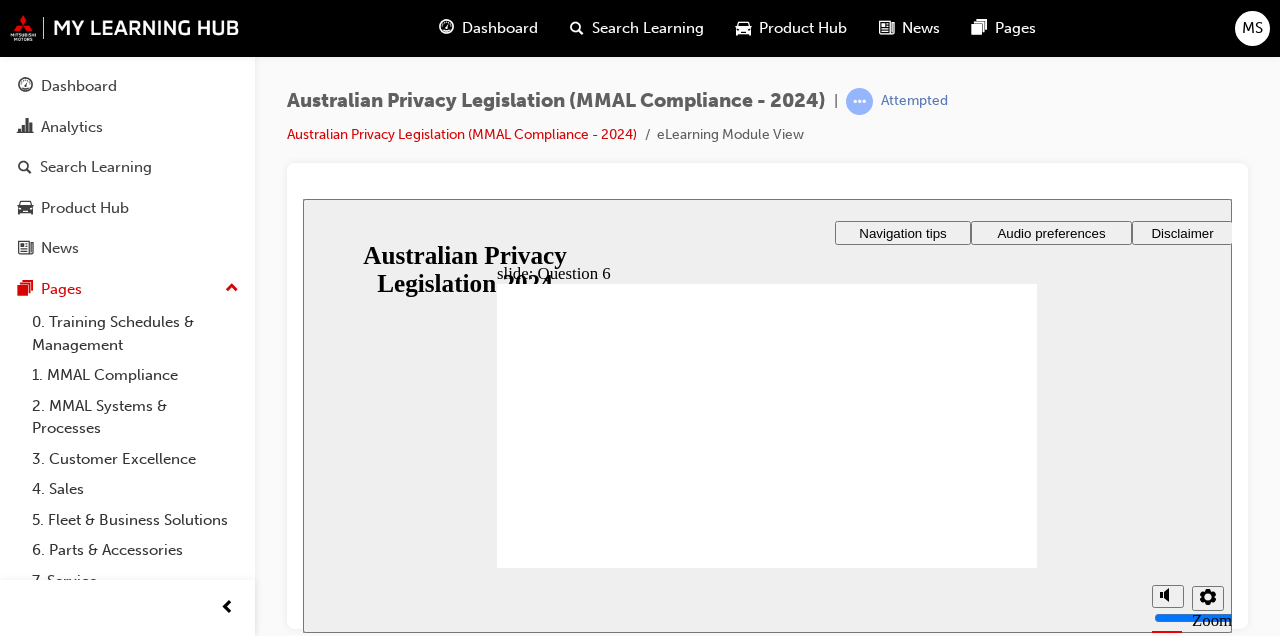 radio on "true" 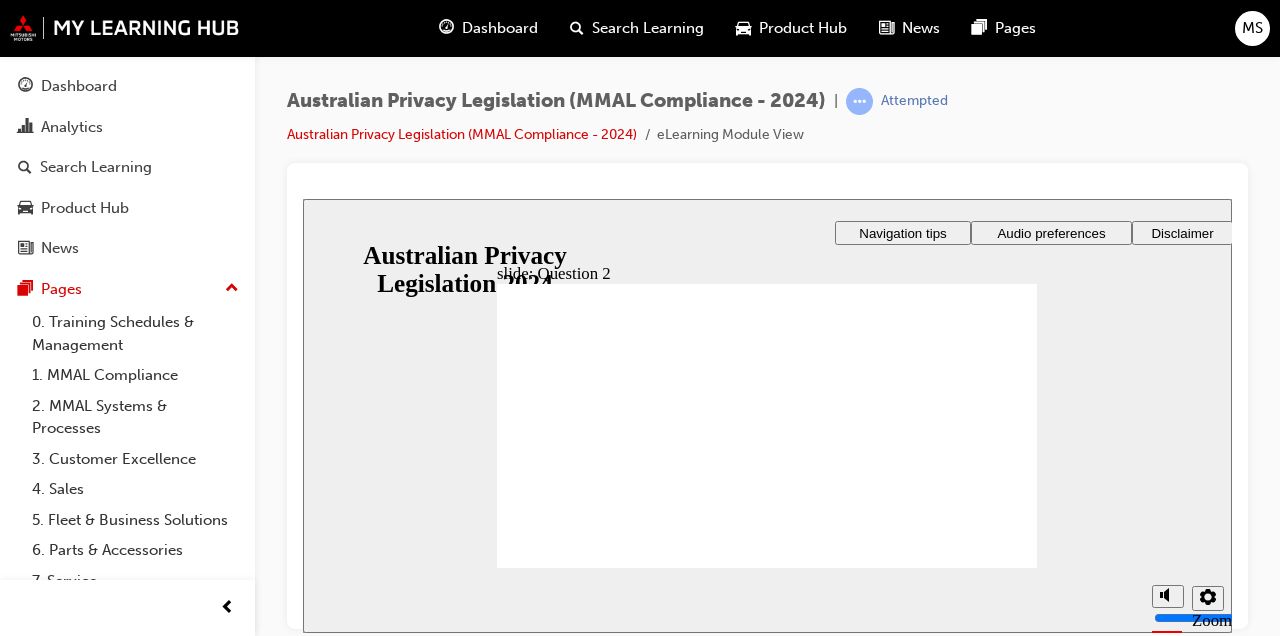 radio on "true" 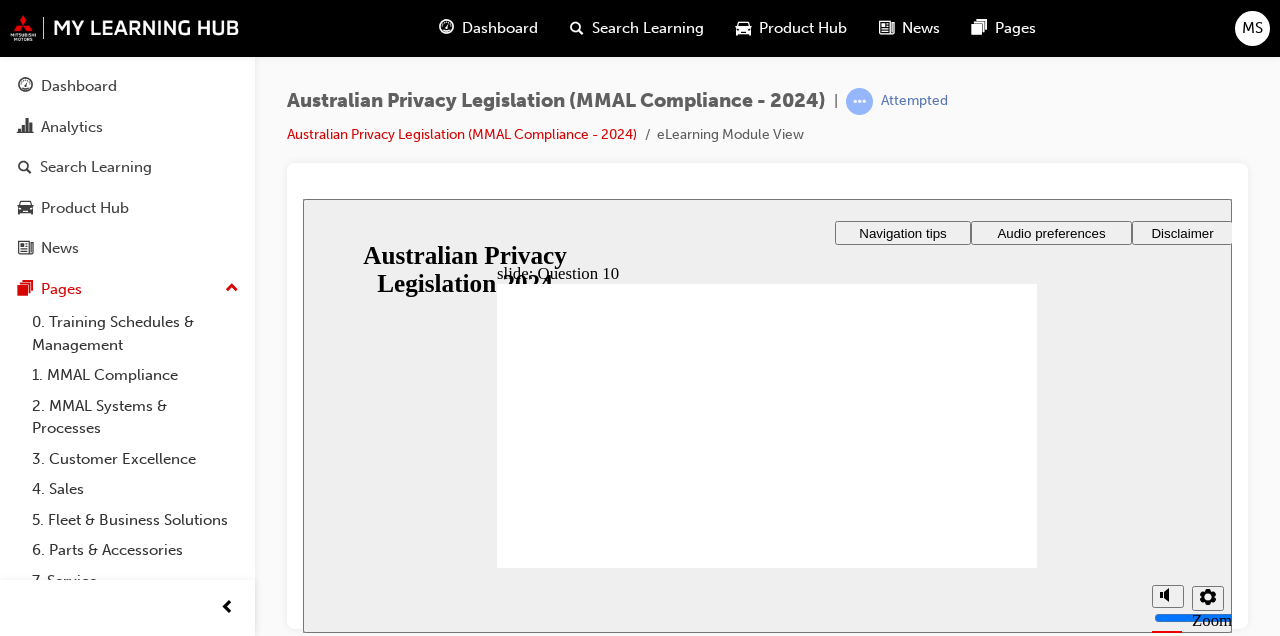 radio on "true" 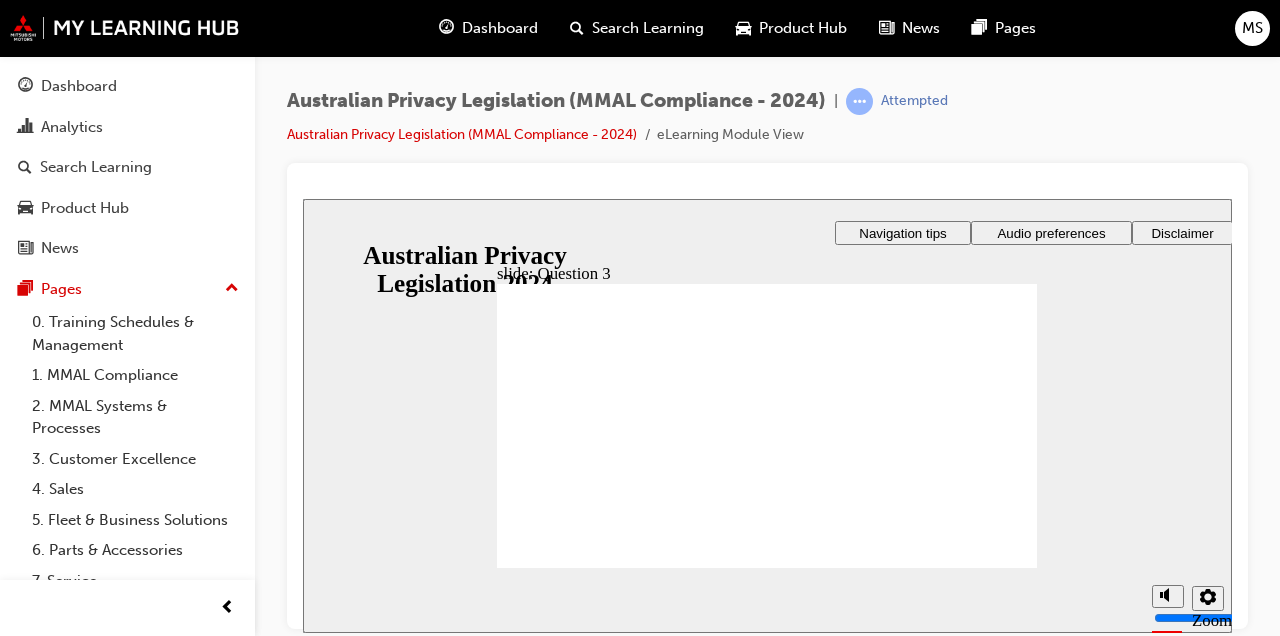 checkbox on "true" 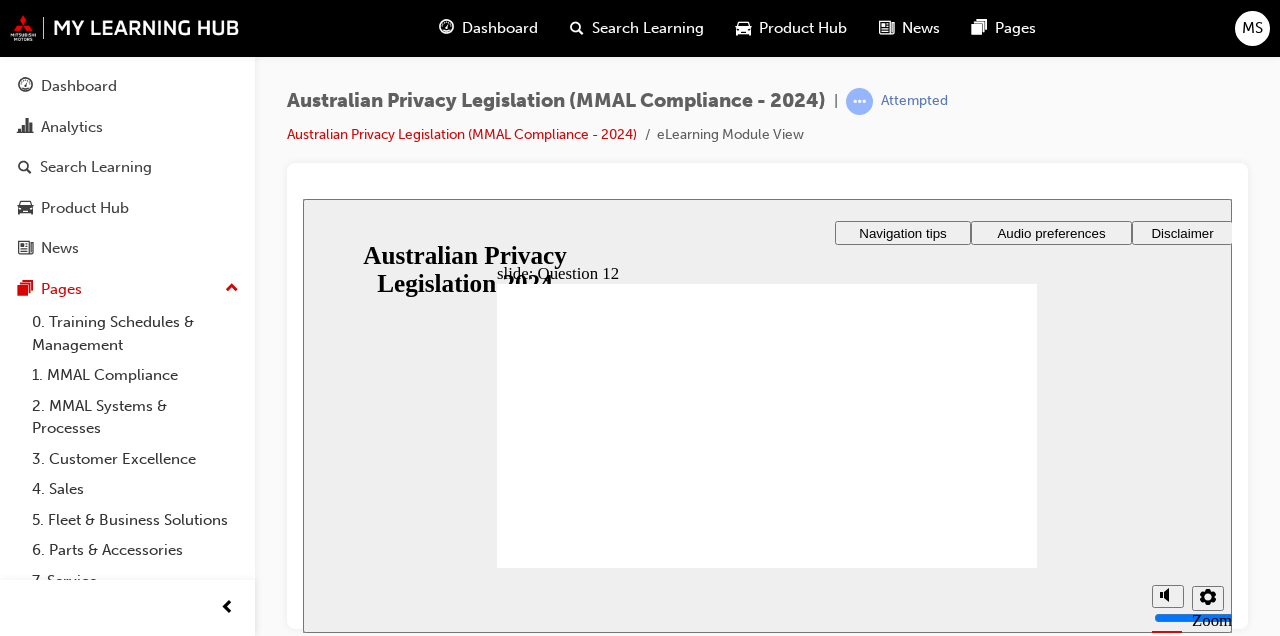 checkbox on "true" 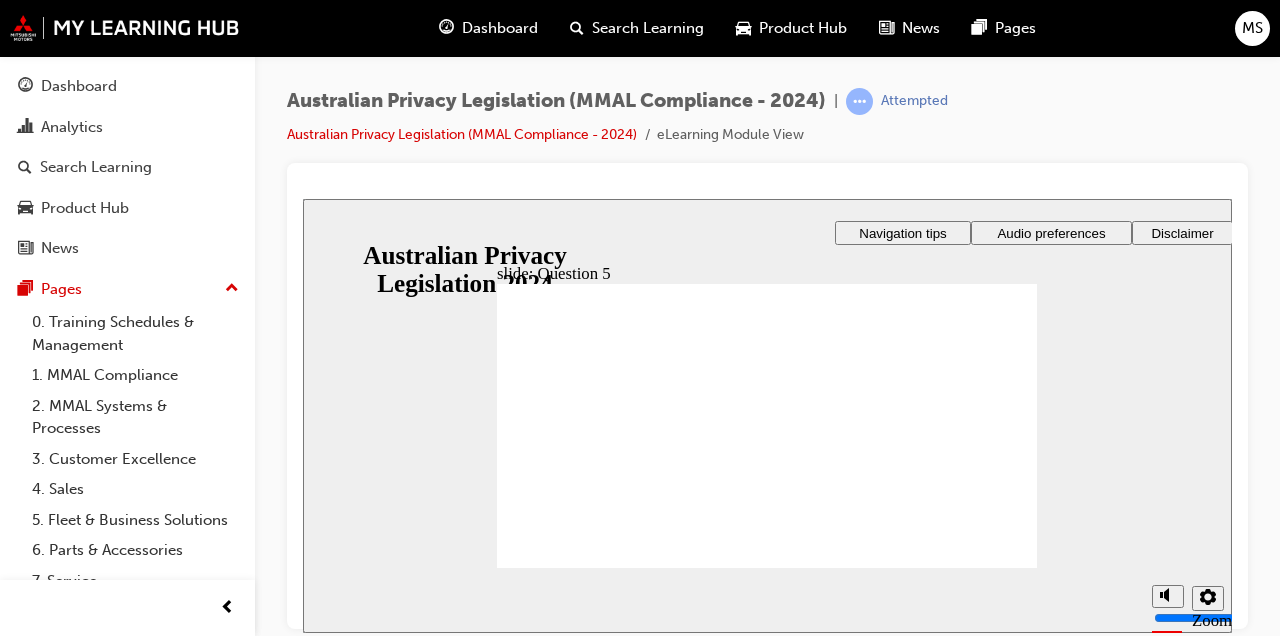 radio on "true" 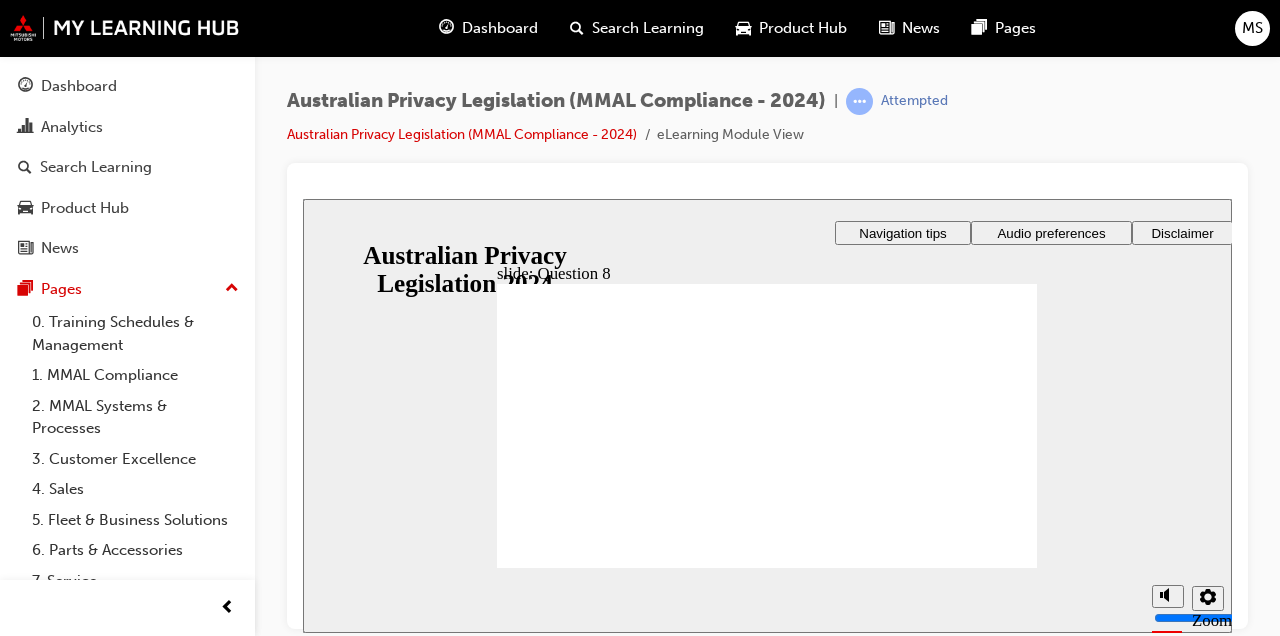 radio on "true" 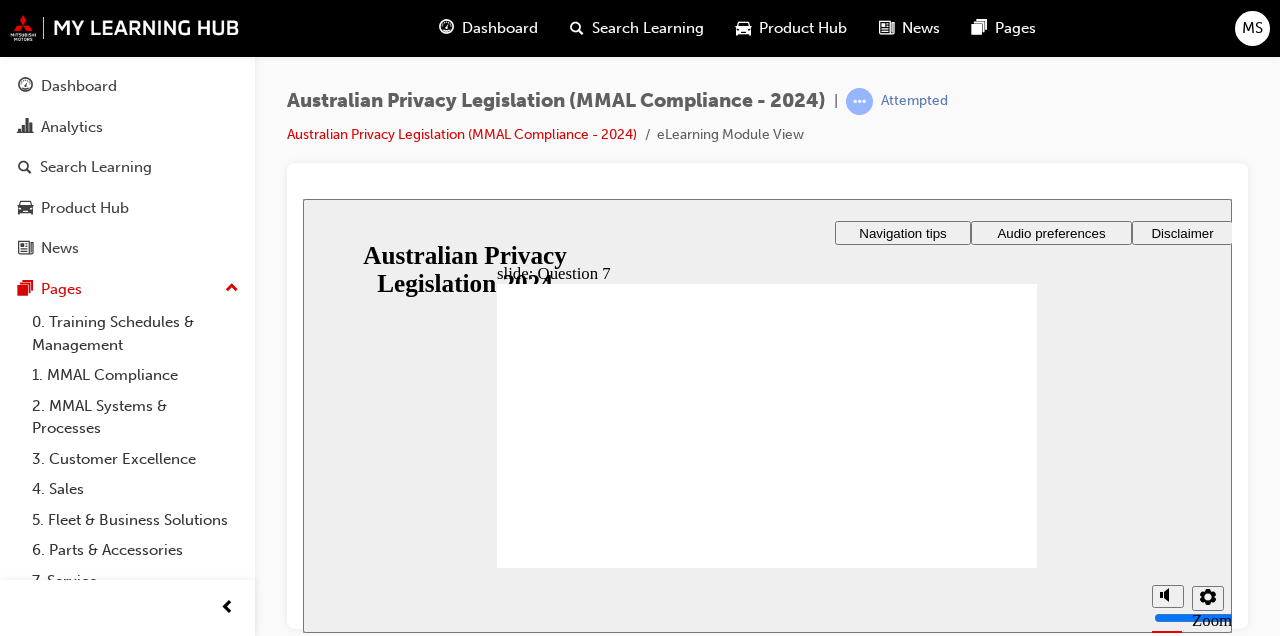 radio on "true" 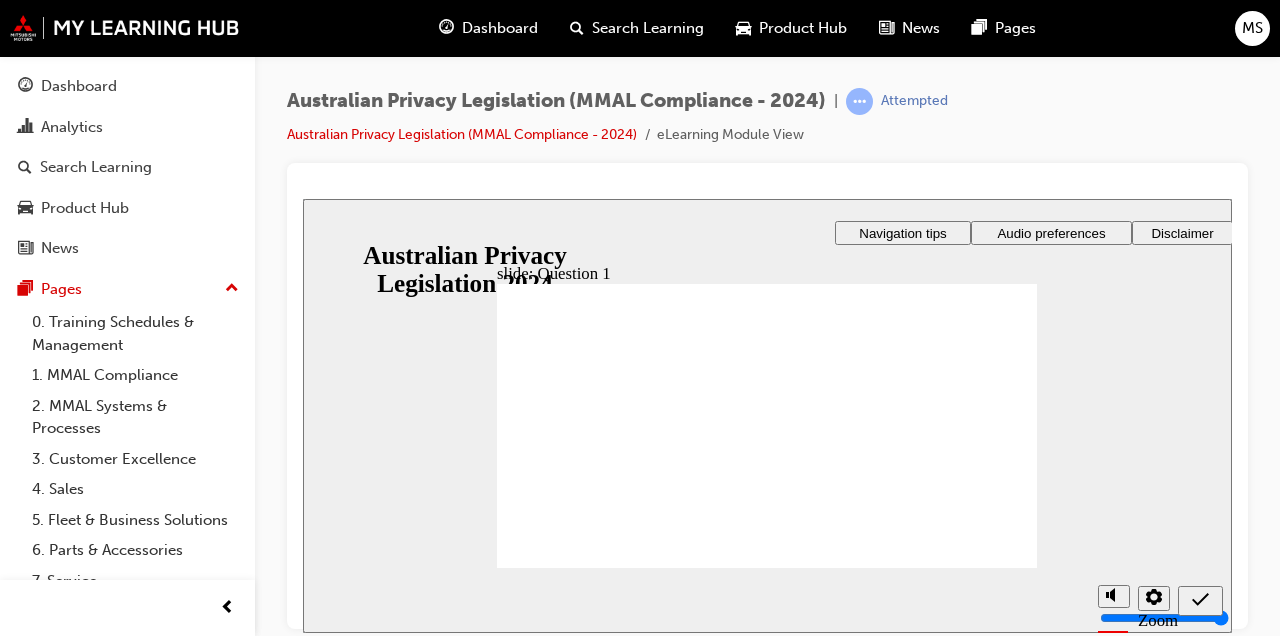 radio on "true" 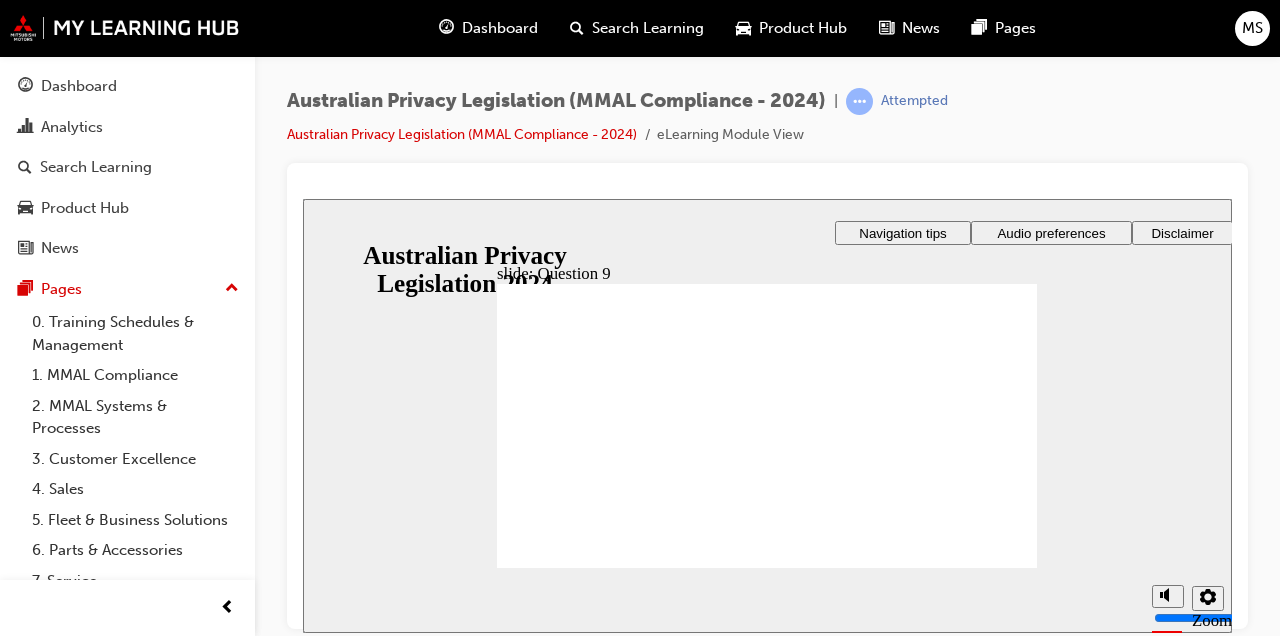 radio on "true" 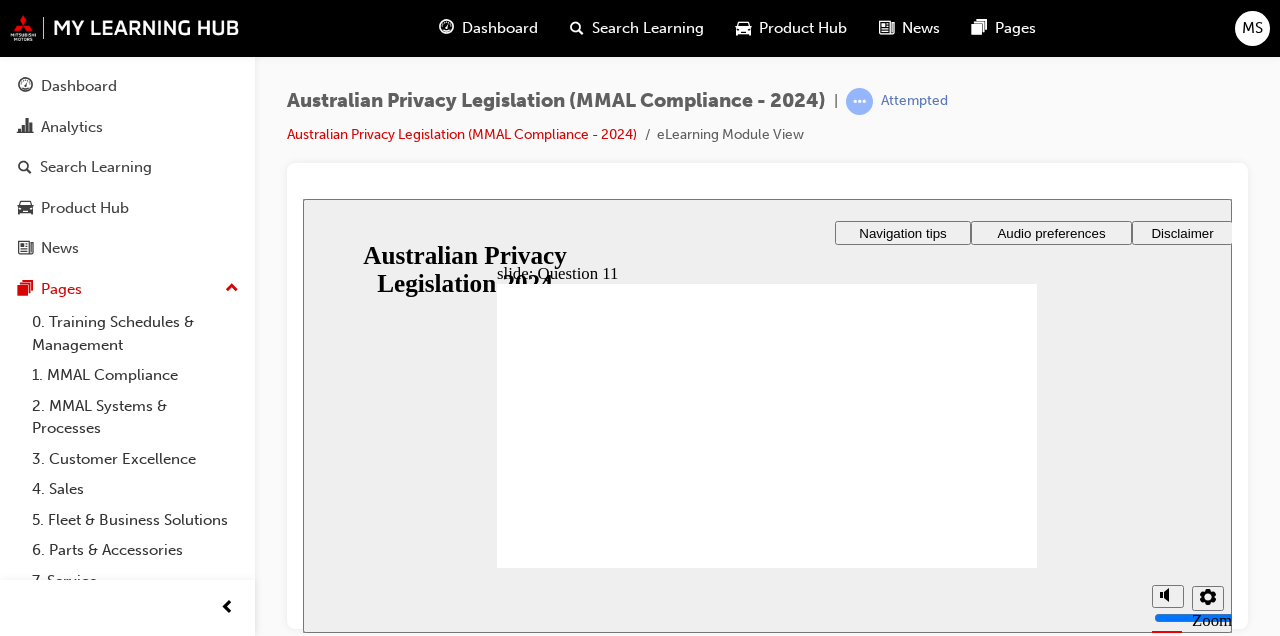 radio on "true" 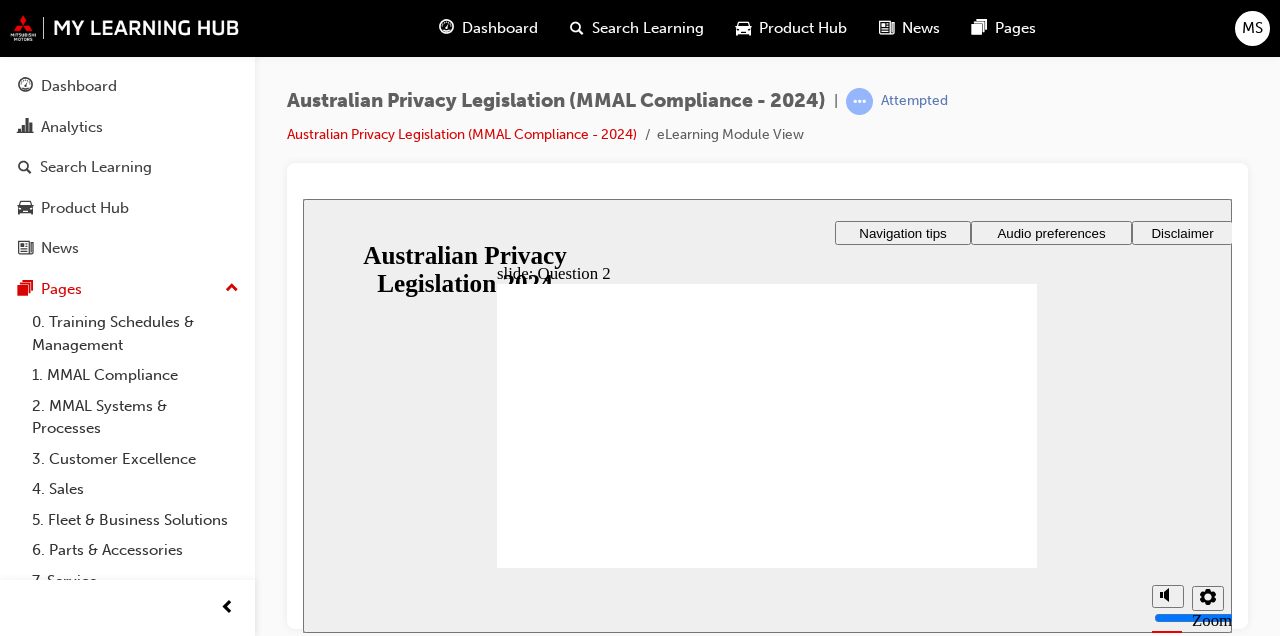 radio on "true" 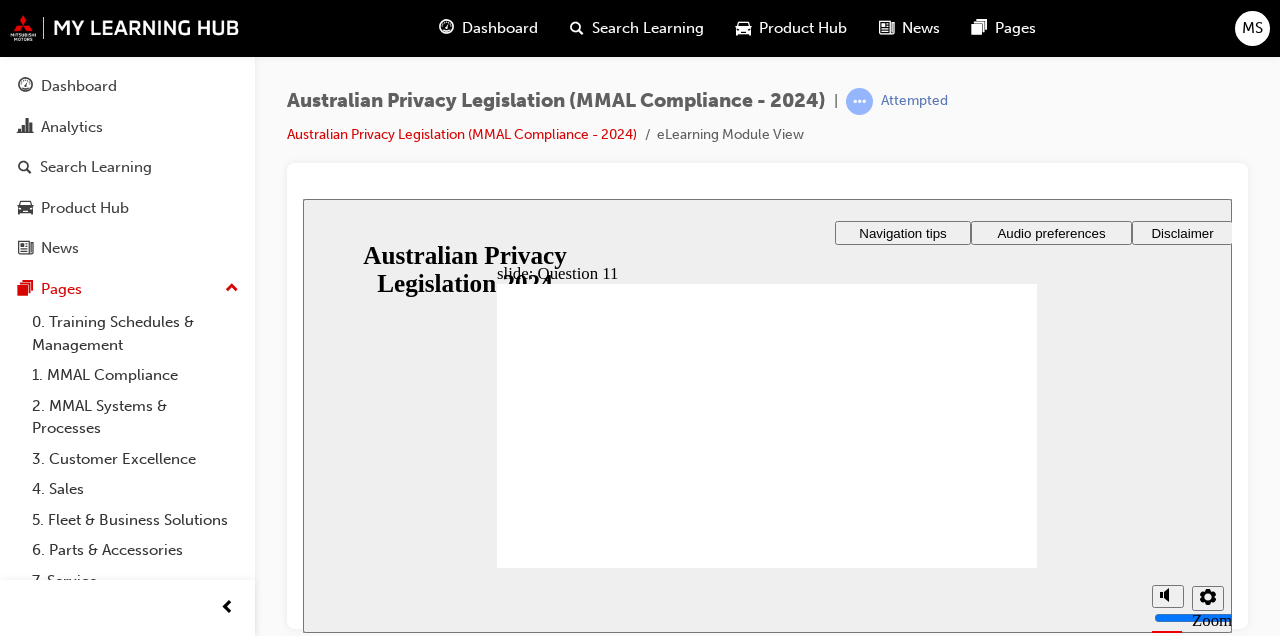 radio on "true" 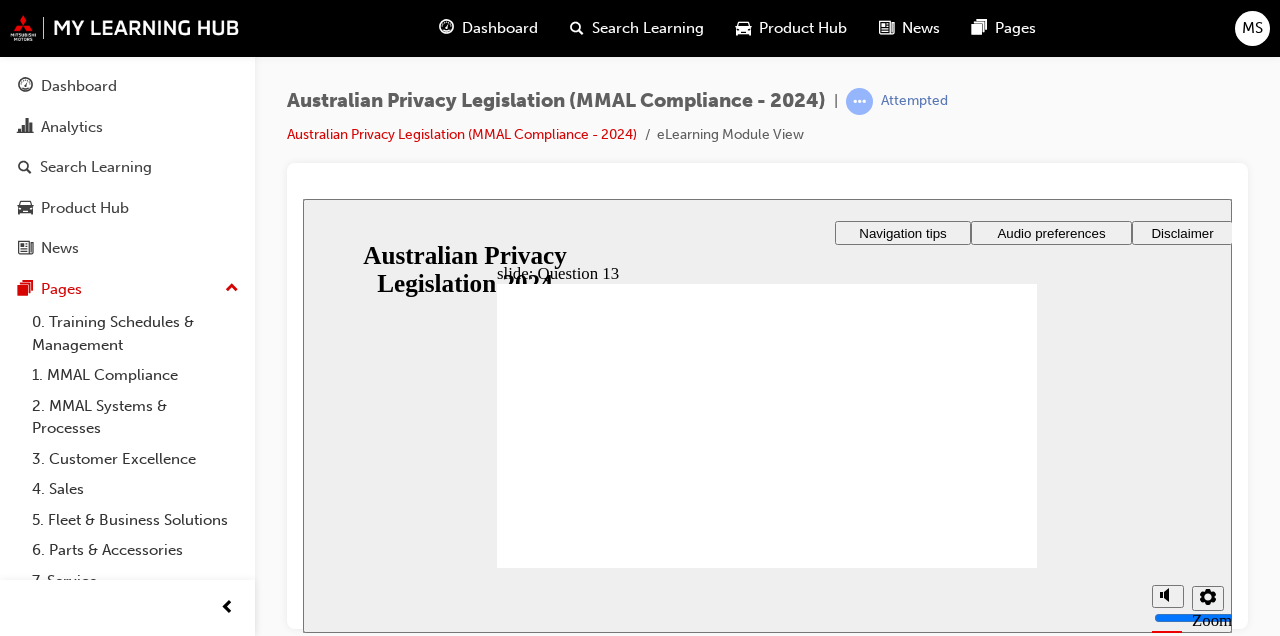 radio on "true" 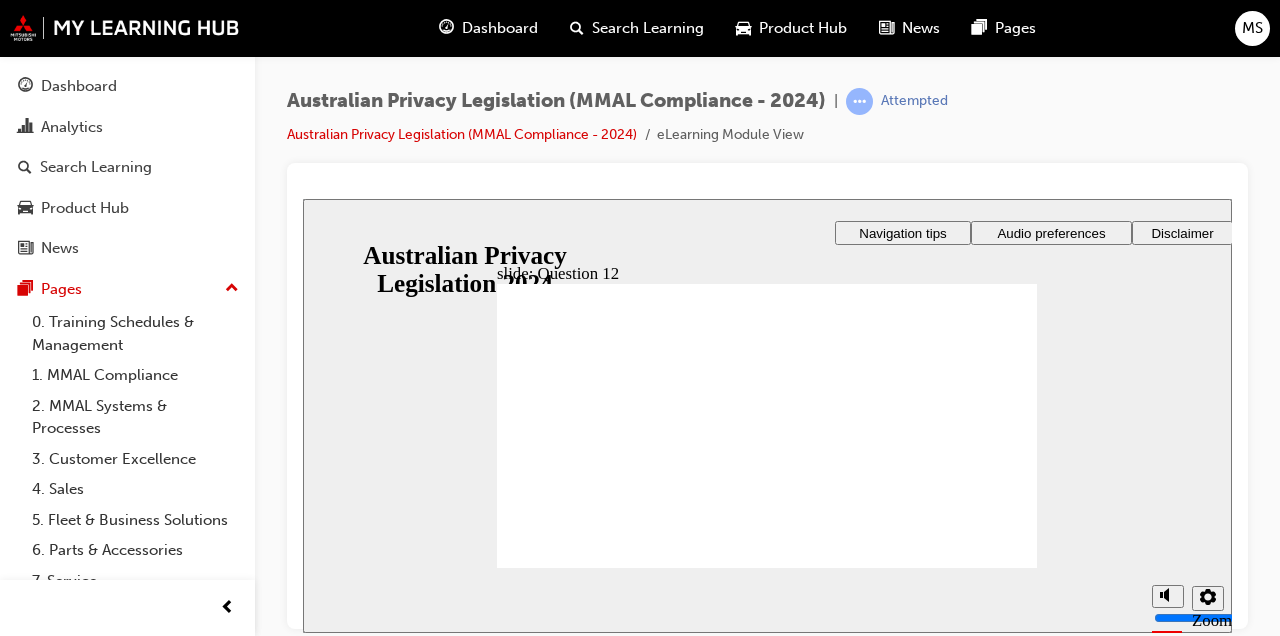 checkbox on "true" 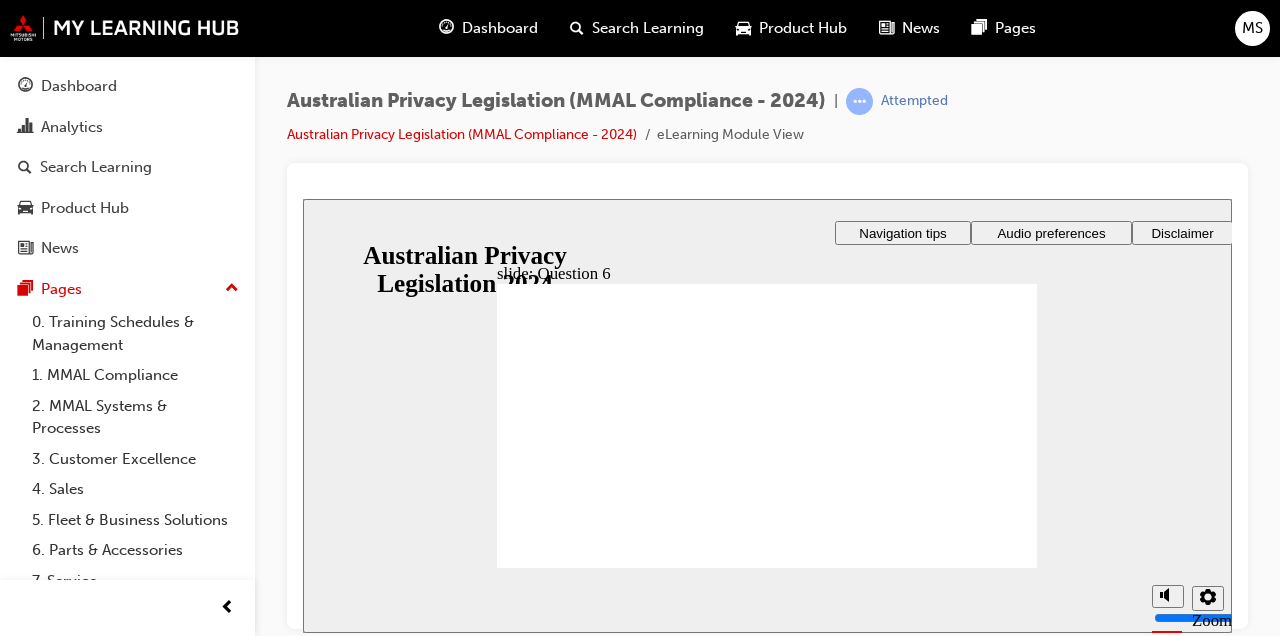 radio on "true" 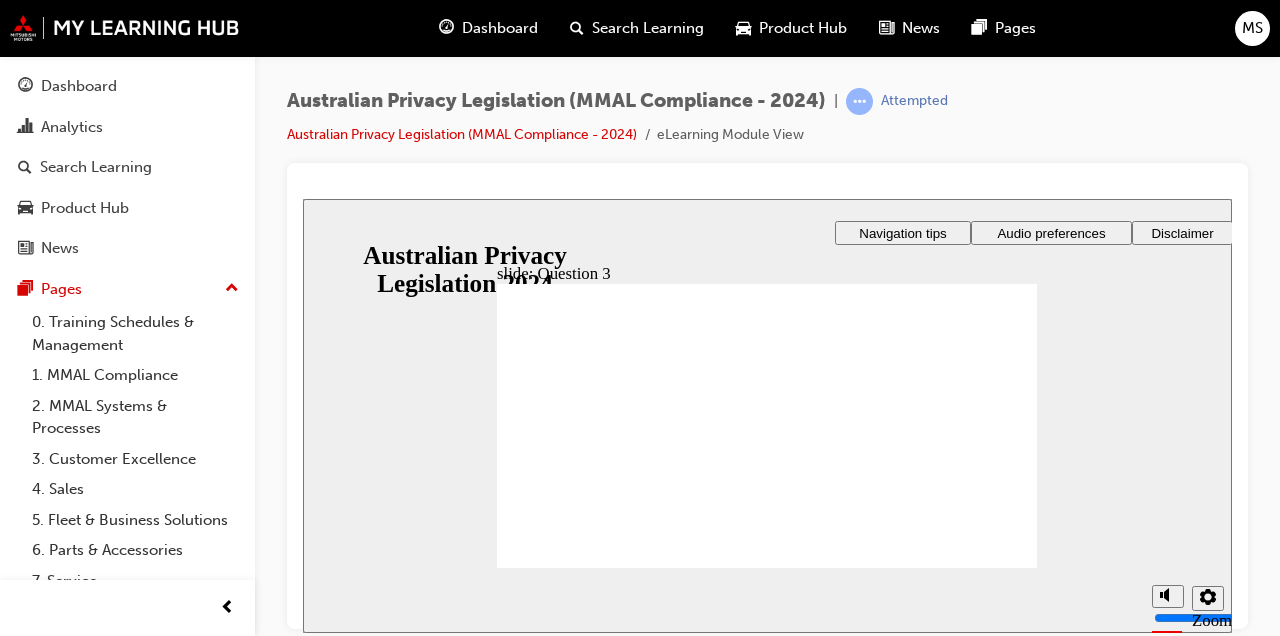 checkbox on "true" 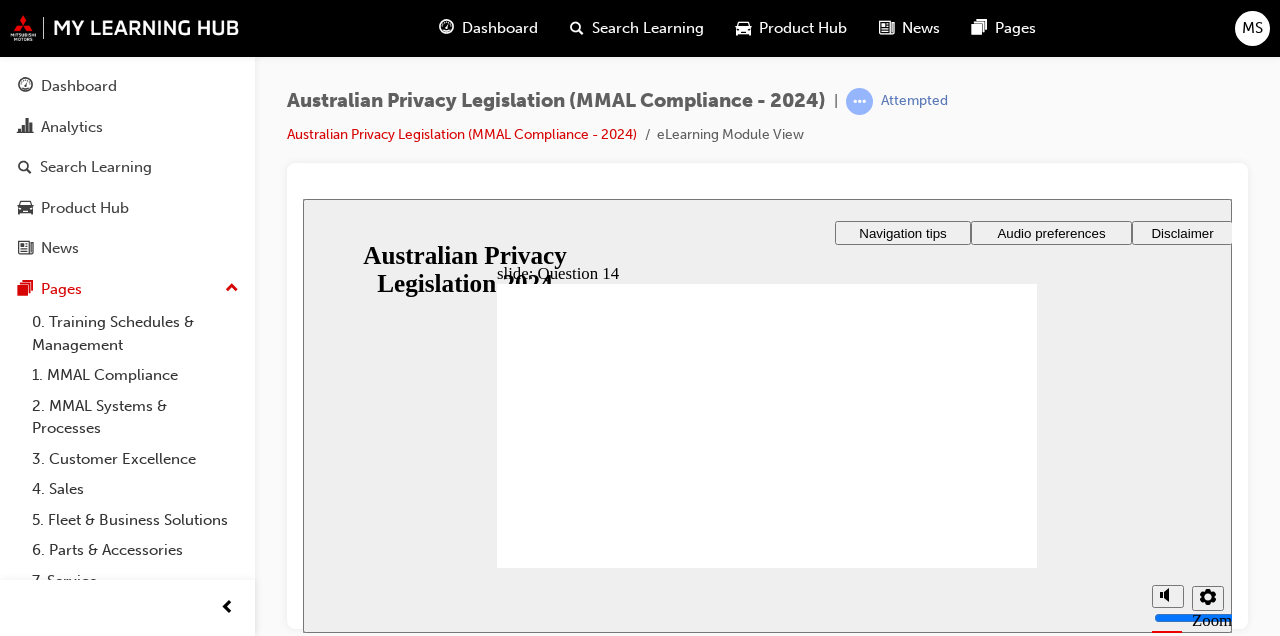 radio on "true" 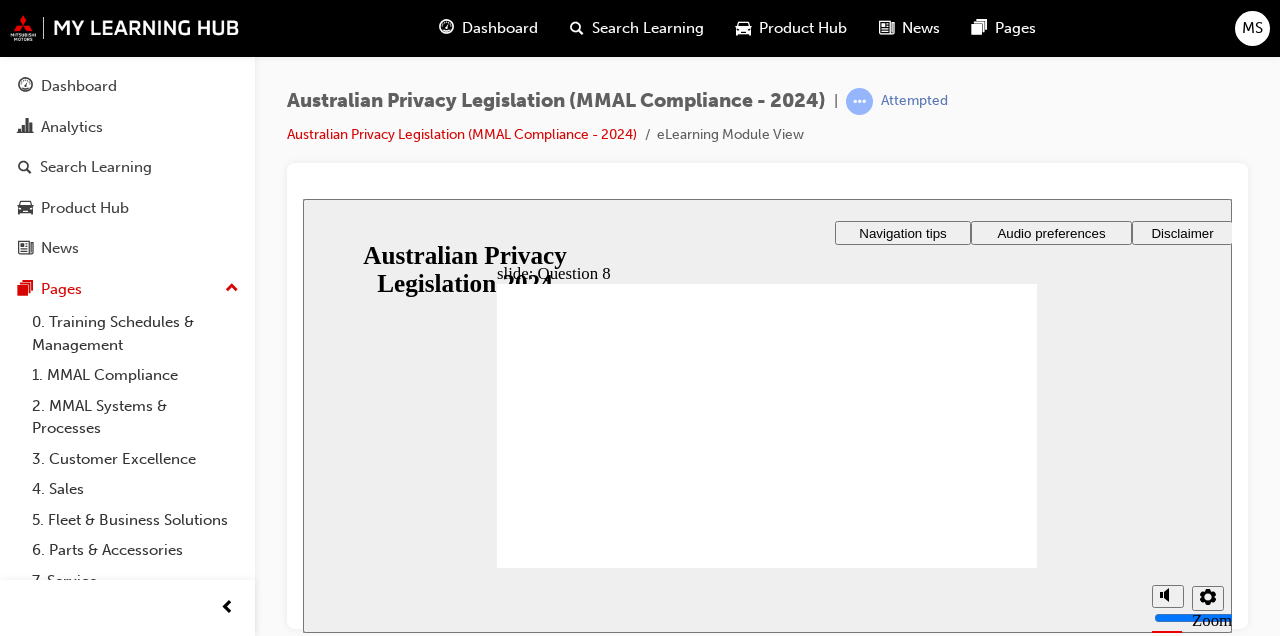 radio on "true" 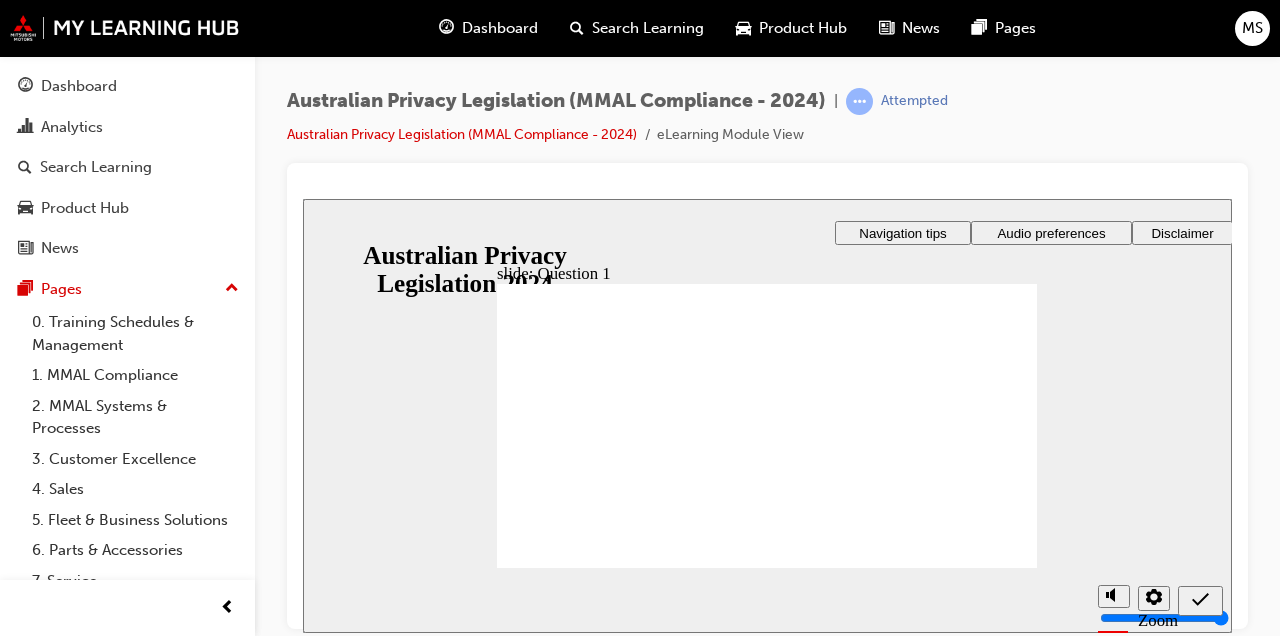 radio on "true" 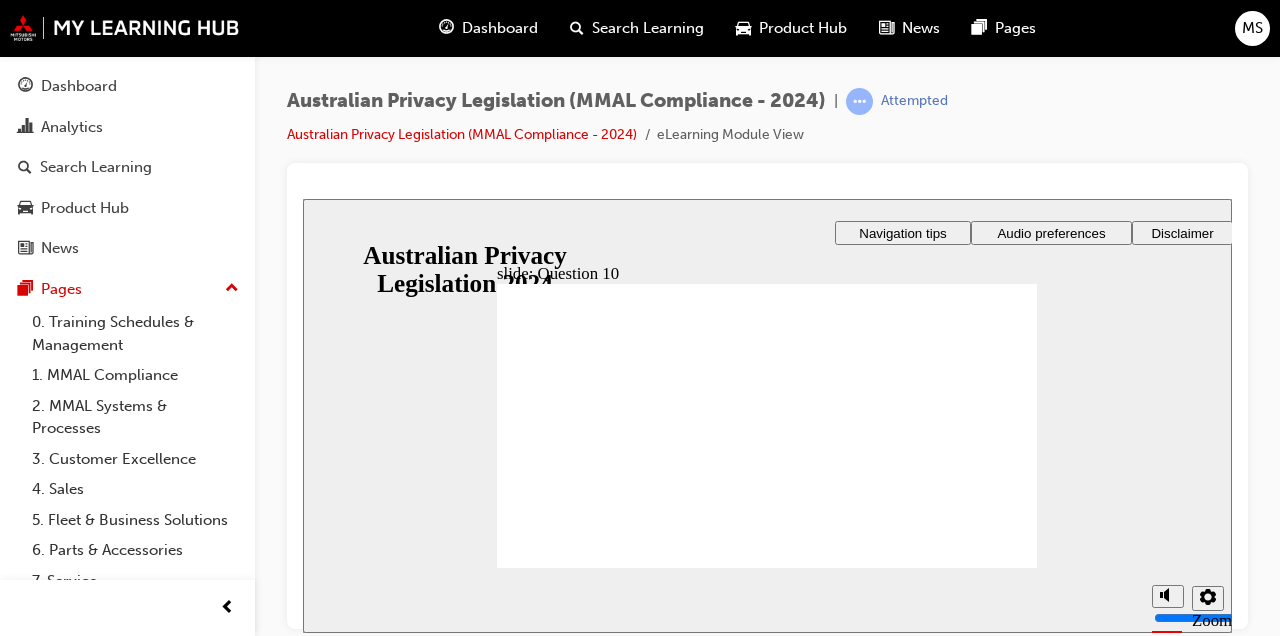 radio on "true" 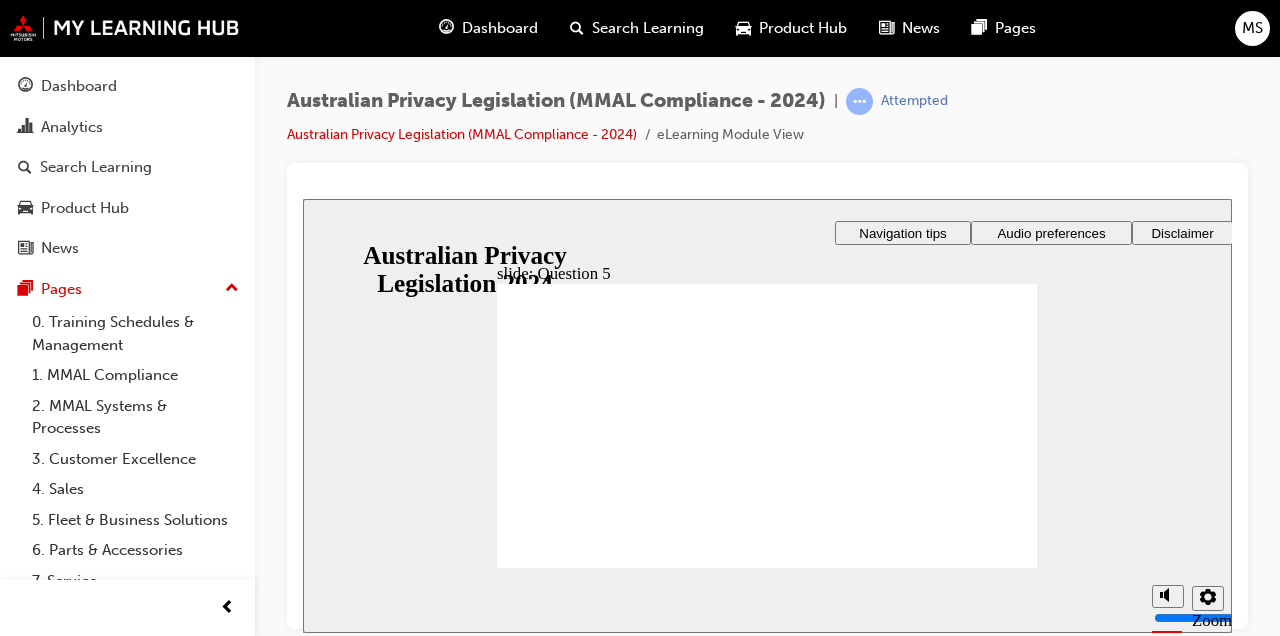 radio on "true" 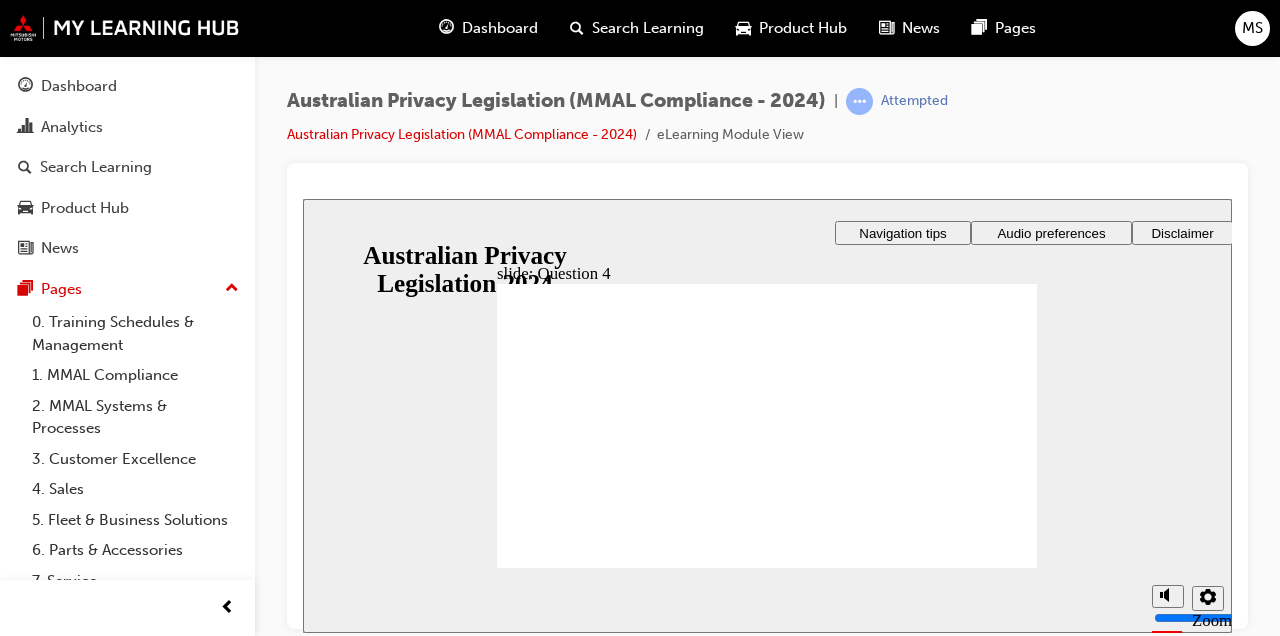 radio on "true" 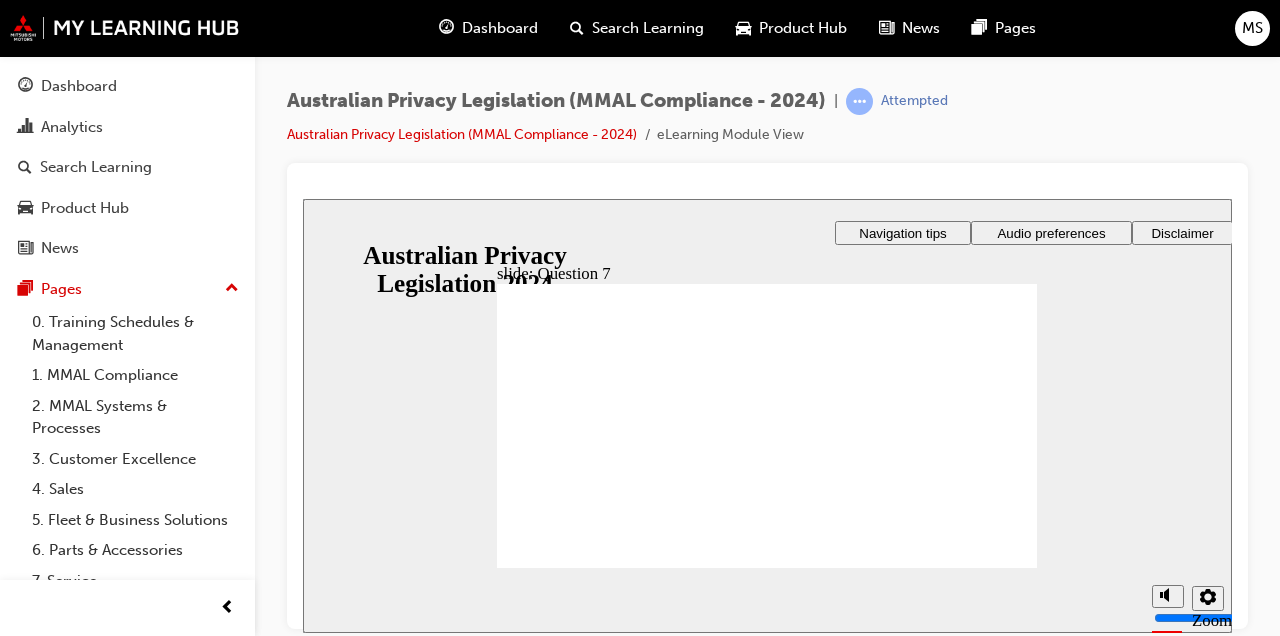 radio on "true" 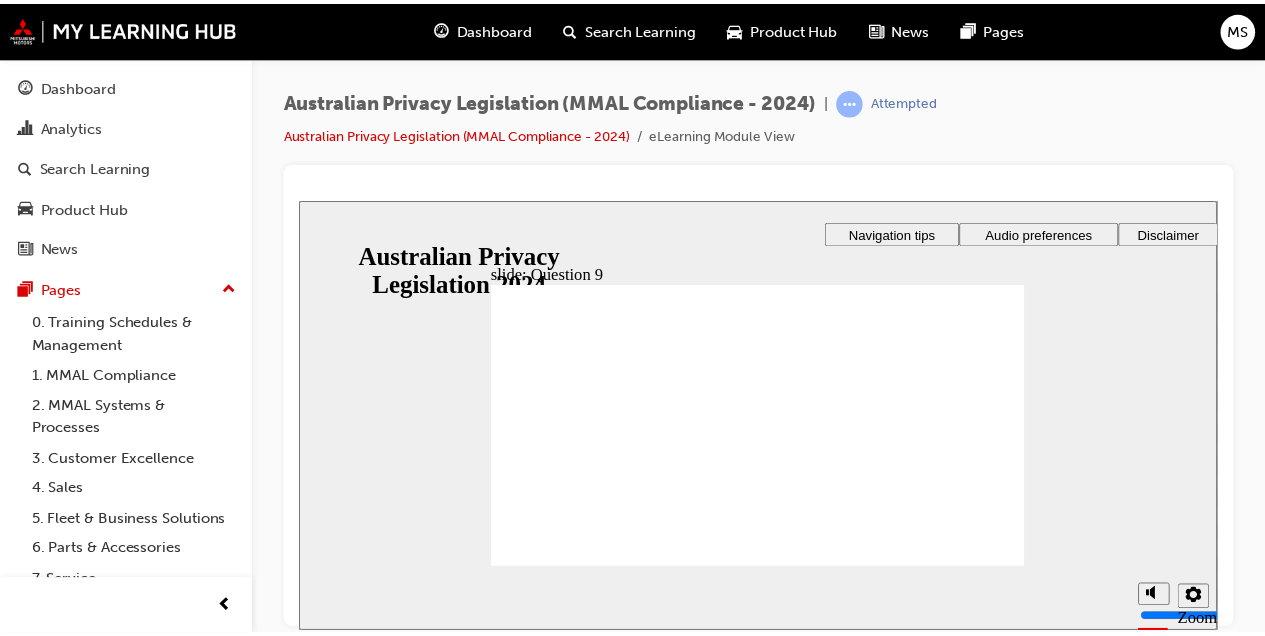 scroll, scrollTop: 0, scrollLeft: 0, axis: both 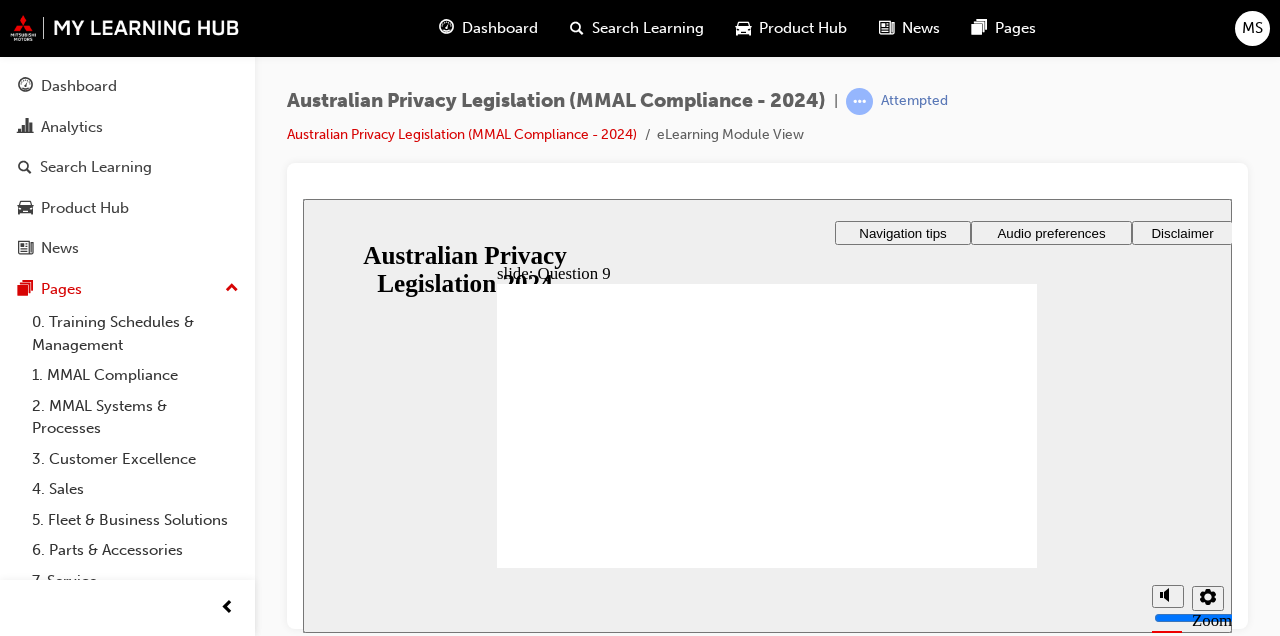 radio on "true" 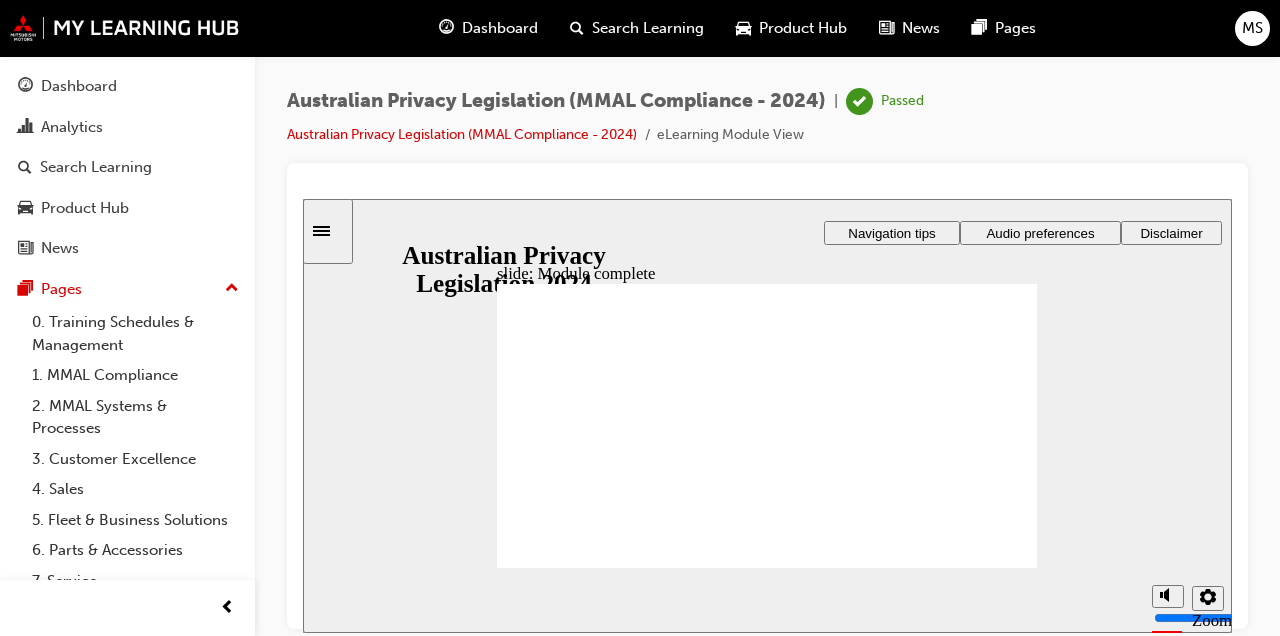 click on "Analytics" at bounding box center [127, 127] 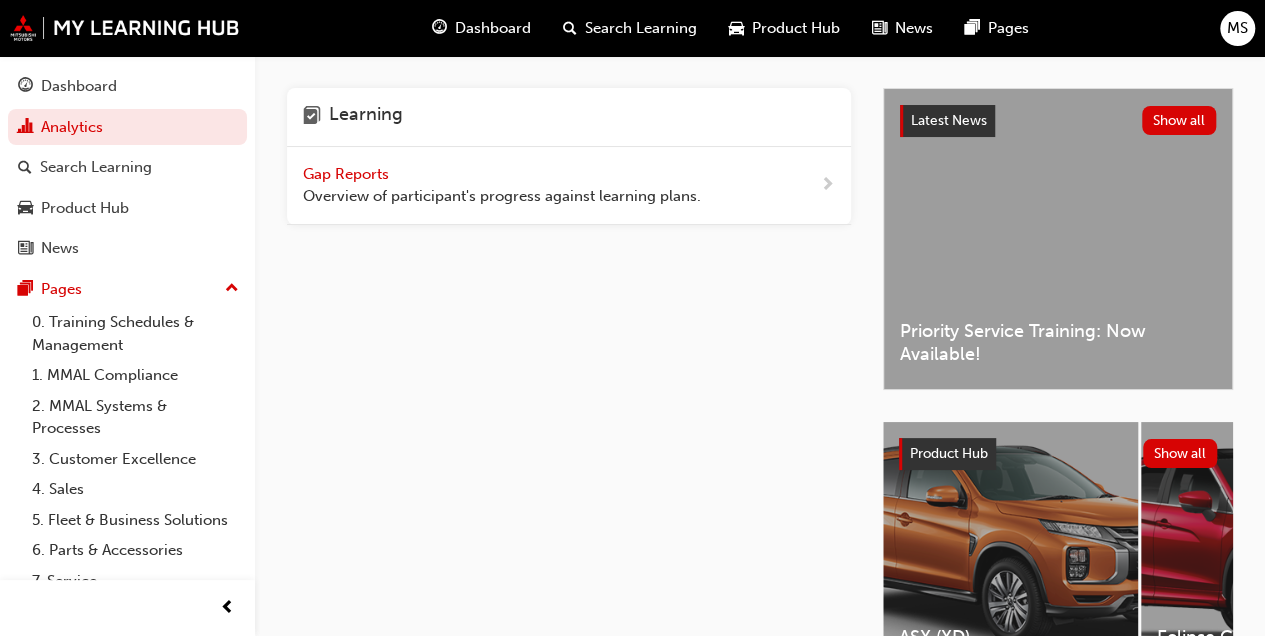 click on "Overview of participant's progress against learning plans." at bounding box center (502, 196) 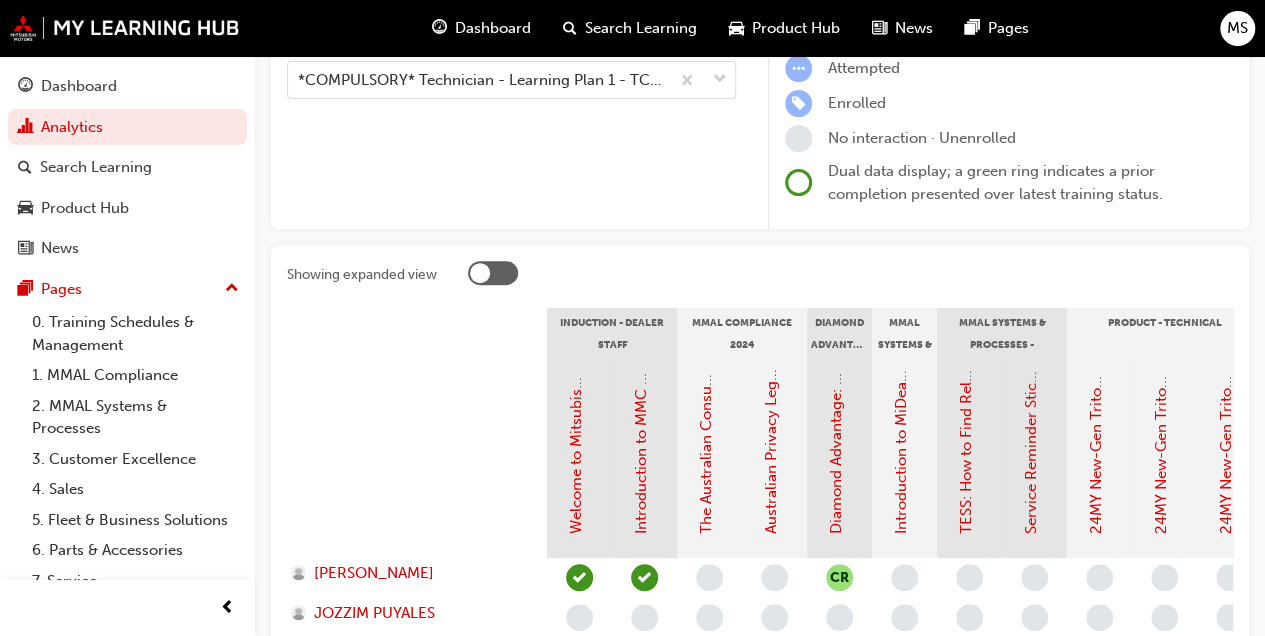 scroll, scrollTop: 238, scrollLeft: 0, axis: vertical 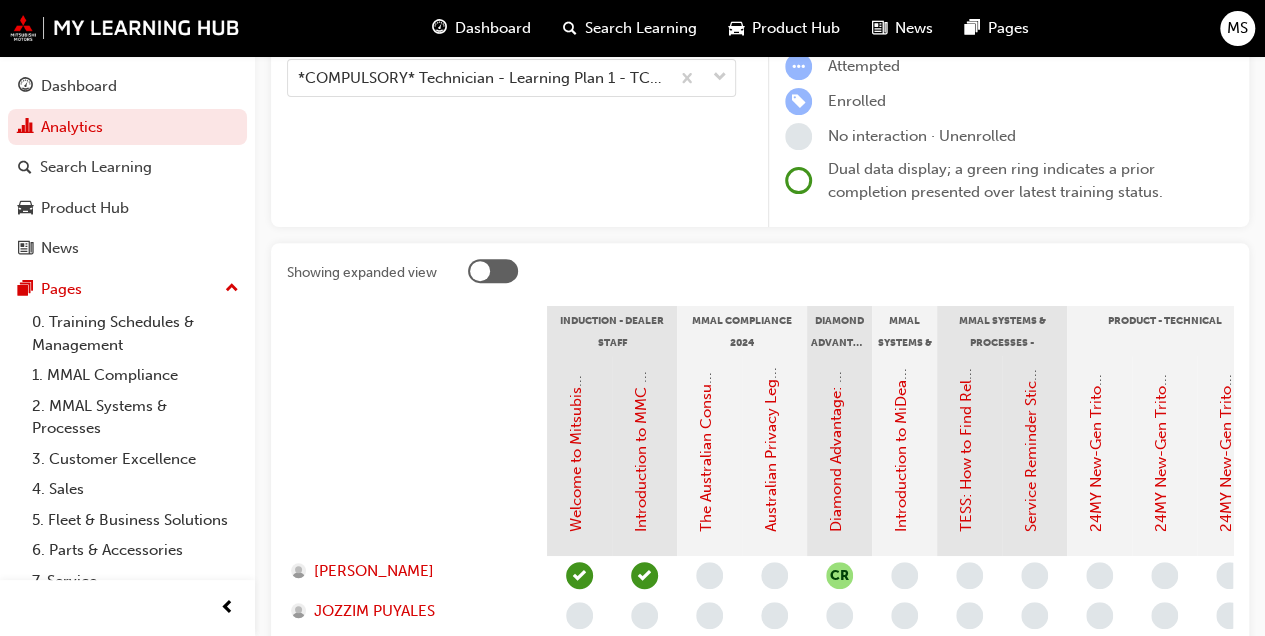 click on "Dashboard" at bounding box center (79, 86) 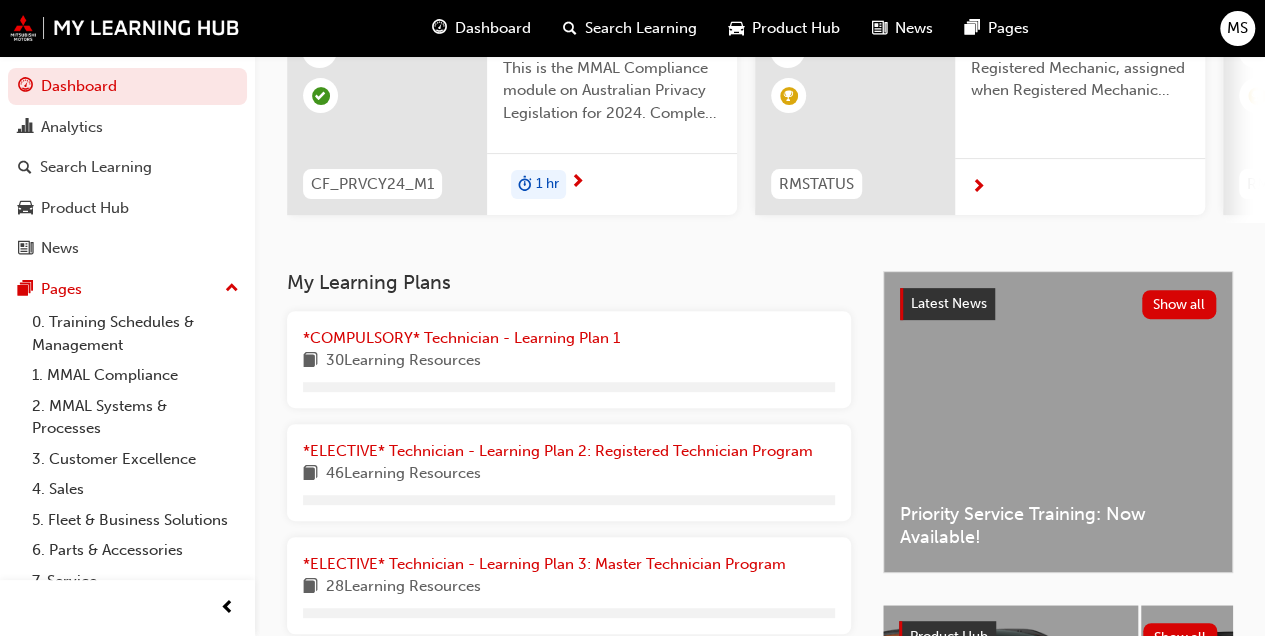 click on "Analytics" at bounding box center [127, 127] 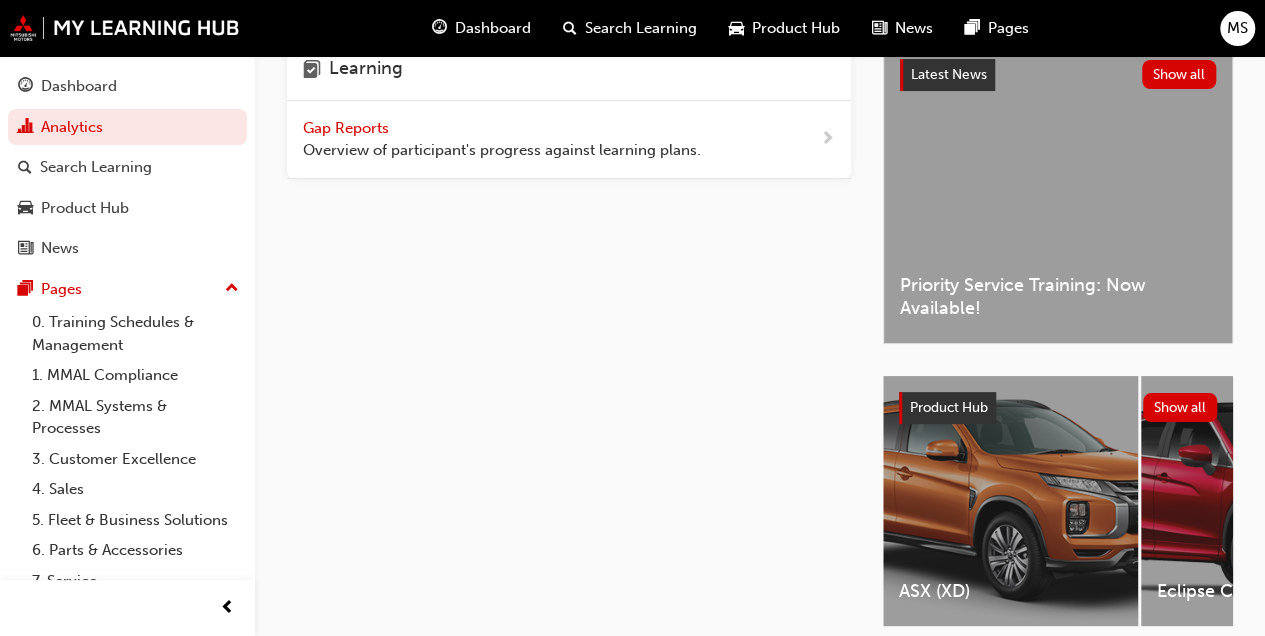 scroll, scrollTop: 0, scrollLeft: 0, axis: both 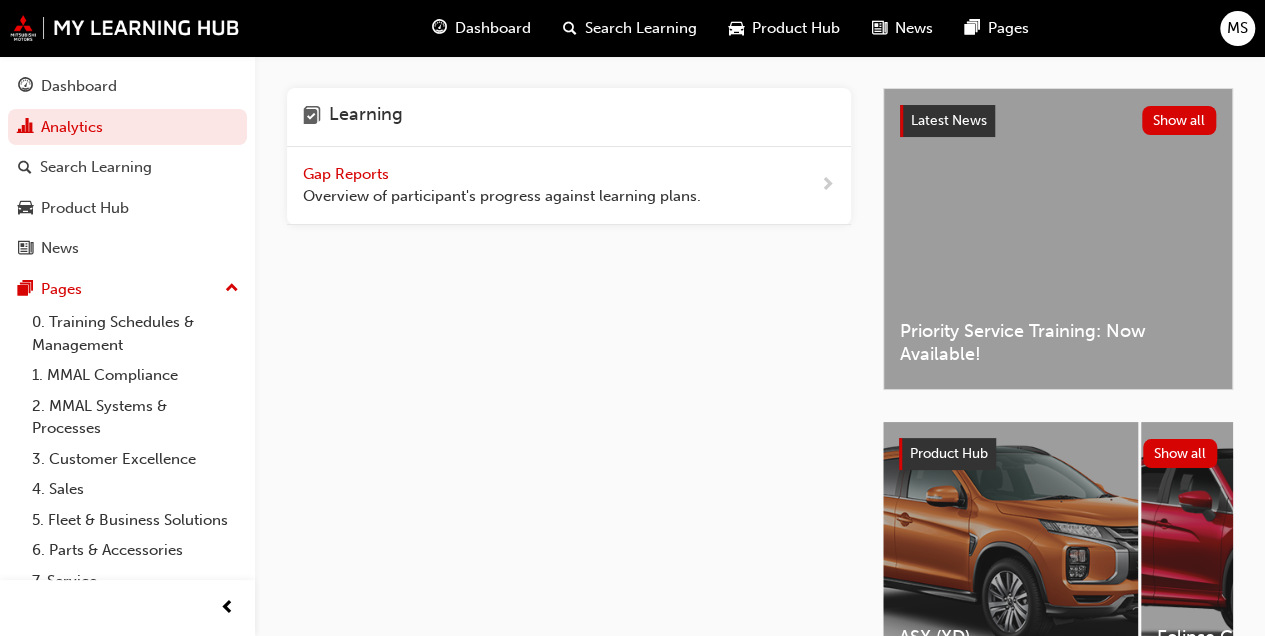 click on "Gap Reports" at bounding box center [348, 174] 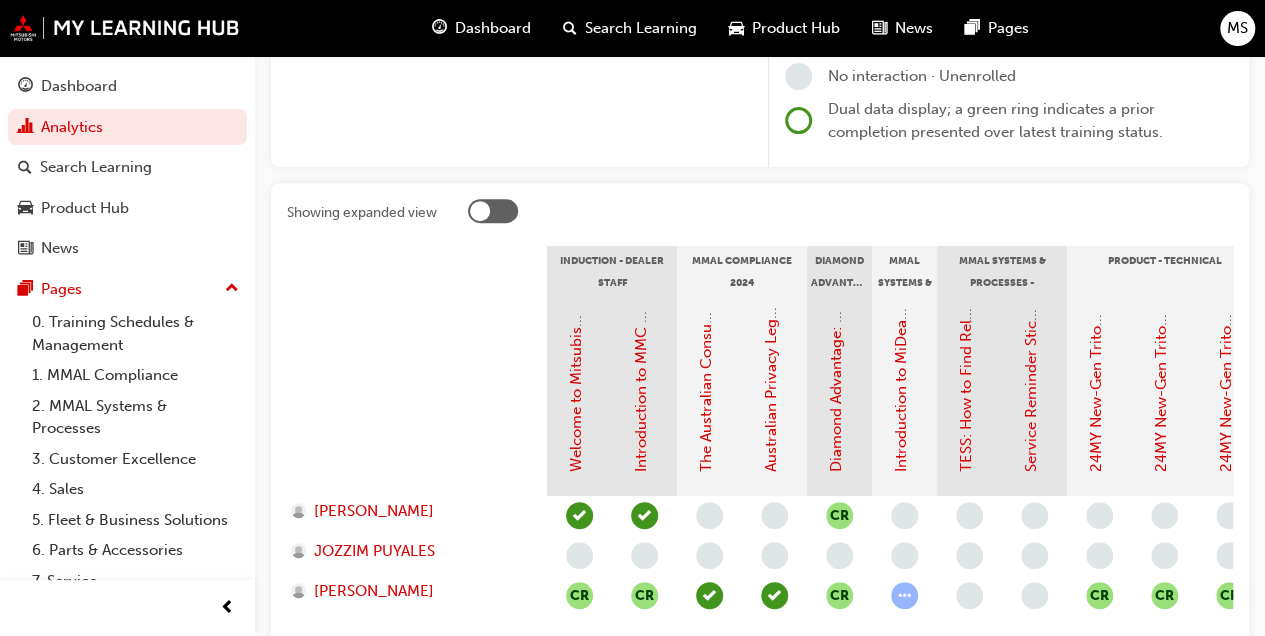 scroll, scrollTop: 460, scrollLeft: 0, axis: vertical 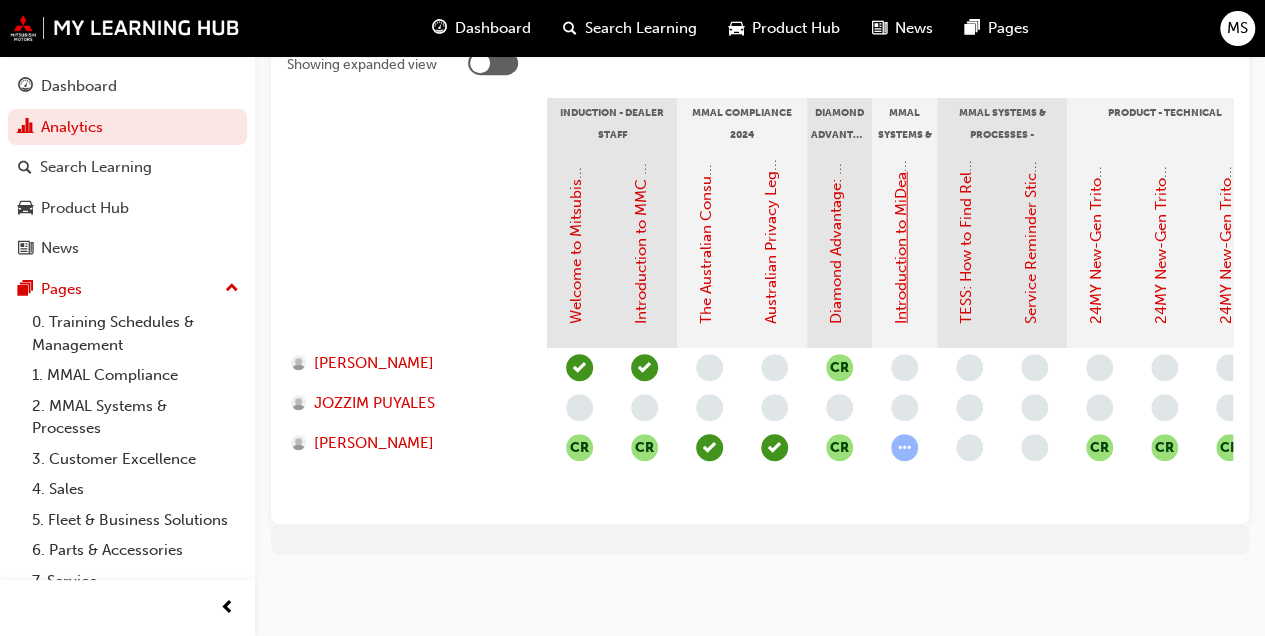 click on "Introduction to MiDealerAssist" at bounding box center (901, 219) 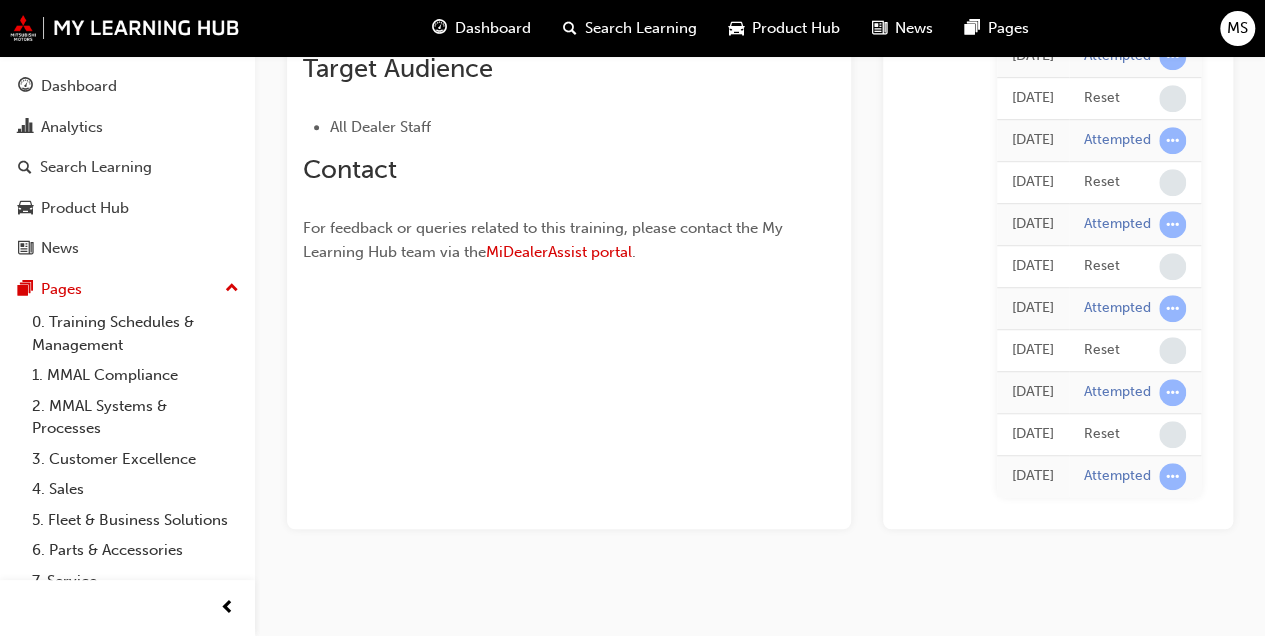 scroll, scrollTop: 0, scrollLeft: 0, axis: both 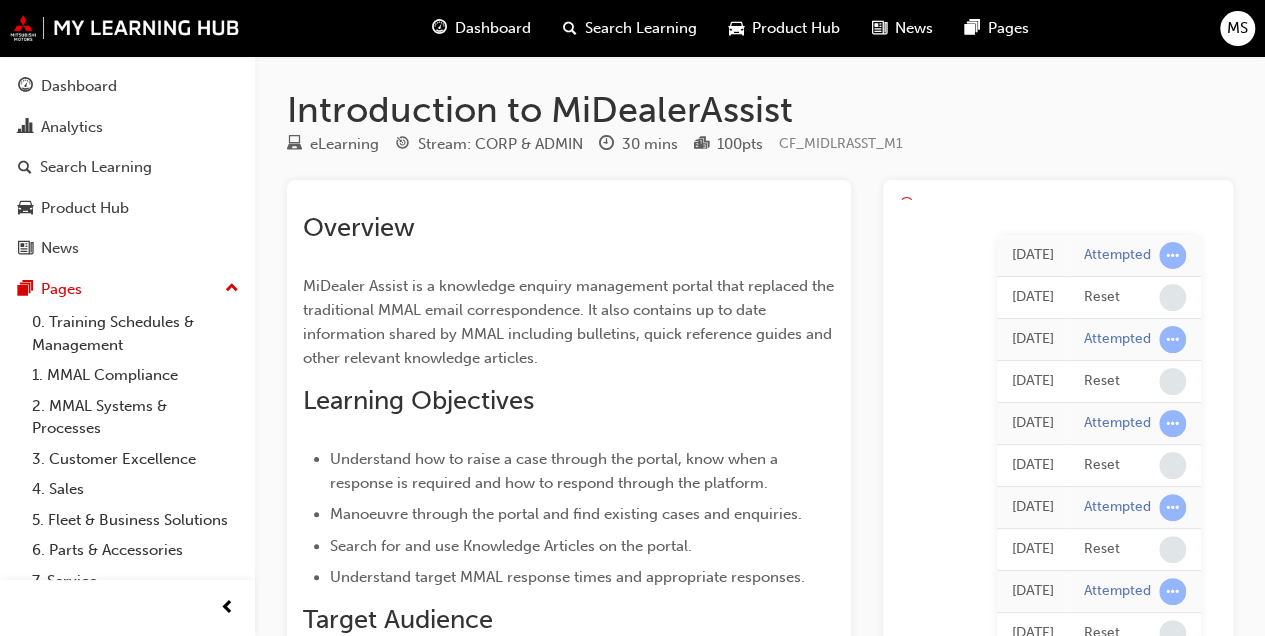 click on "MS" at bounding box center (1237, 28) 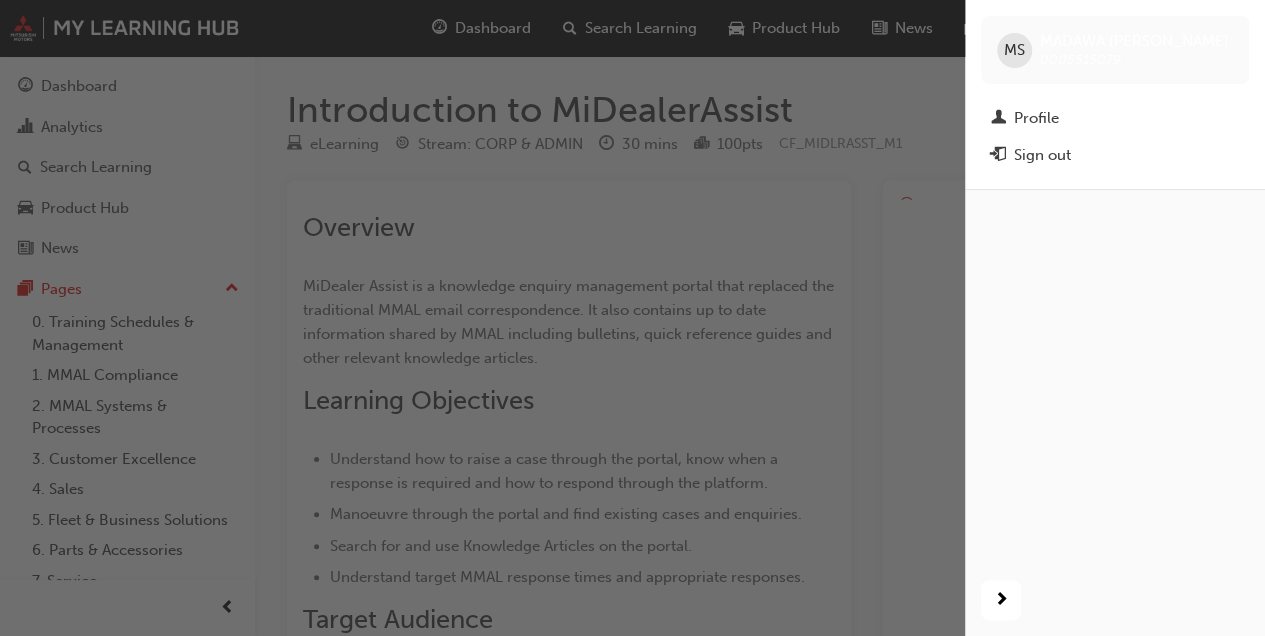click on "Sign out" at bounding box center (1115, 155) 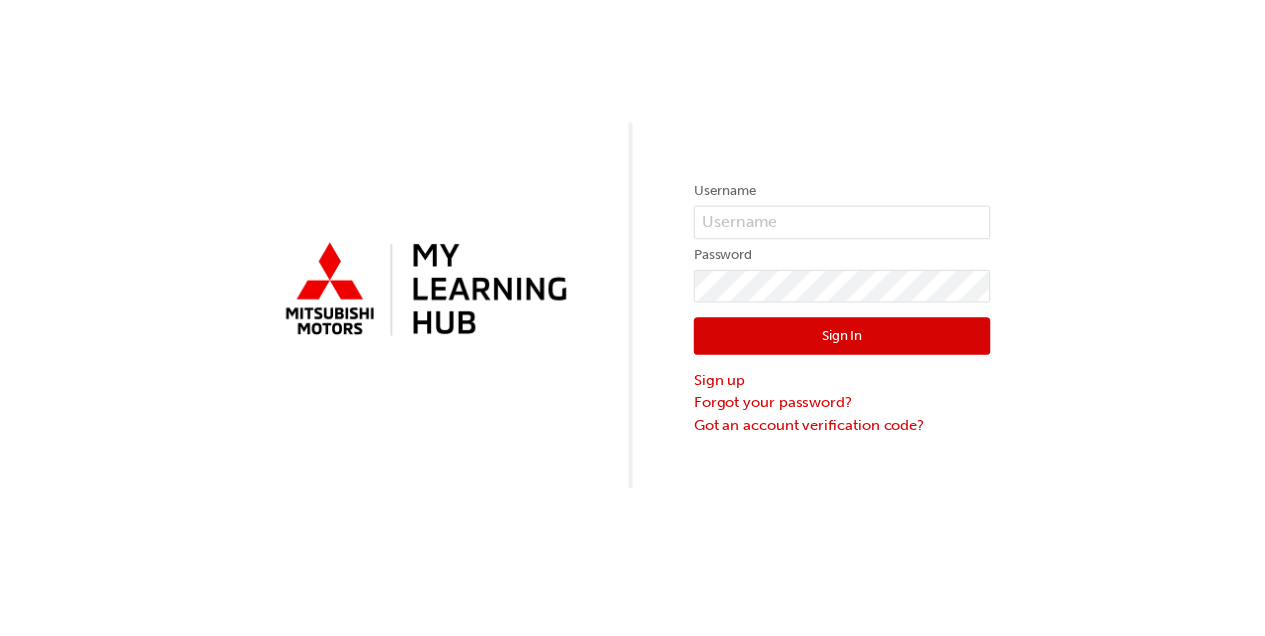 scroll, scrollTop: 0, scrollLeft: 0, axis: both 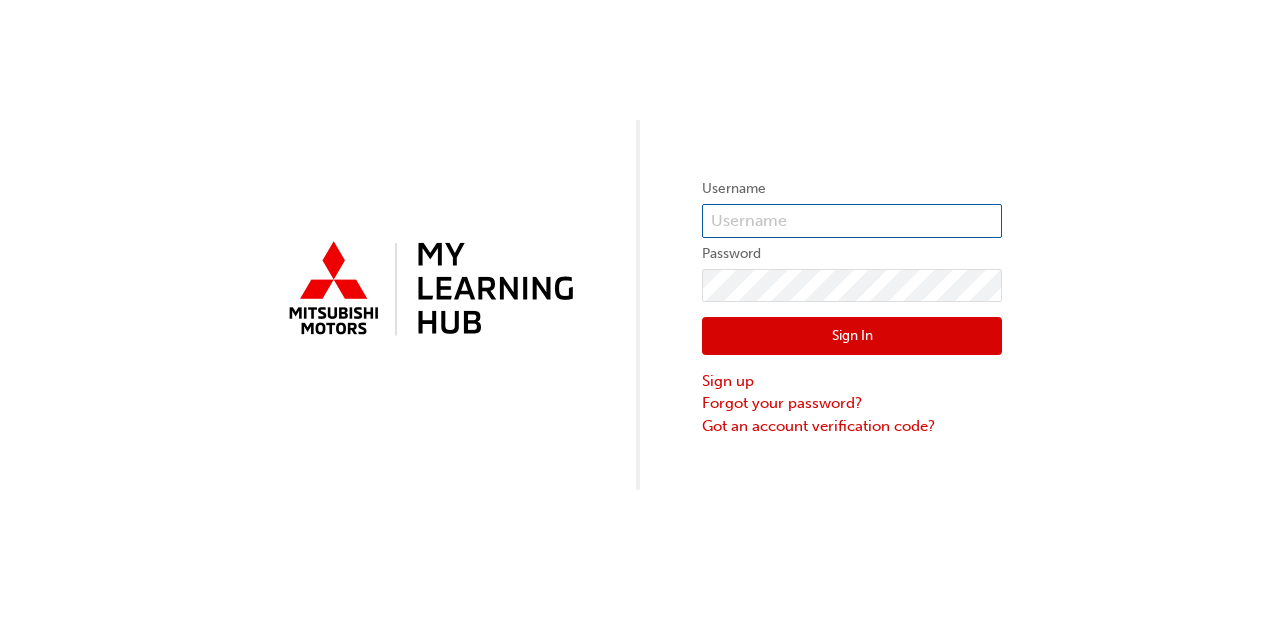 click at bounding box center (852, 221) 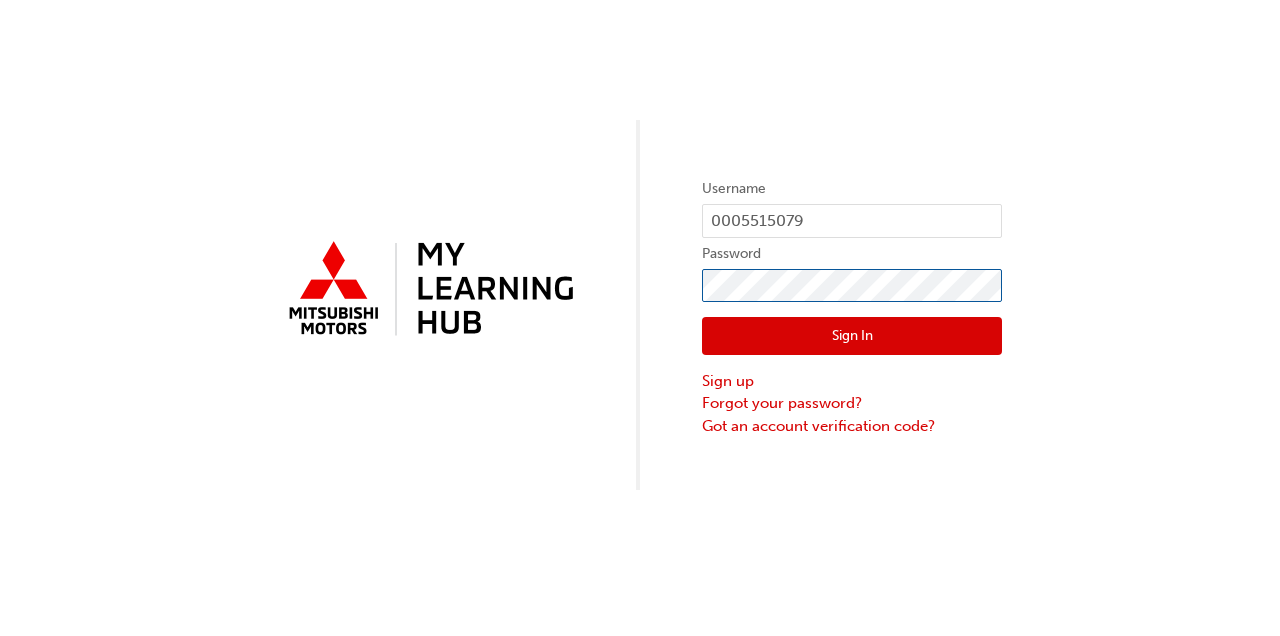 click on "Sign In" at bounding box center (852, 336) 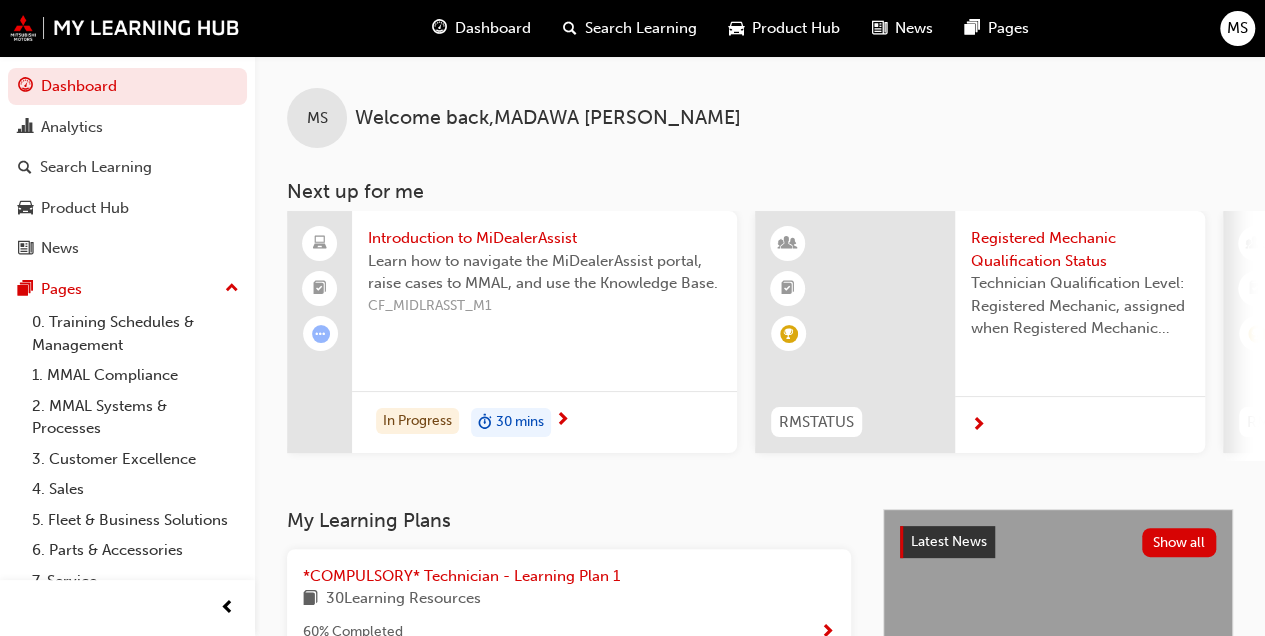 click on "Analytics" at bounding box center [127, 127] 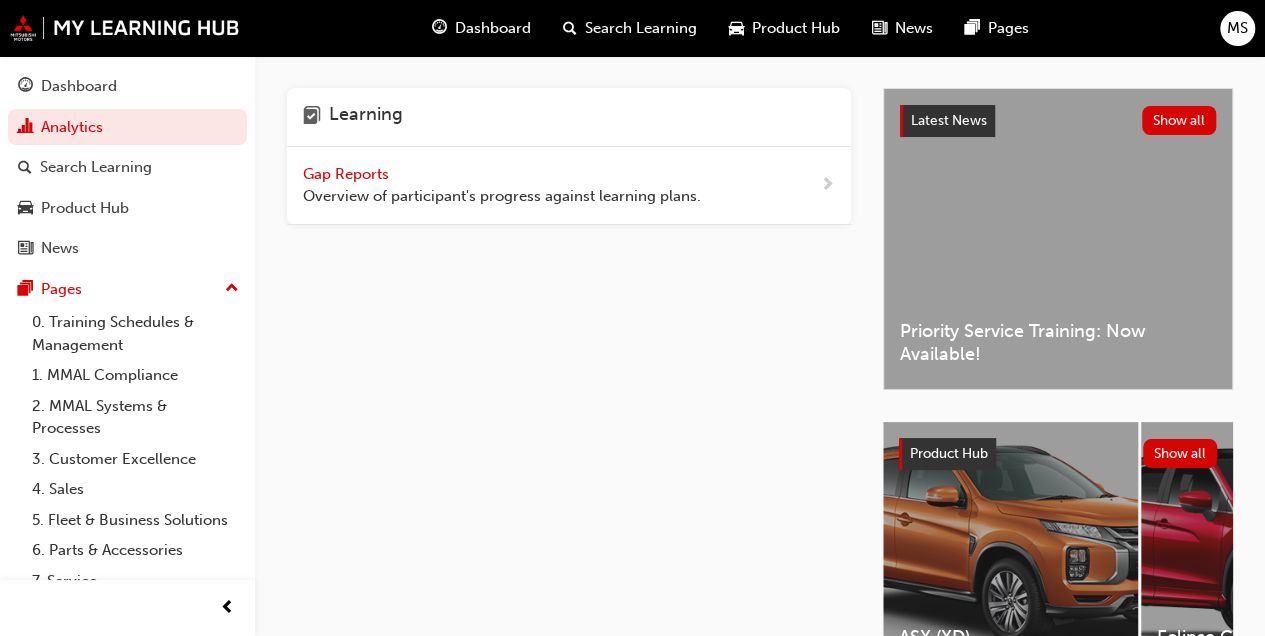 click on "Gap Reports" at bounding box center [348, 174] 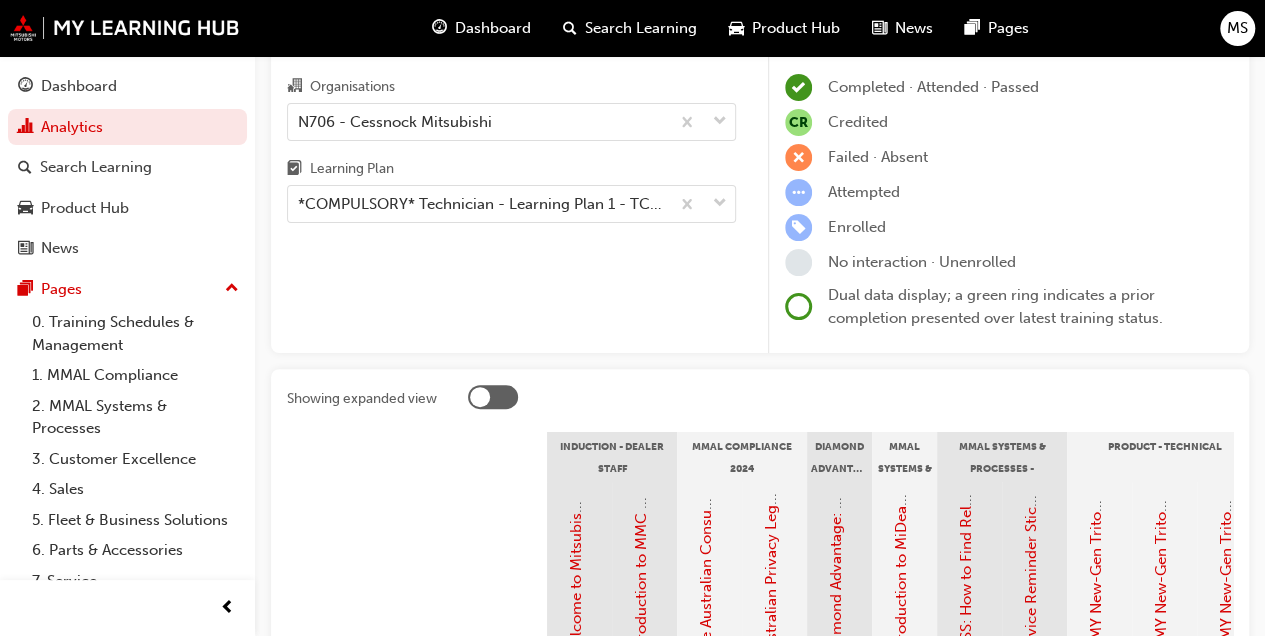 scroll, scrollTop: 140, scrollLeft: 0, axis: vertical 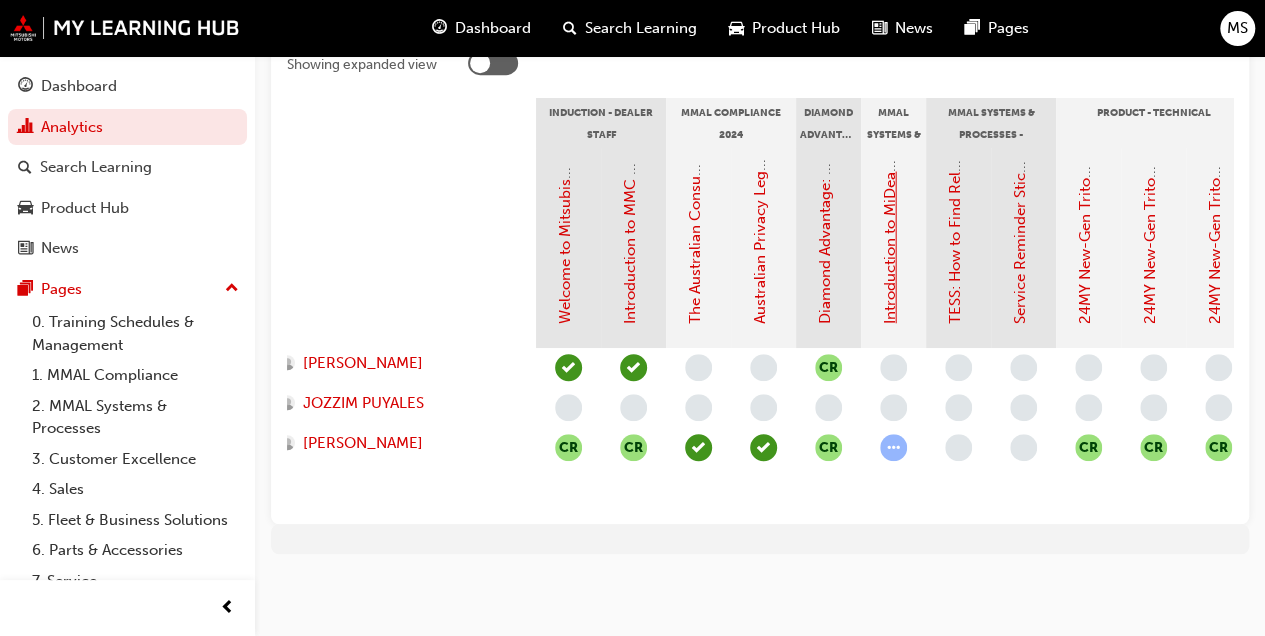 click on "Introduction to MiDealerAssist" at bounding box center [890, 219] 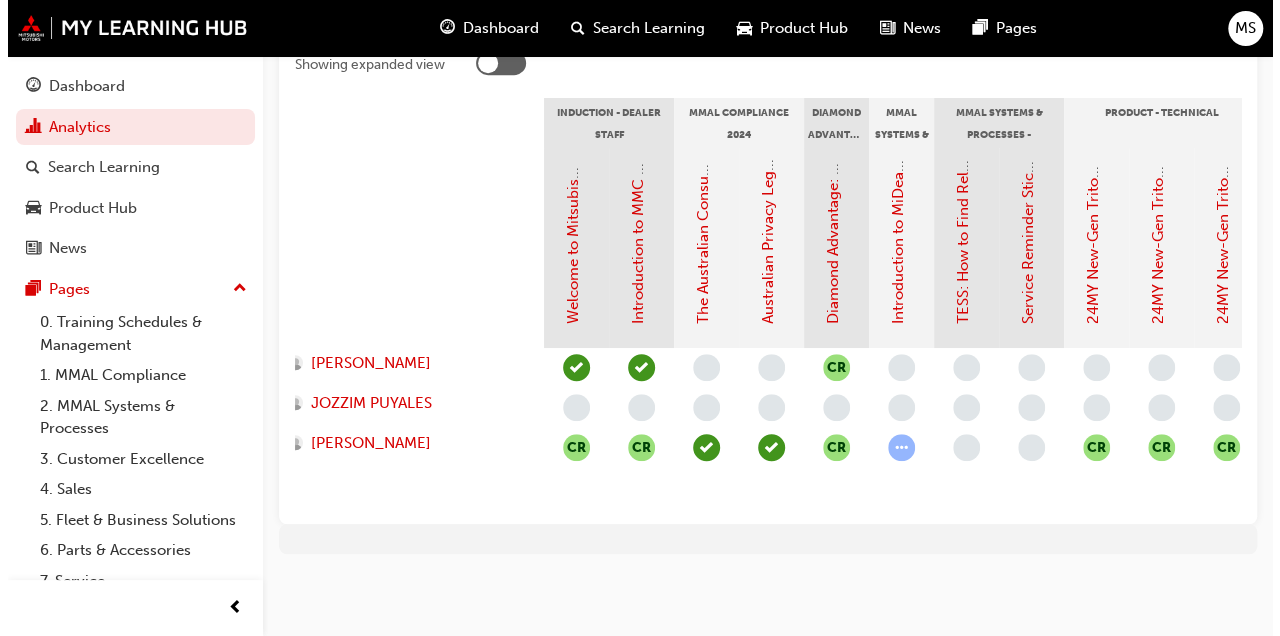 scroll, scrollTop: 0, scrollLeft: 0, axis: both 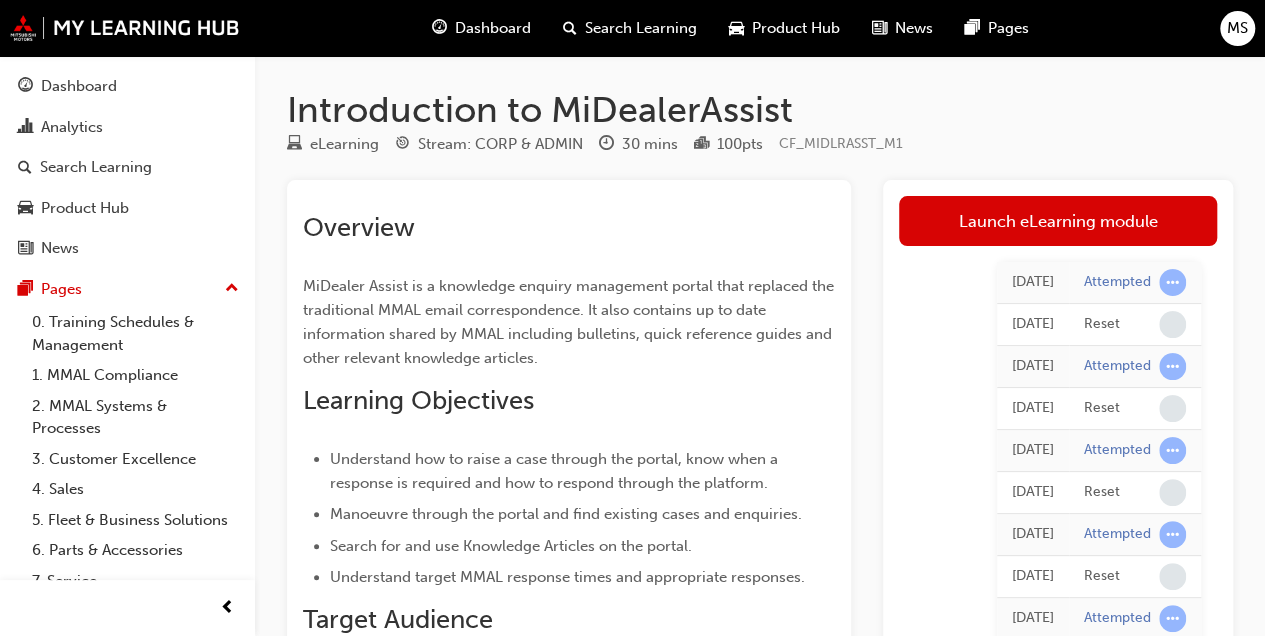 click on "Launch eLearning module" at bounding box center [1058, 221] 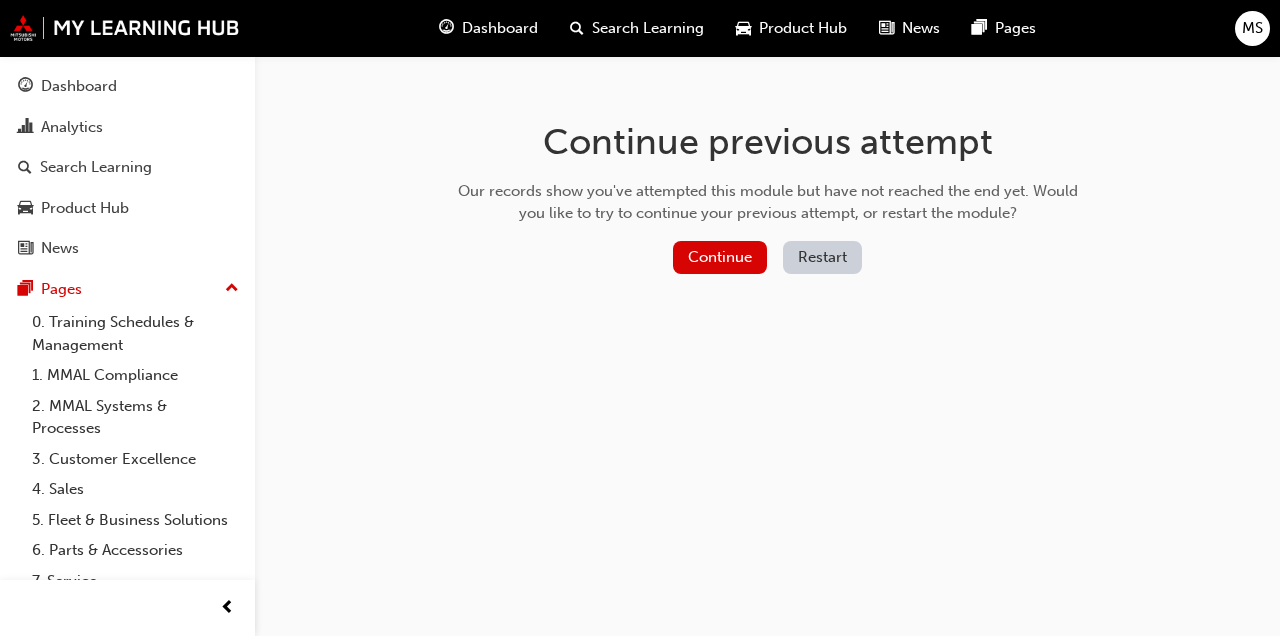 click on "Continue" at bounding box center [720, 257] 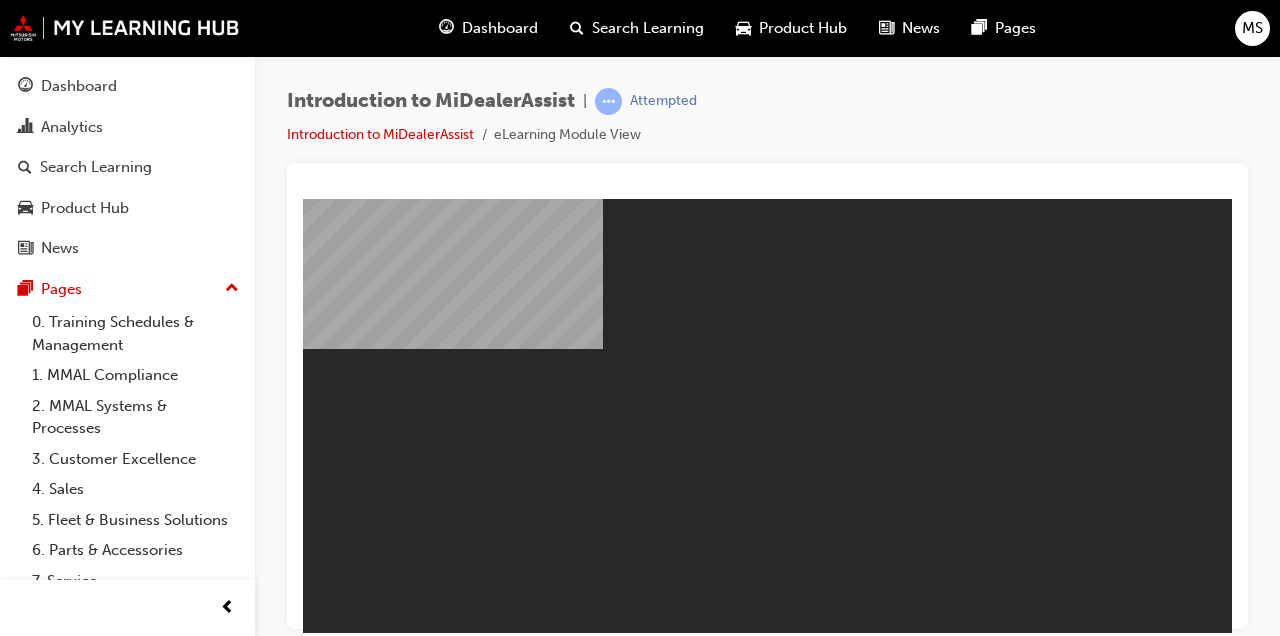 scroll, scrollTop: 0, scrollLeft: 0, axis: both 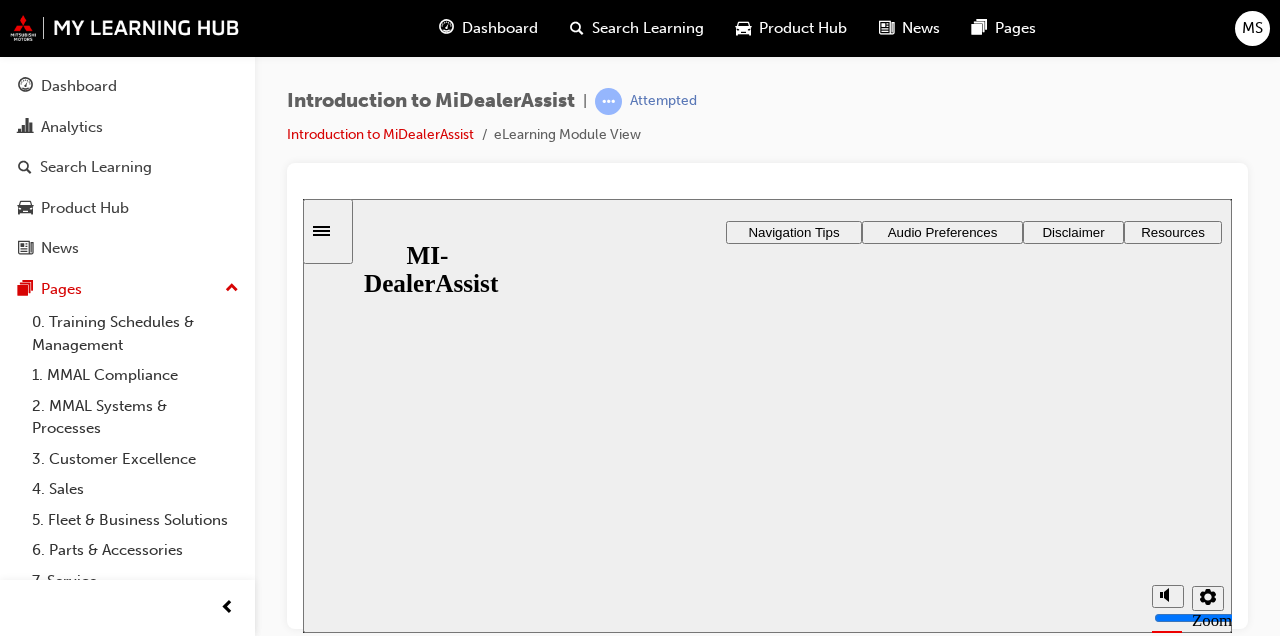 click on "Resume" at bounding box center (342, 1253) 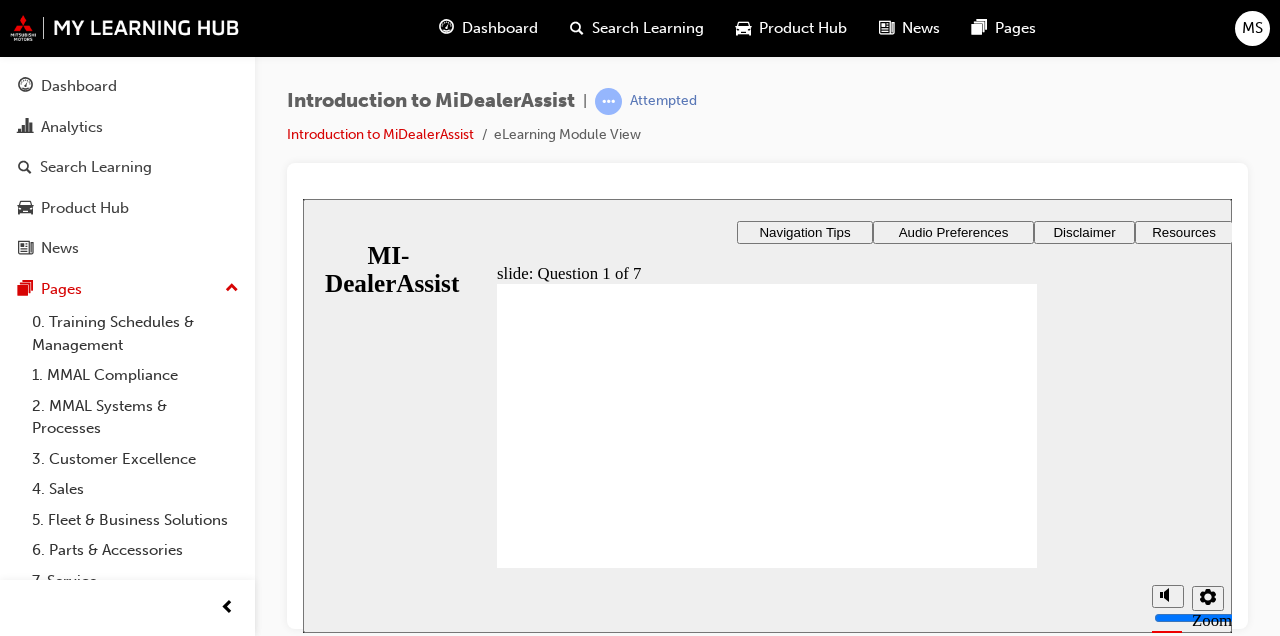 radio on "true" 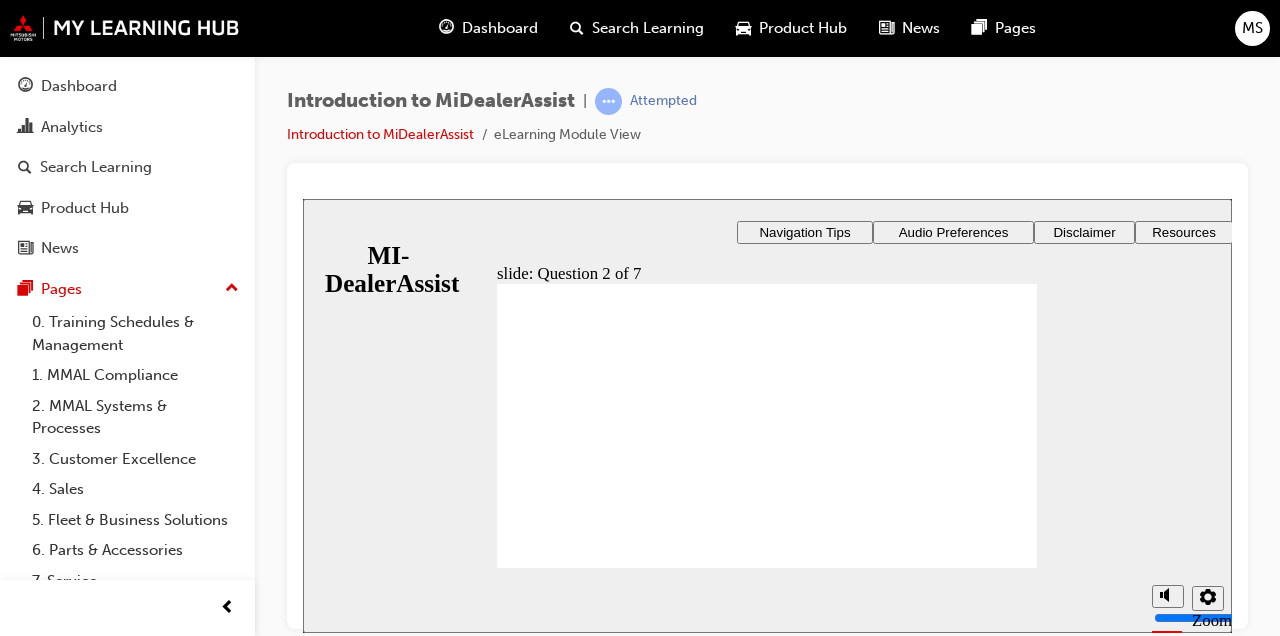 click on "Dashboard Analytics Search Learning Product Hub News Pages Pages 0. Training Schedules & Management 1. MMAL Compliance 2. MMAL Systems & Processes 3. Customer Excellence 4. Sales 5. Fleet & Business Solutions 6. Parts & Accessories 7. Service 8. Technical 9. MyLH Information All Pages" at bounding box center (127, 376) 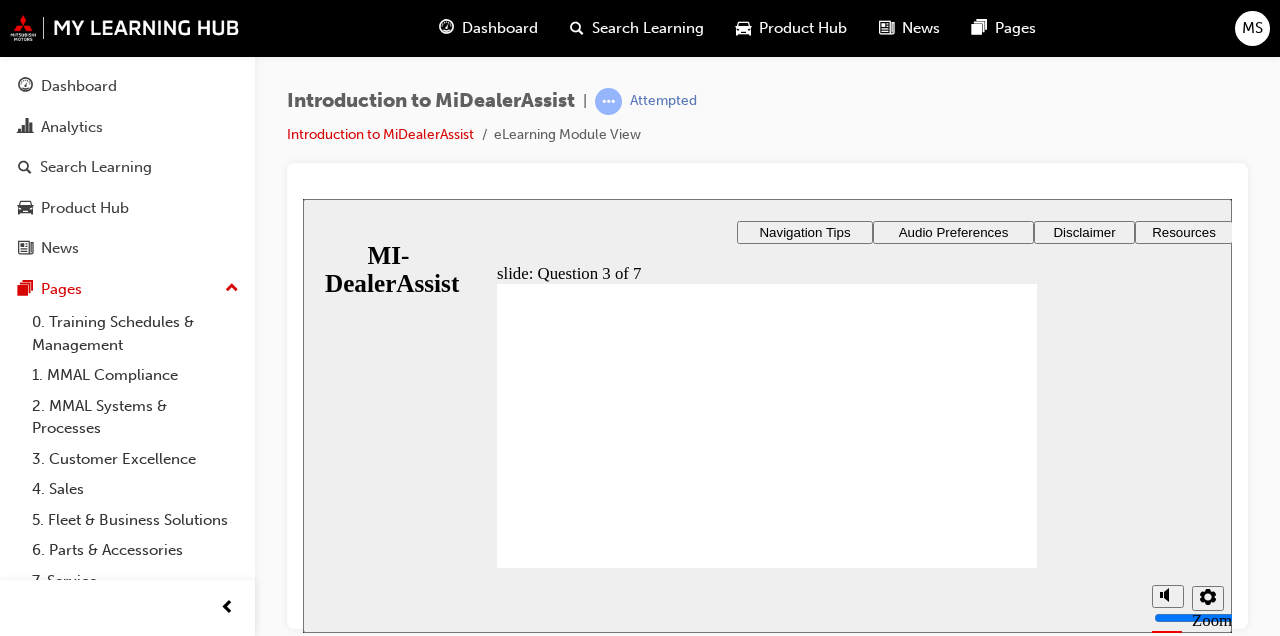 radio on "false" 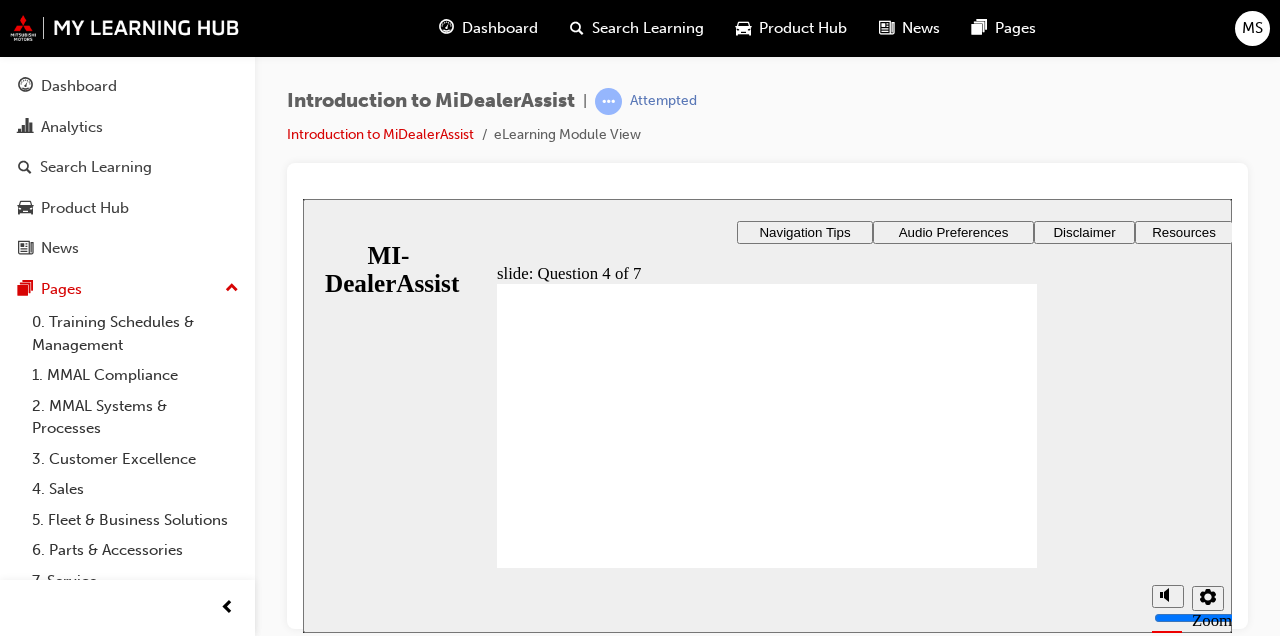 click 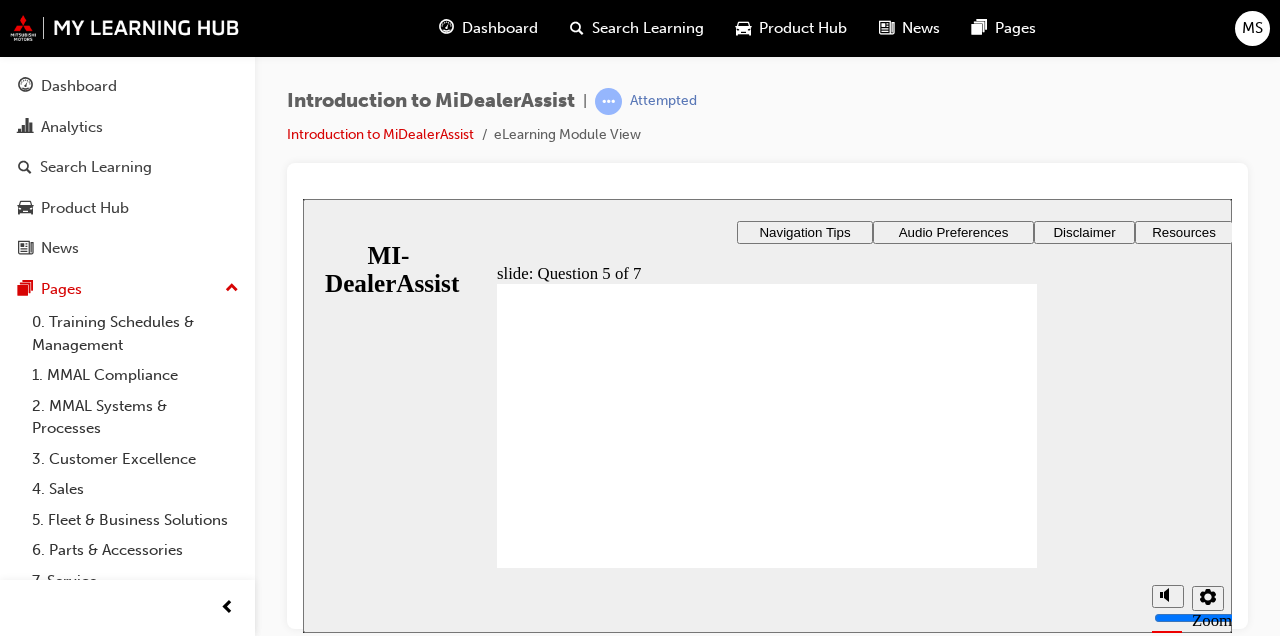 radio on "true" 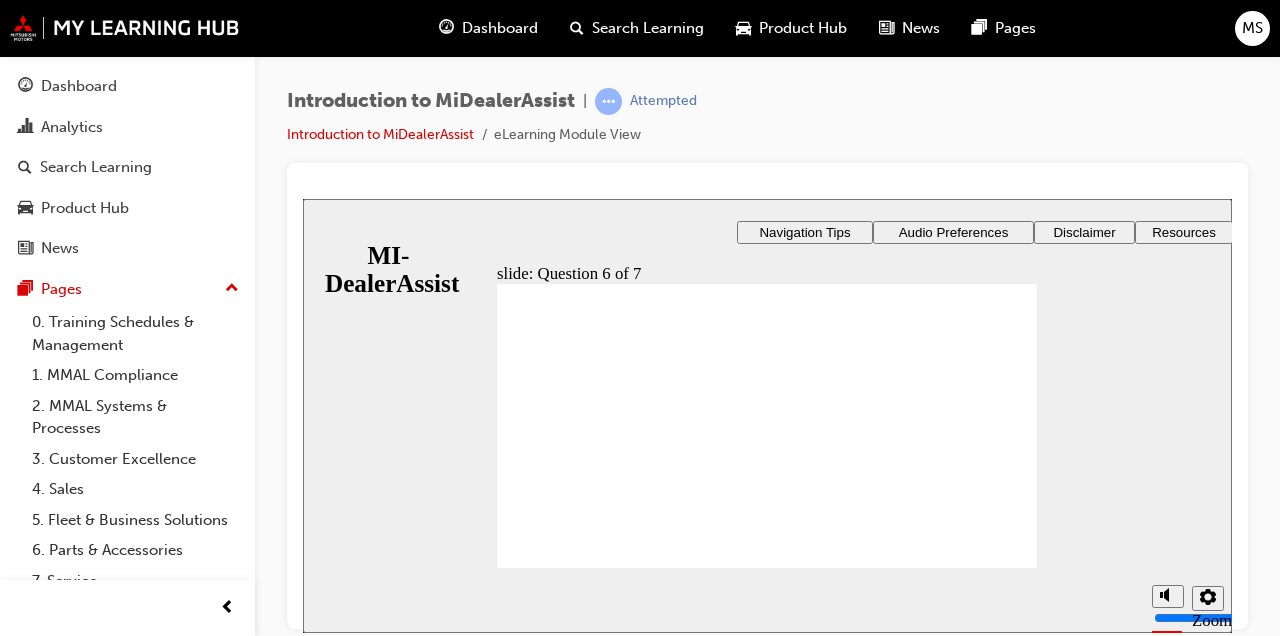 checkbox on "true" 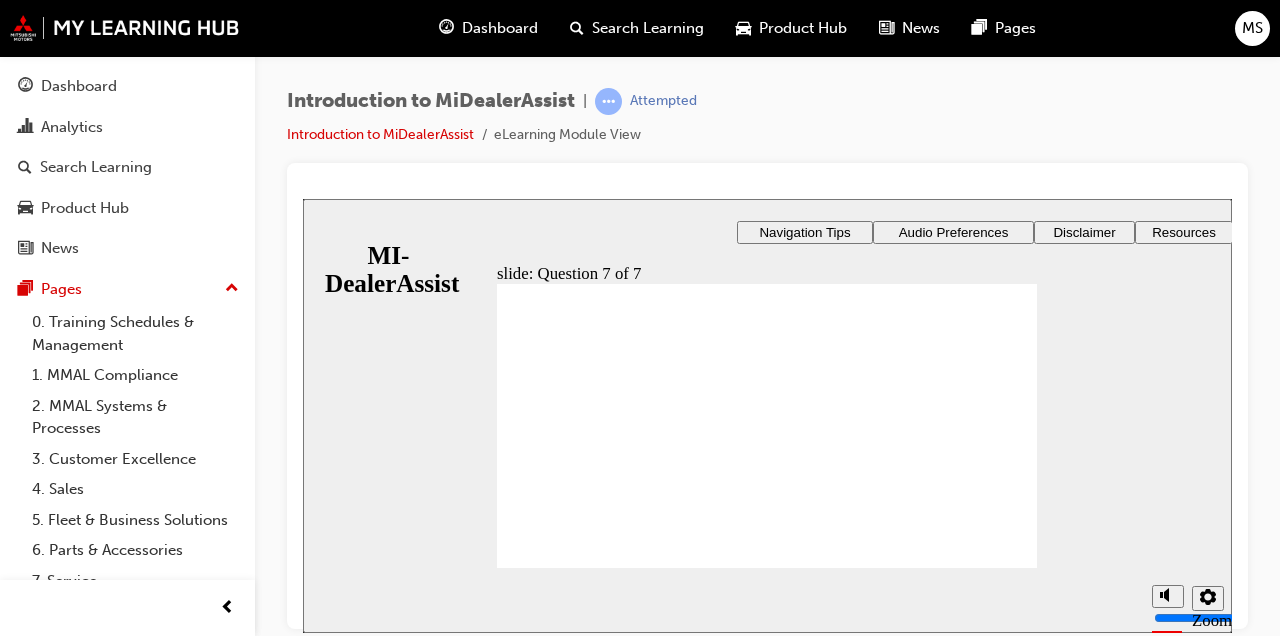 radio on "true" 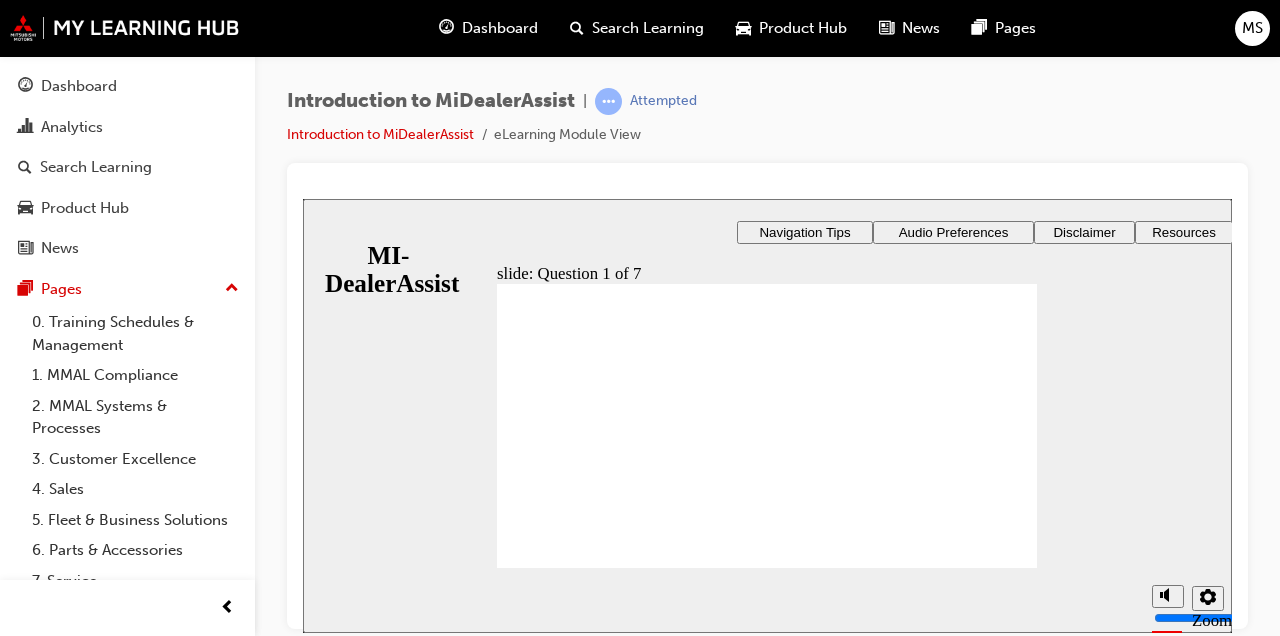 radio on "true" 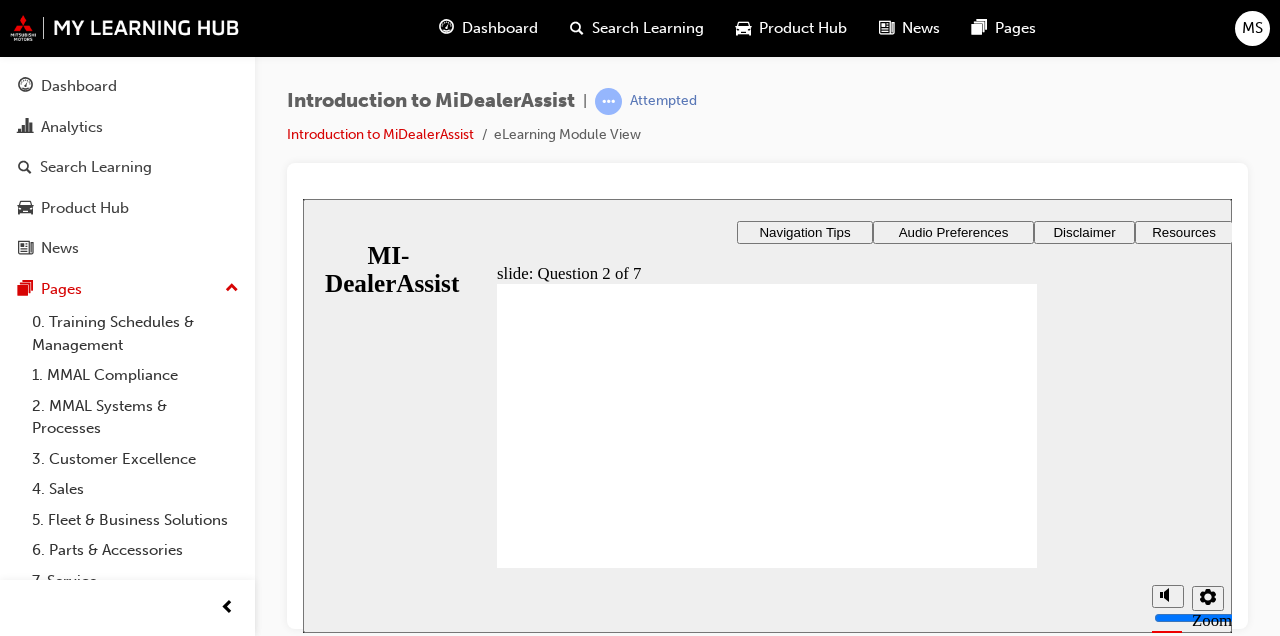 radio on "true" 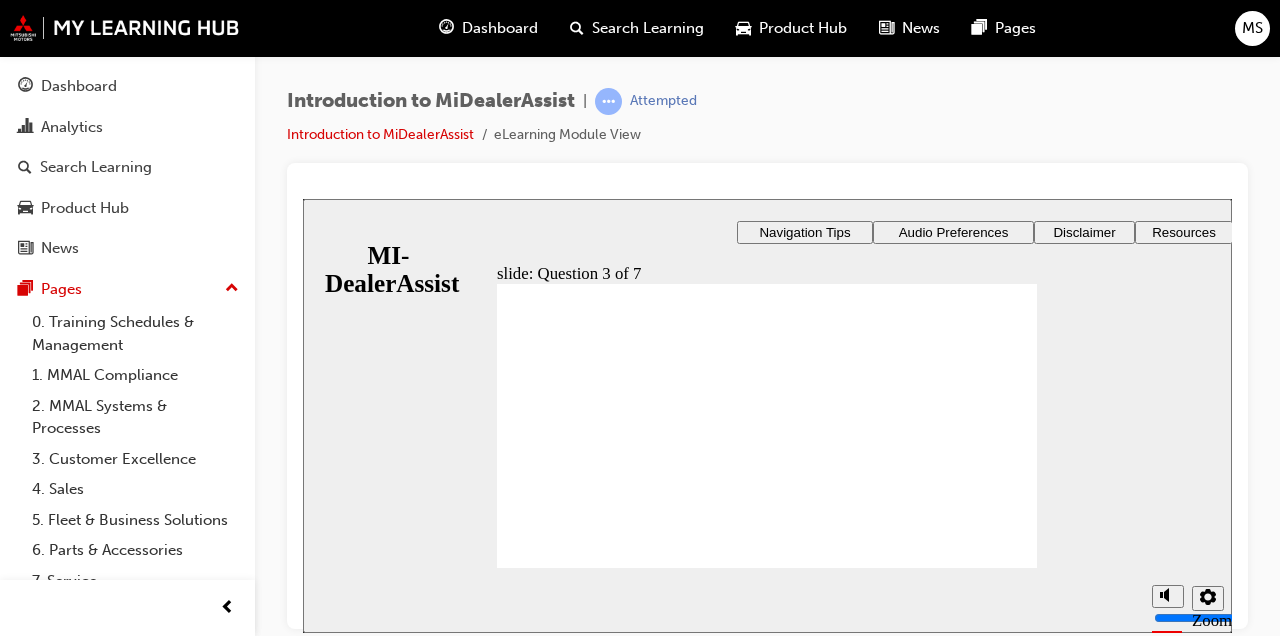 radio on "true" 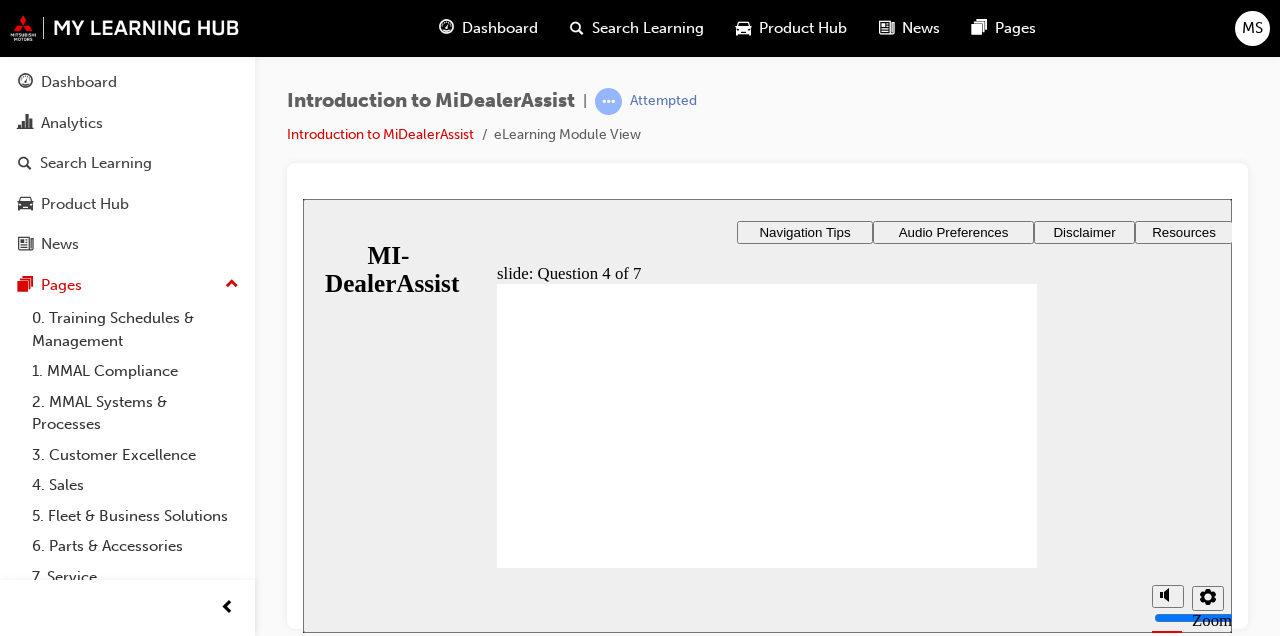 scroll, scrollTop: 4, scrollLeft: 0, axis: vertical 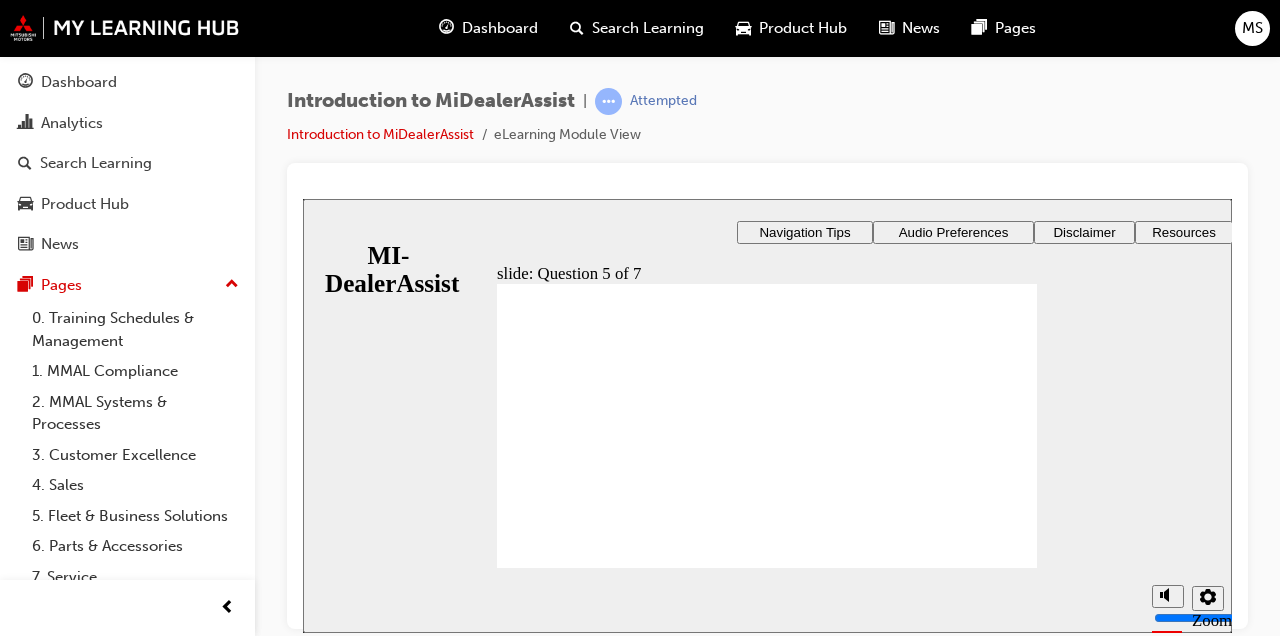 radio on "true" 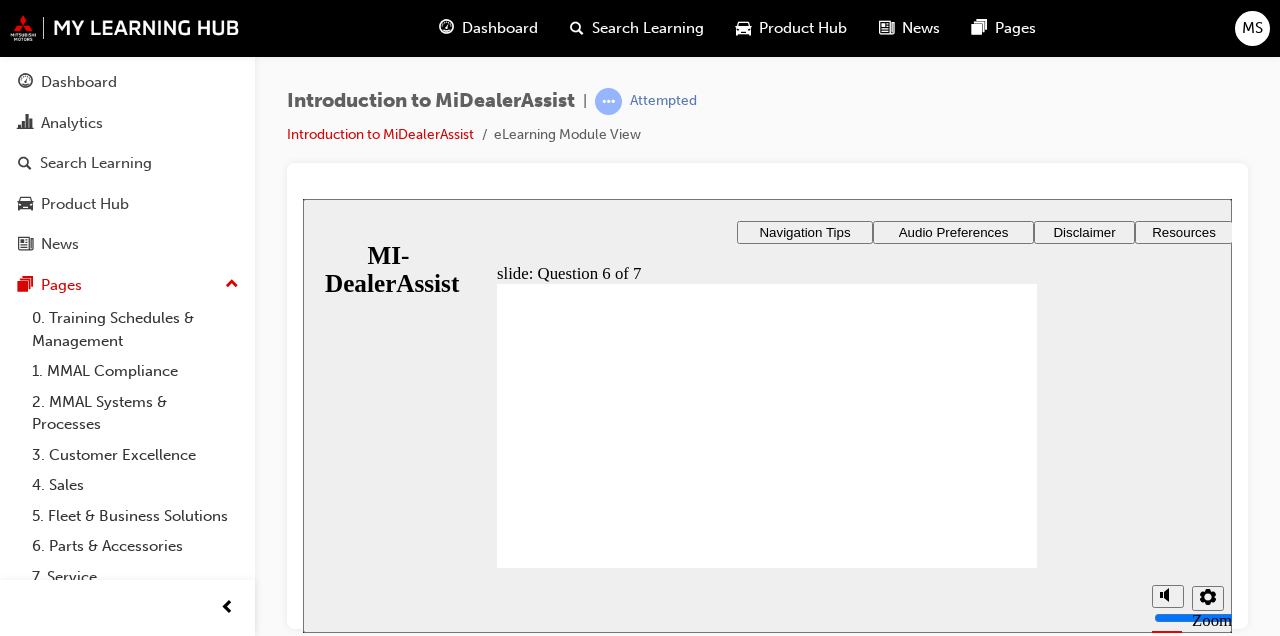 checkbox on "true" 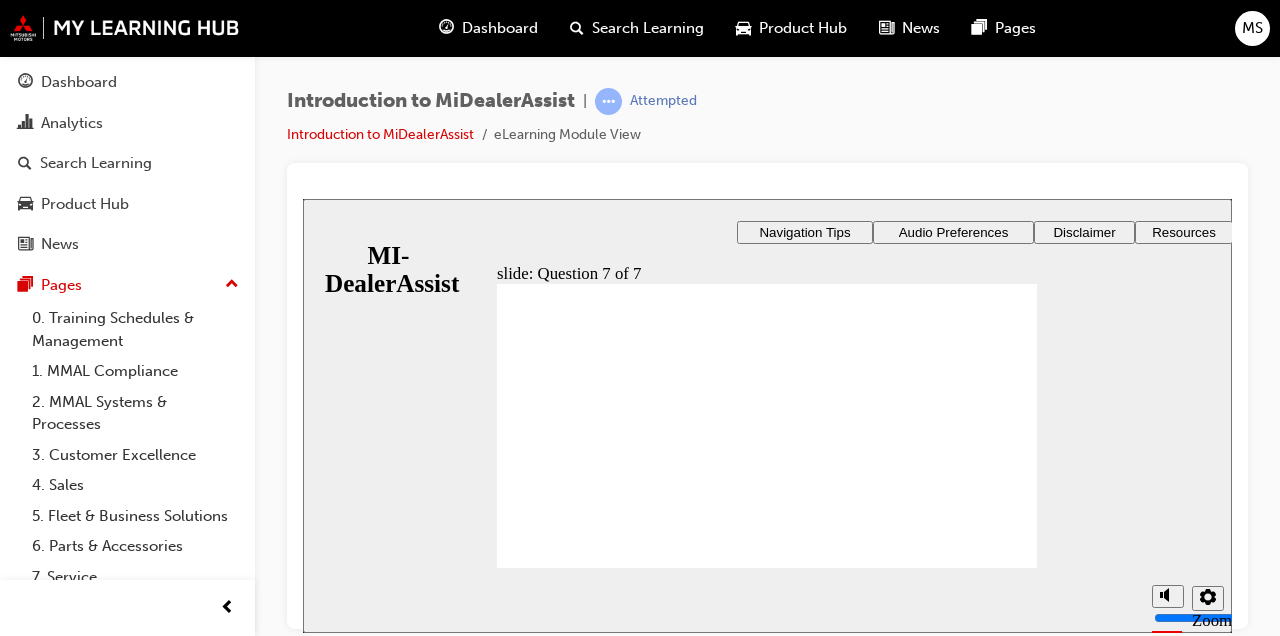 radio on "true" 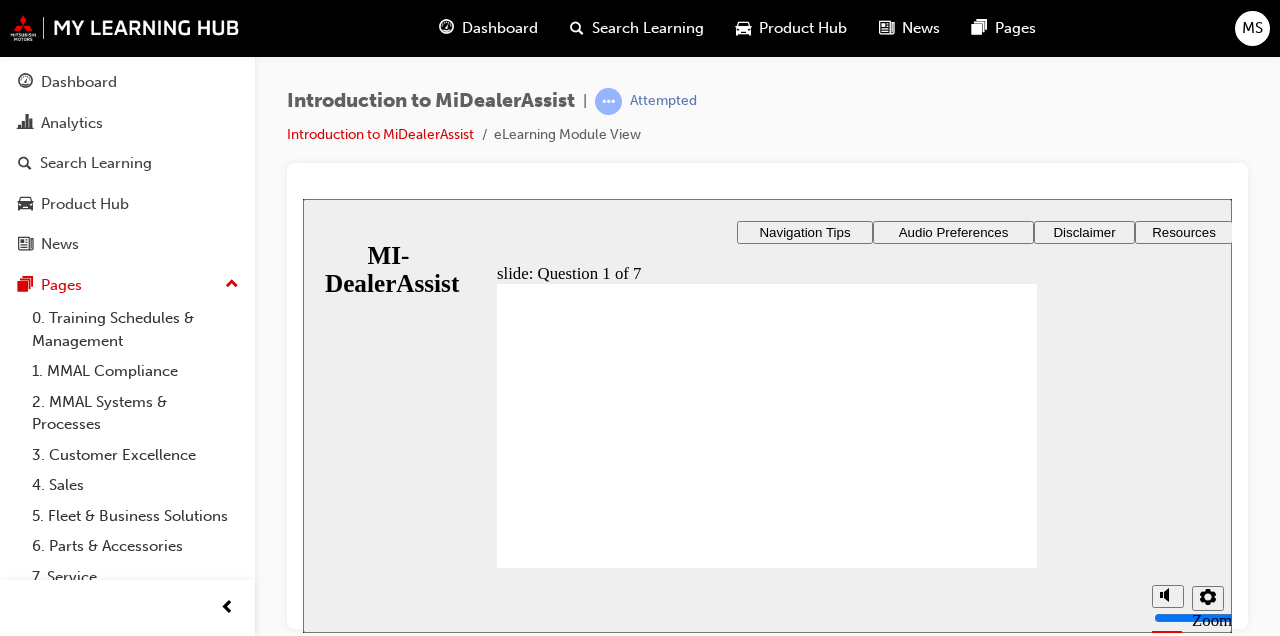 click on "Introduction to MiDealerAssist | Attempted Introduction to MiDealerAssist eLearning Module View" at bounding box center (767, 321) 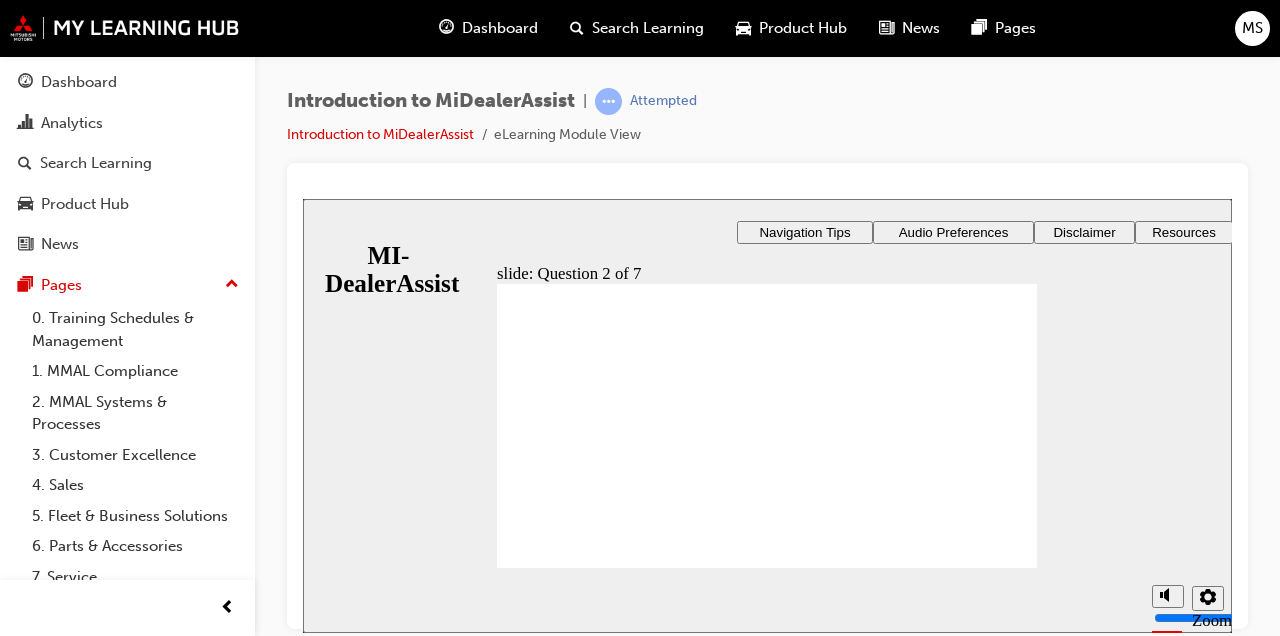 radio on "true" 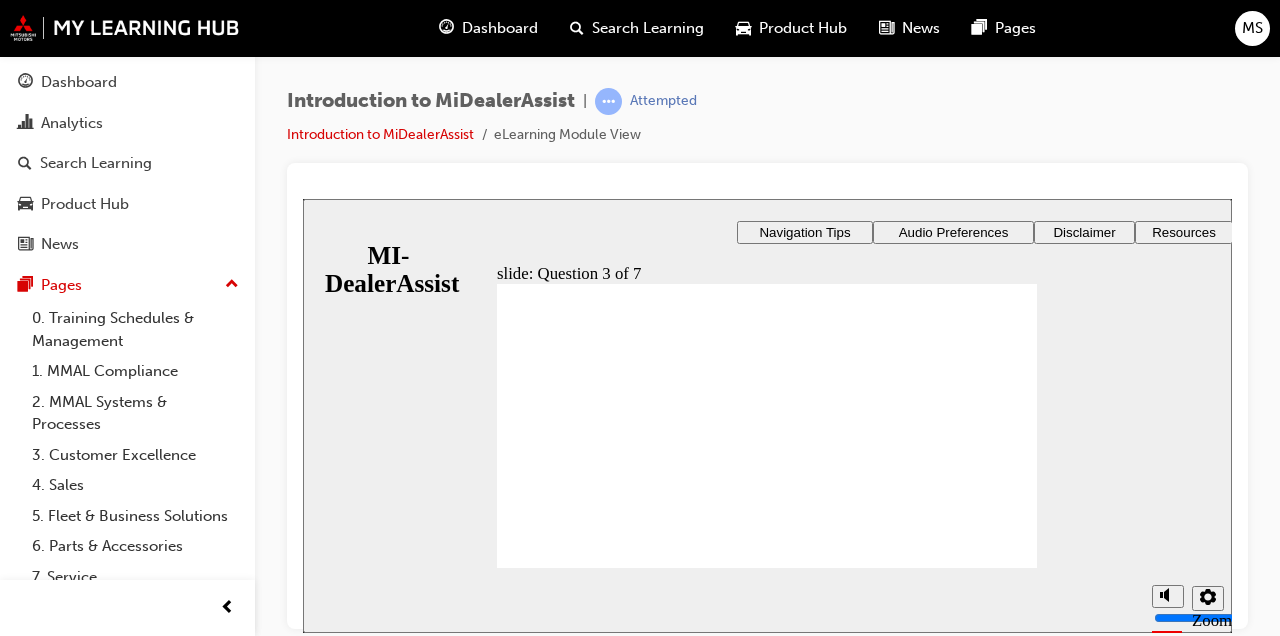 radio on "true" 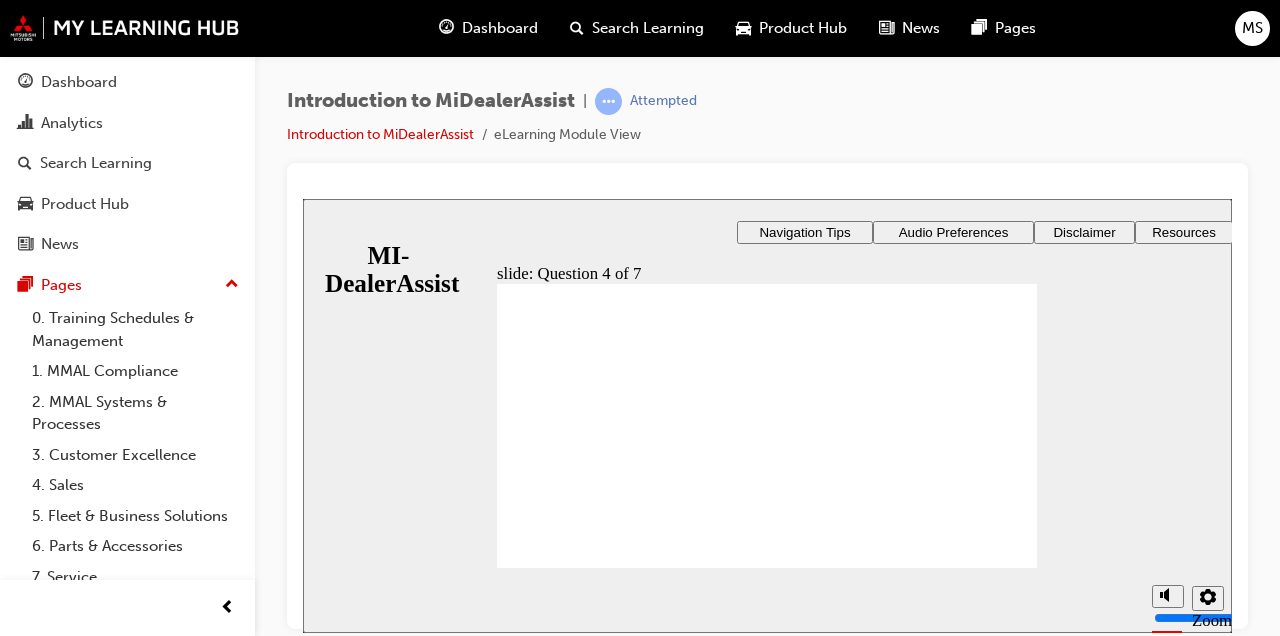 click on "You can see the cases that need your attention under the title ________.  Cases Awaiting Input Knowledge Base Notifications Support tab Select The ________   section has uptodate information on relevant documents   and happenings that require your attention.  Knowledge Base Notifications Support tab Cases Awaiting Input Select When you’d like to read up on a given topic, look for relevant articles in the ________.  Knowledge Base Cases Awaiting Input Notifications Support tab Select To find out where your active cases are, you should visit the ________.   Support tab Knowledge Base Notifications Cases Awaiting Input" at bounding box center (767, 1520) 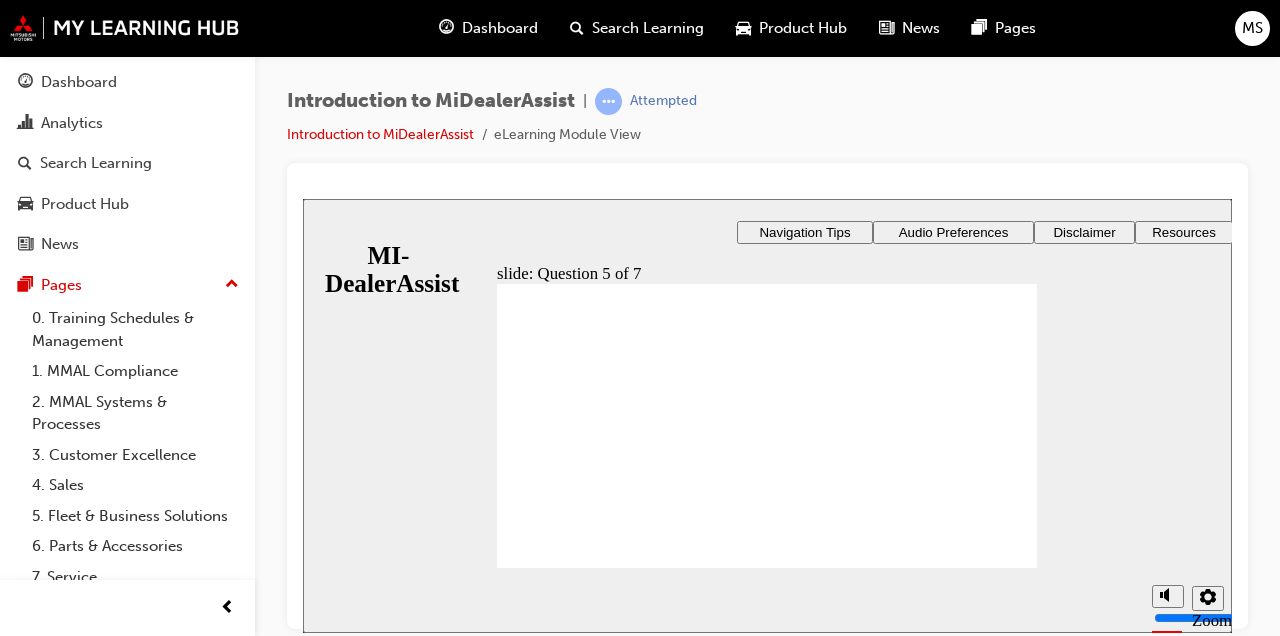 radio on "true" 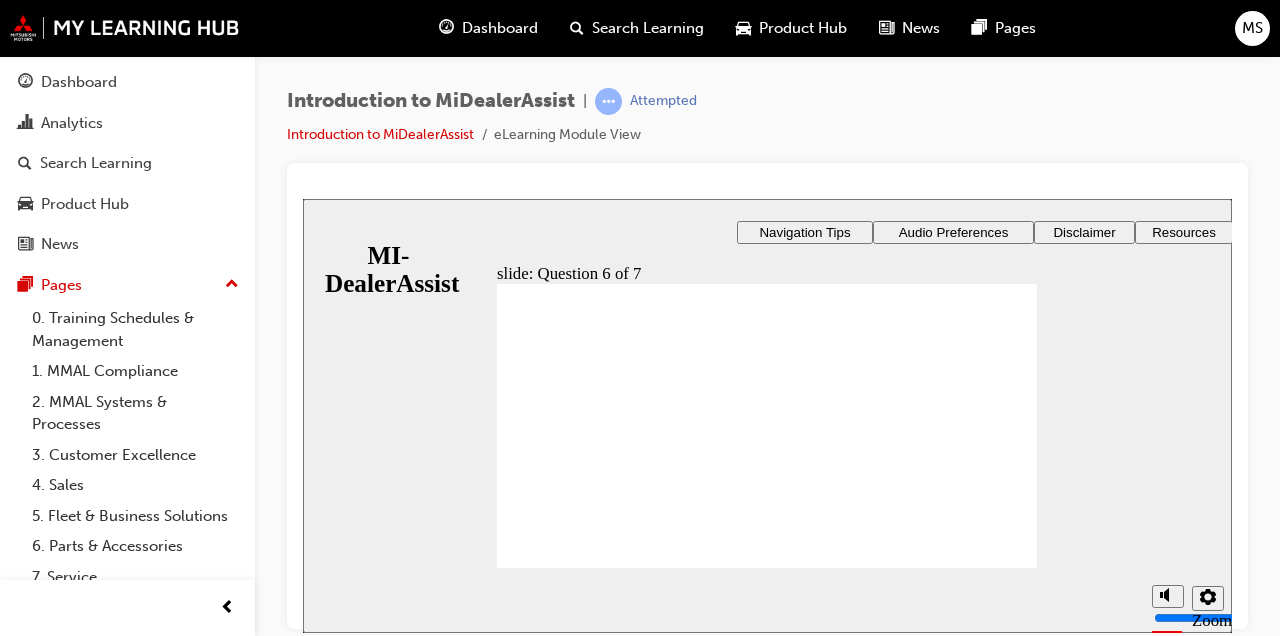 checkbox on "true" 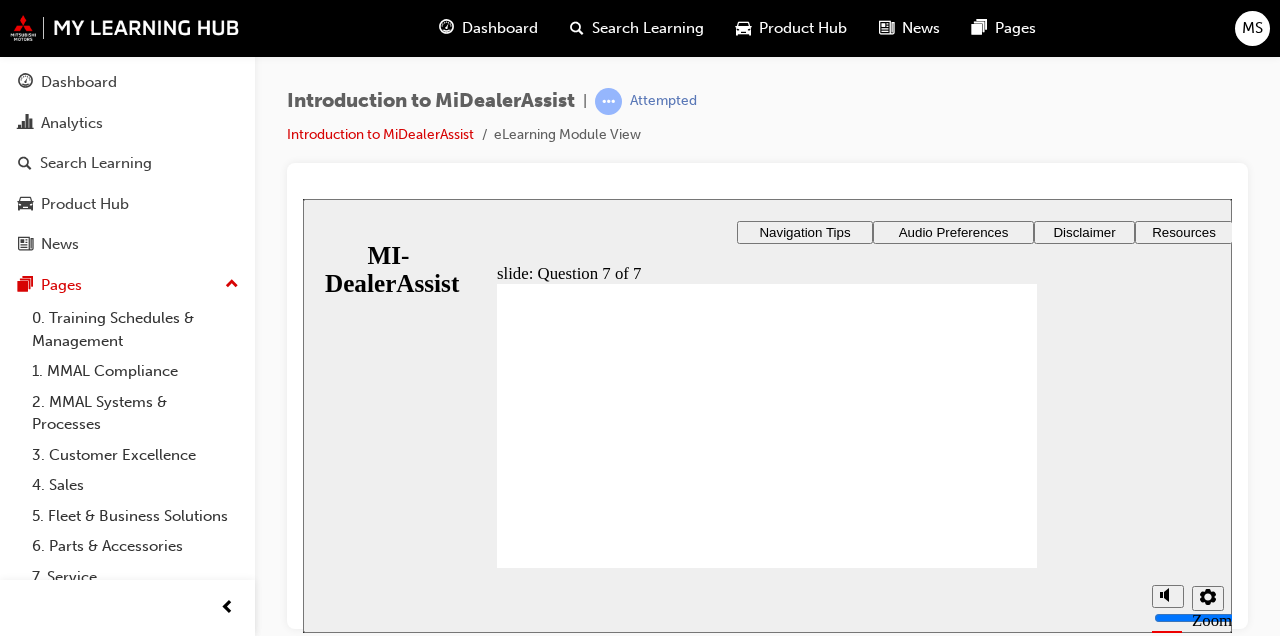 radio on "true" 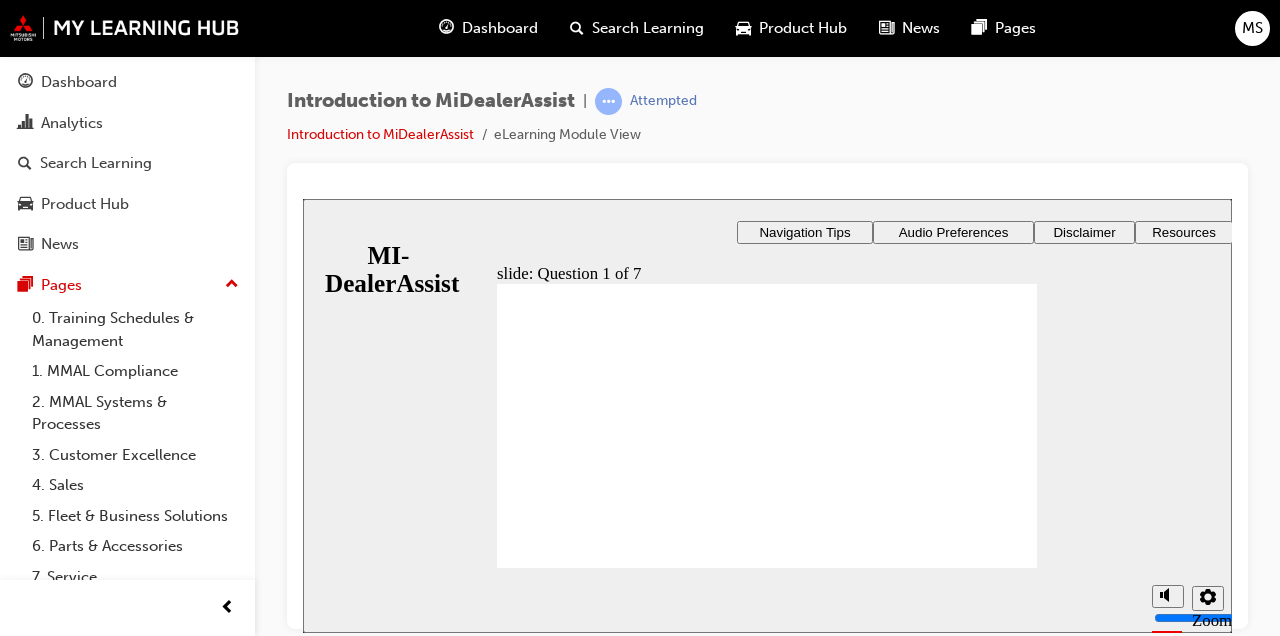 radio on "true" 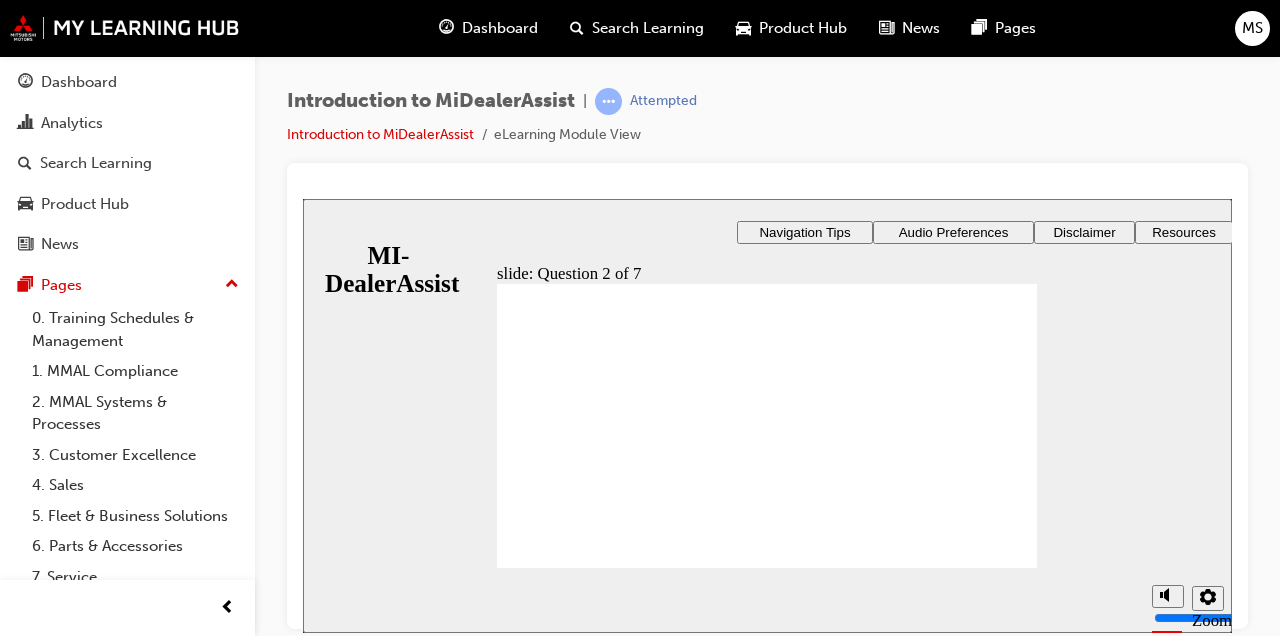radio on "true" 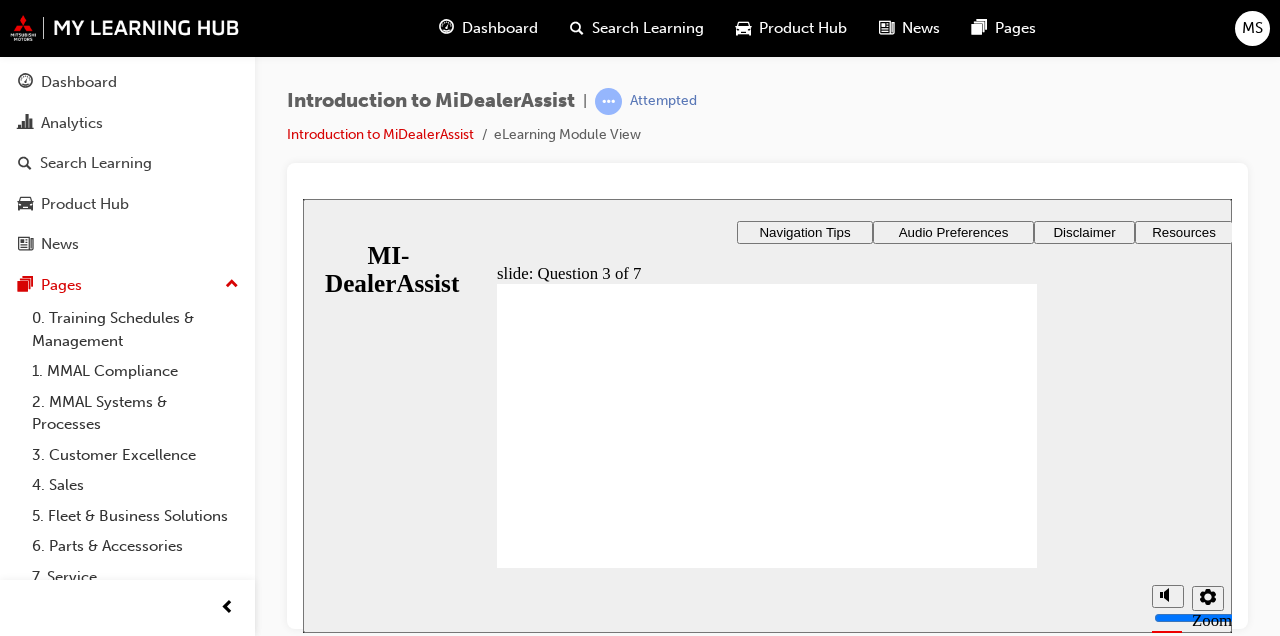 radio on "true" 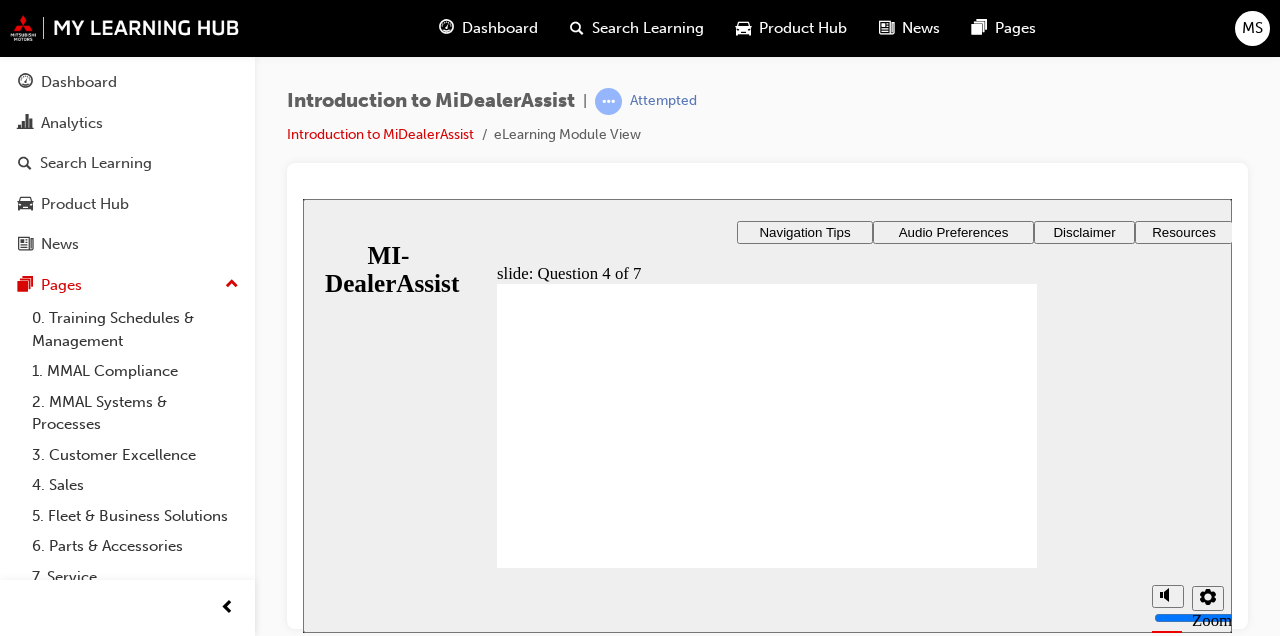 click 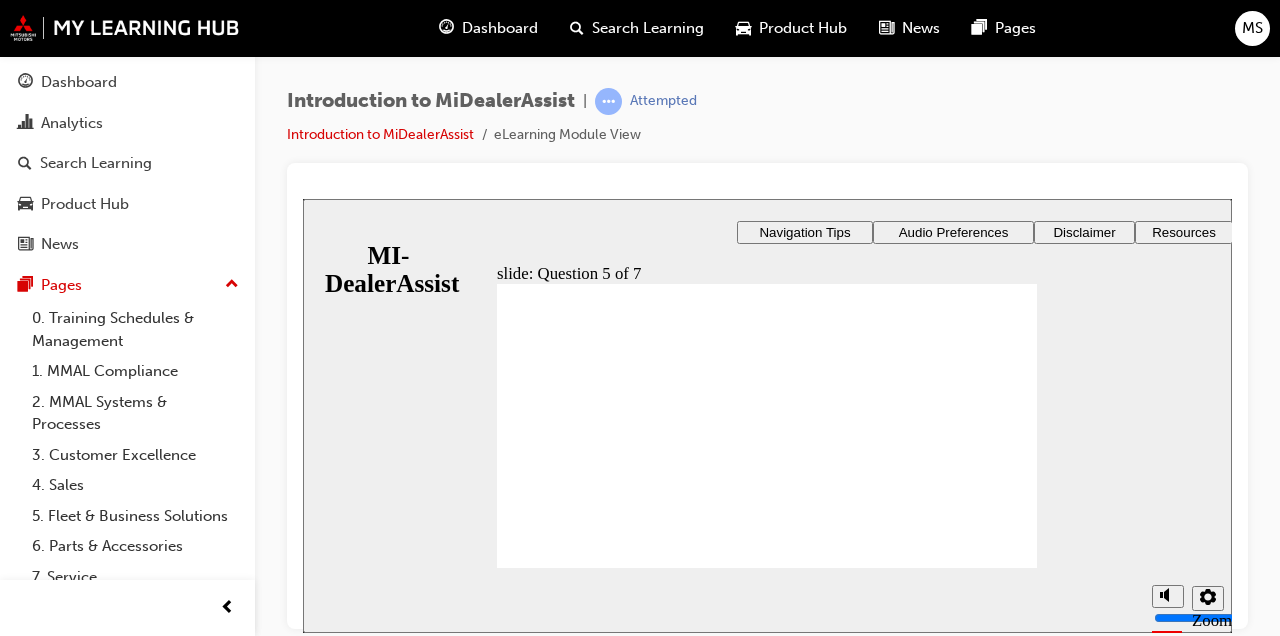 radio on "true" 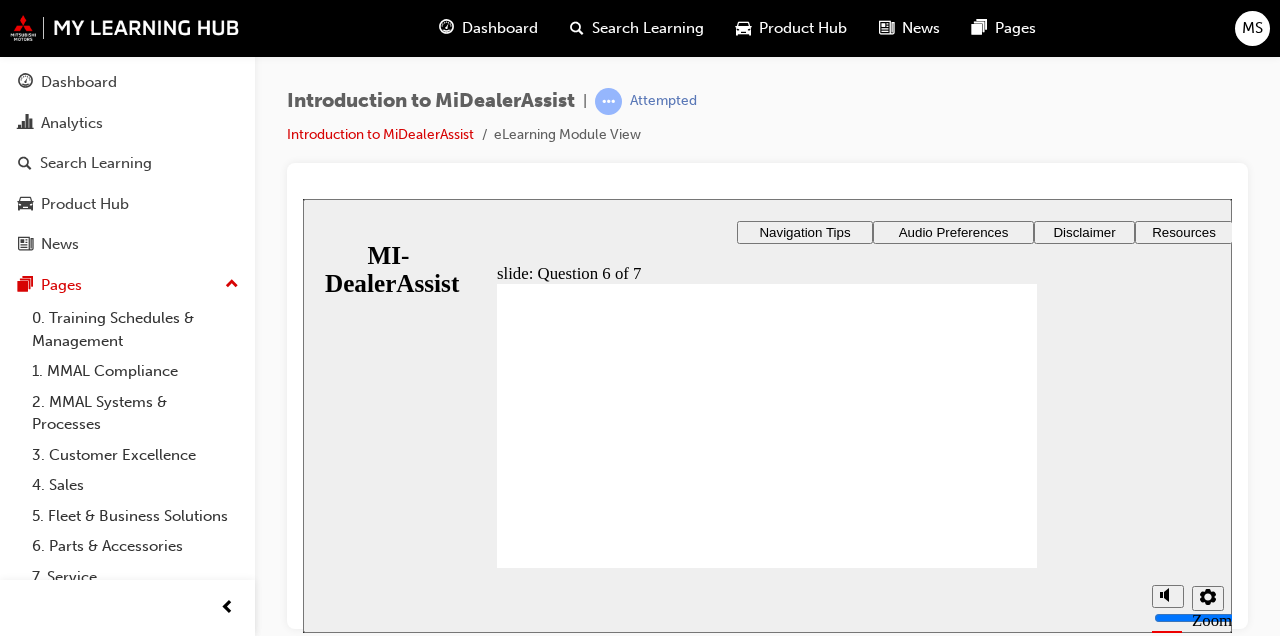 checkbox on "false" 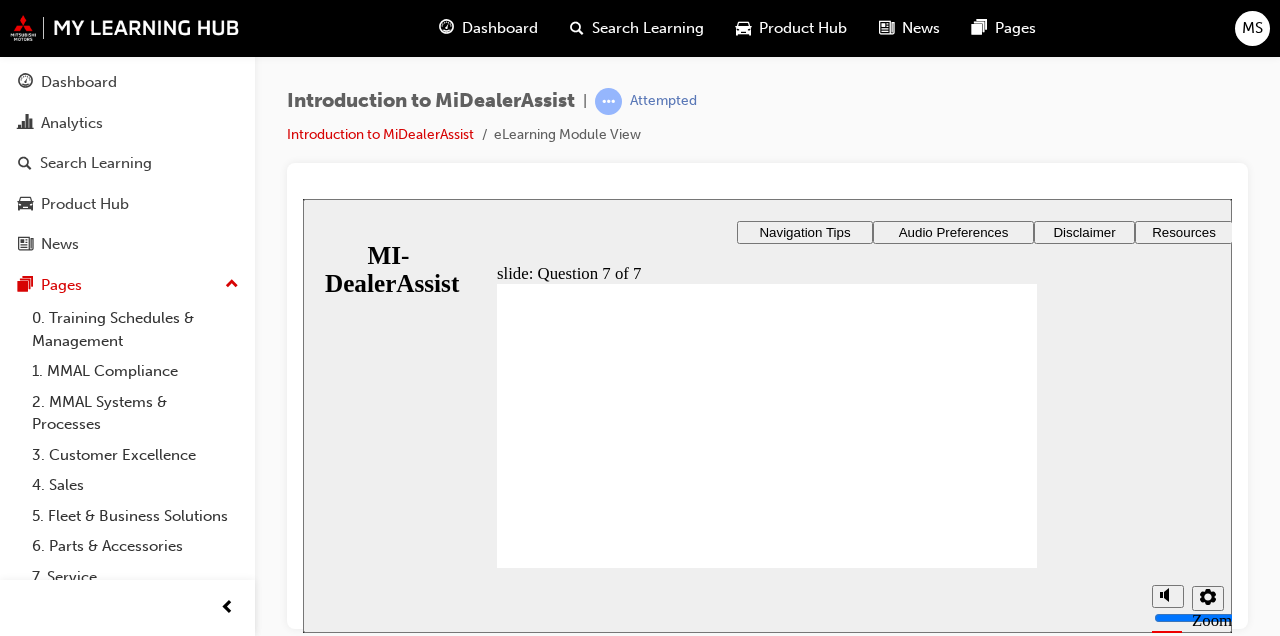radio on "true" 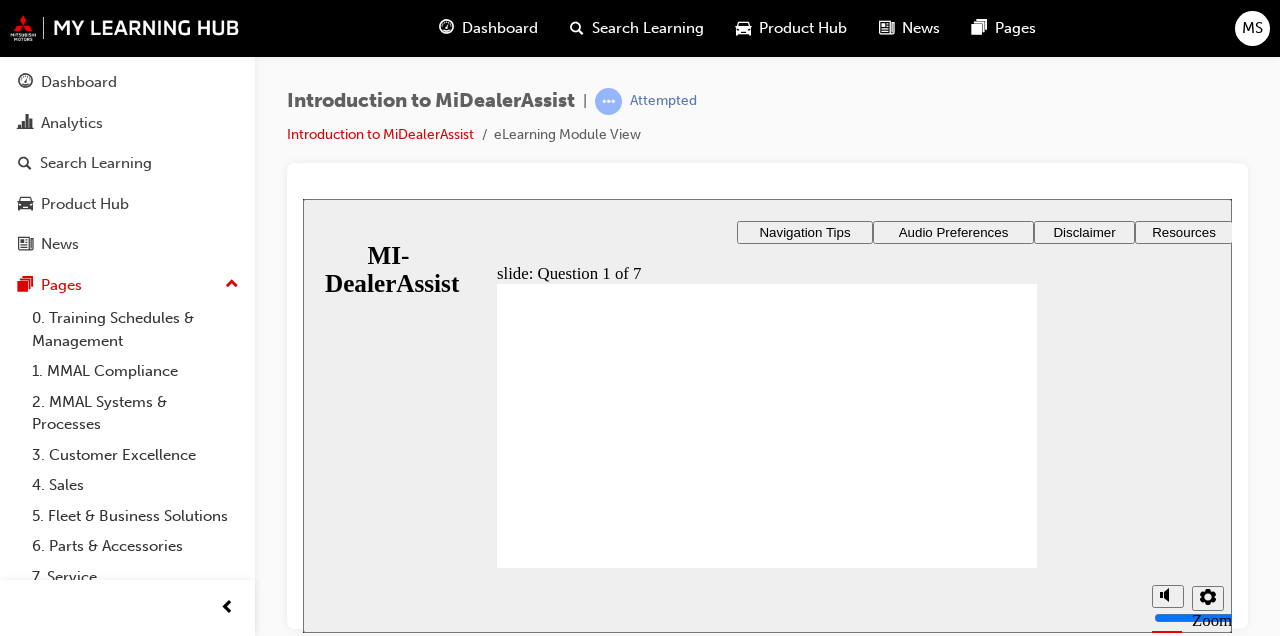 radio on "true" 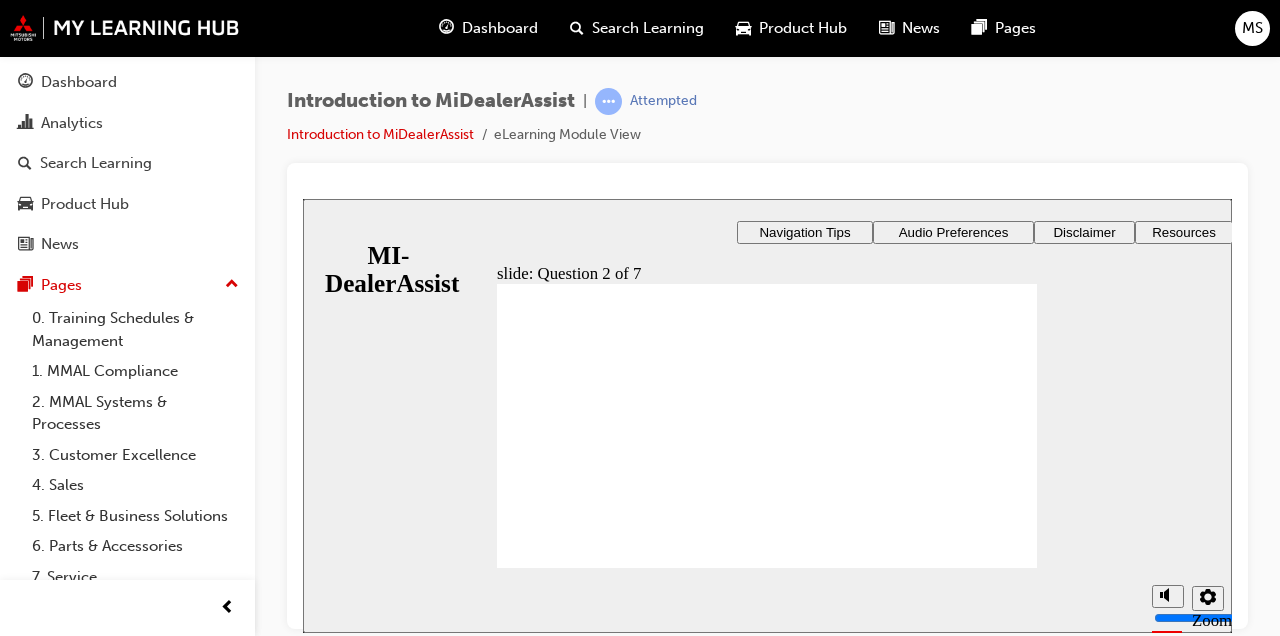 radio on "true" 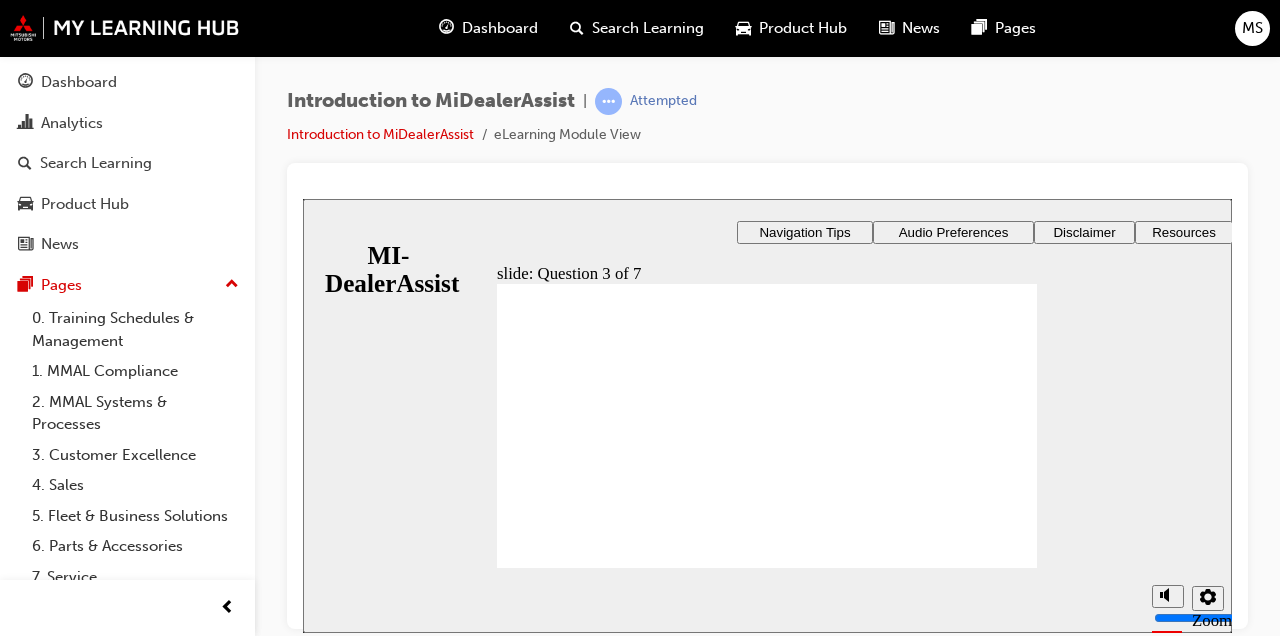 radio on "true" 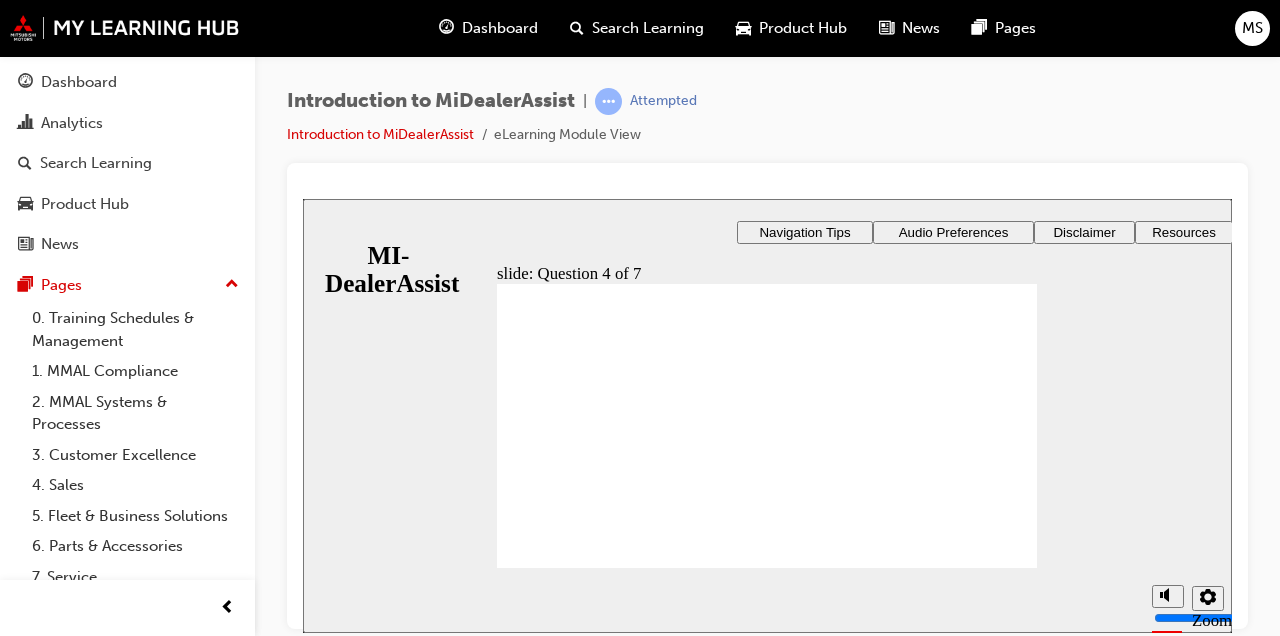 click on "You can see the cases that need your attention under the title ________.  Cases Awaiting Input Knowledge Base Notifications Support tab Select The ________   section has uptodate information on relevant documents   and happenings that require your attention.  Knowledge Base Cases Awaiting Input Support tab Notifications Select When you’d like to read up on a given topic, look for relevant articles in the ________.  Cases Awaiting Input Notifications Knowledge Base Support tab Select To find out where your active cases are, you should visit the ________.   Support tab Knowledge Base Notifications Cases Awaiting Input" at bounding box center (767, 1520) 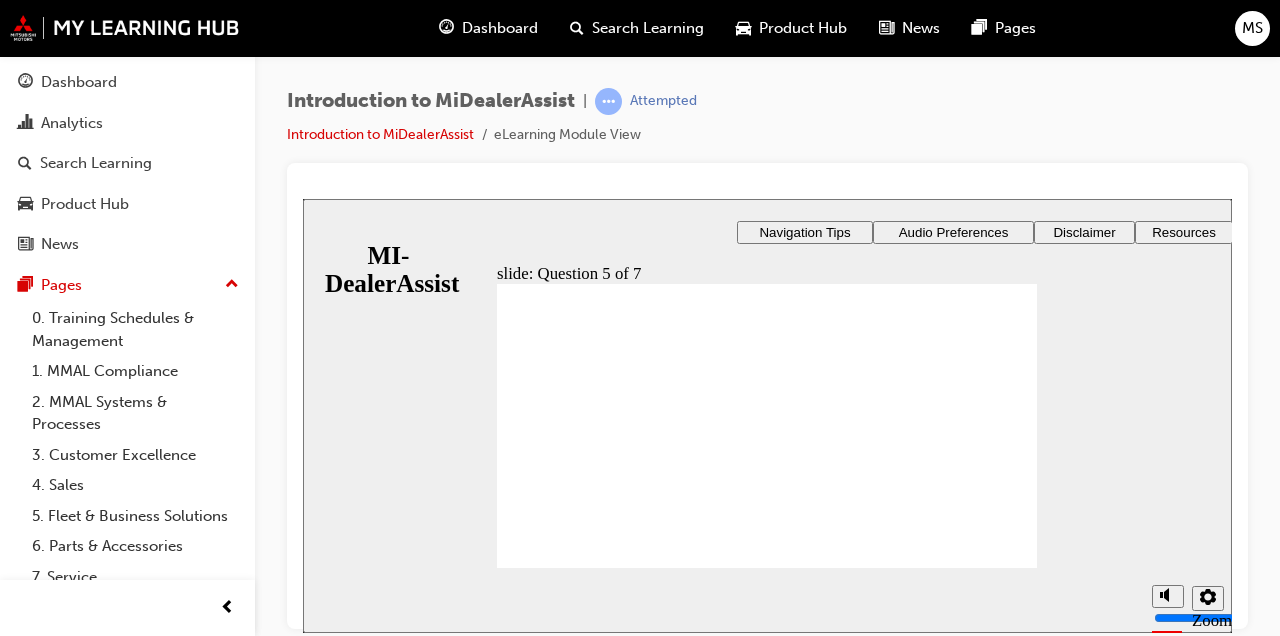radio on "true" 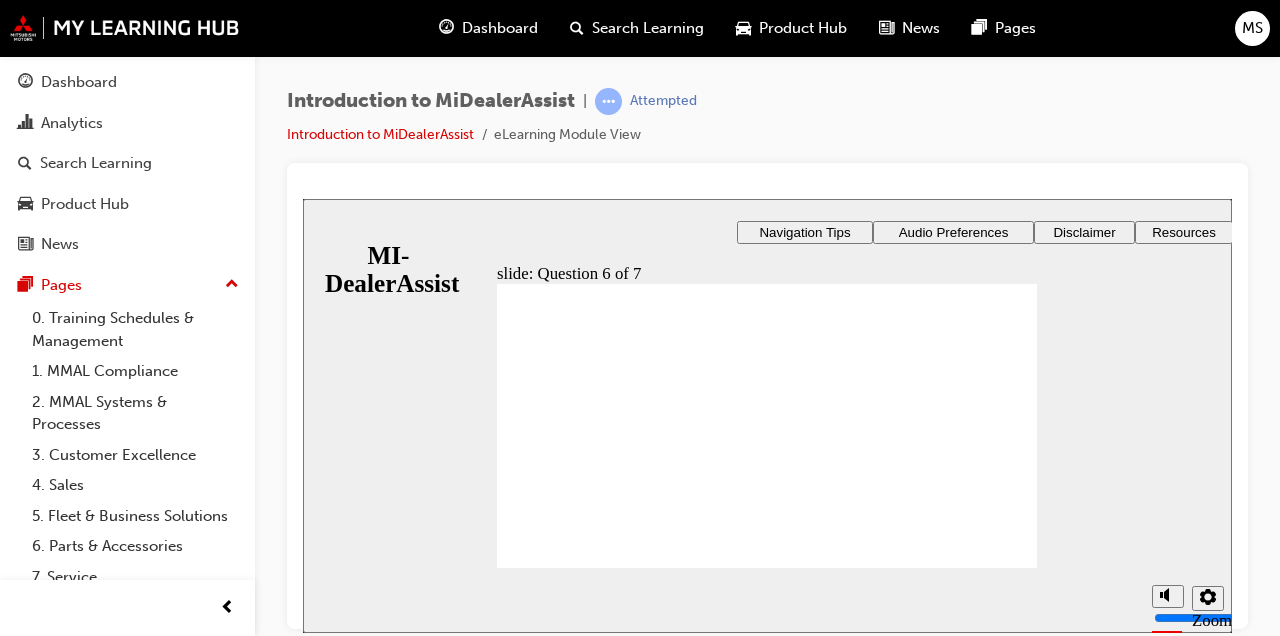 checkbox on "true" 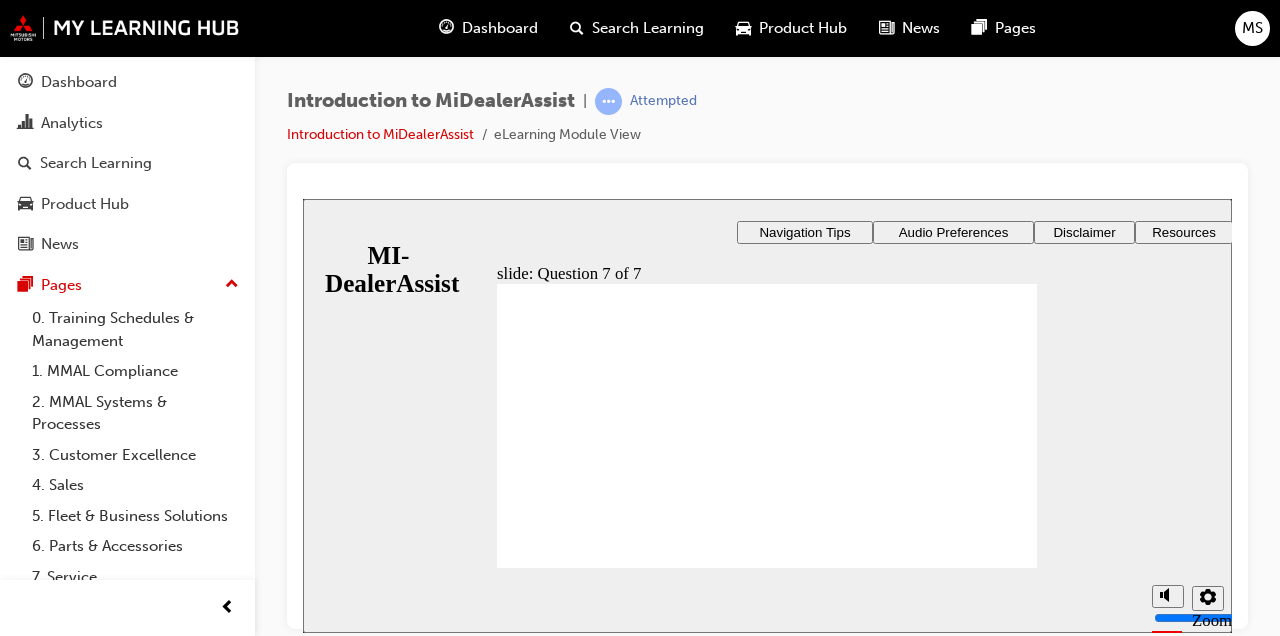 radio on "true" 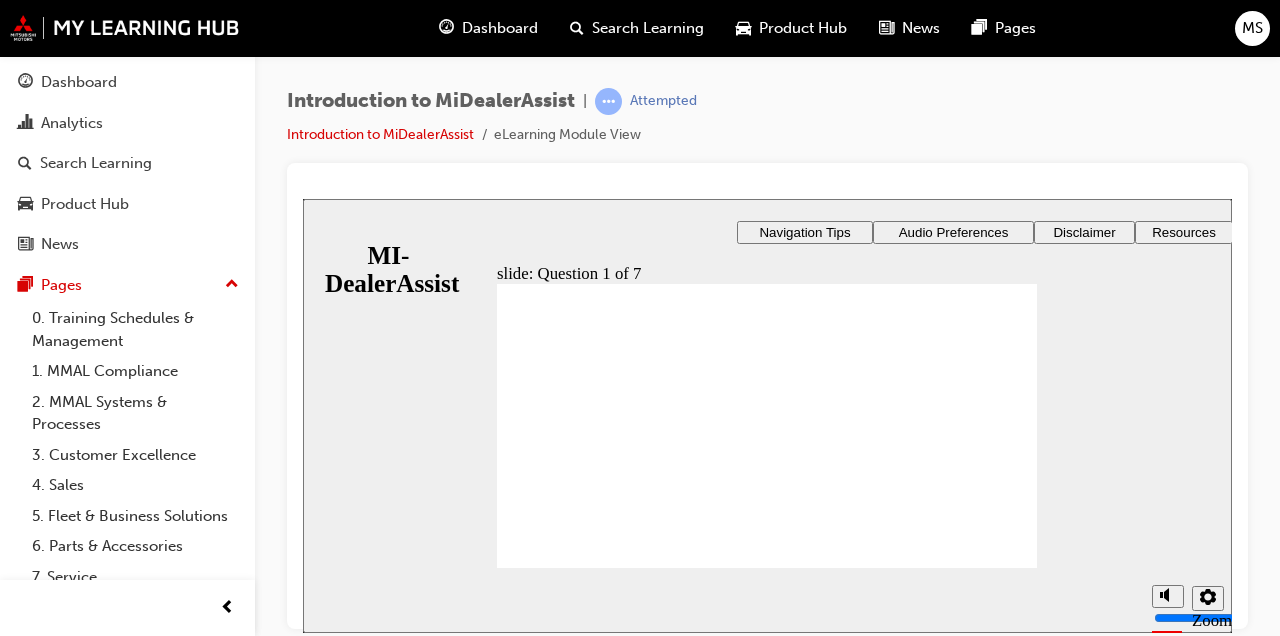 radio on "true" 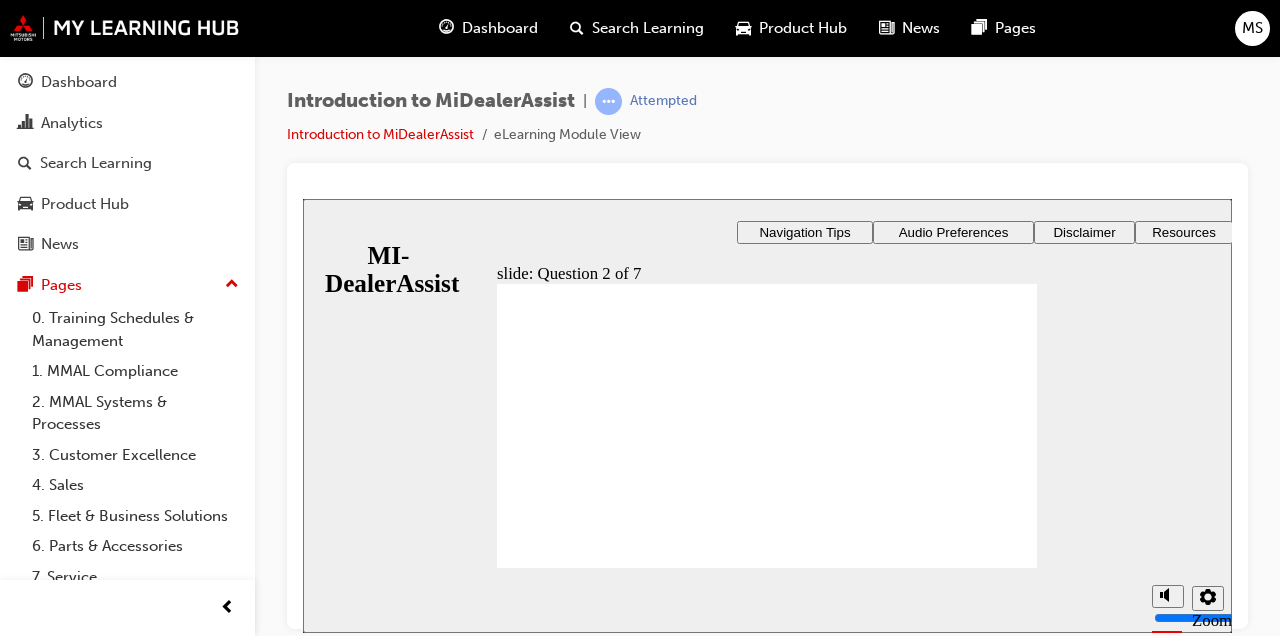 radio on "true" 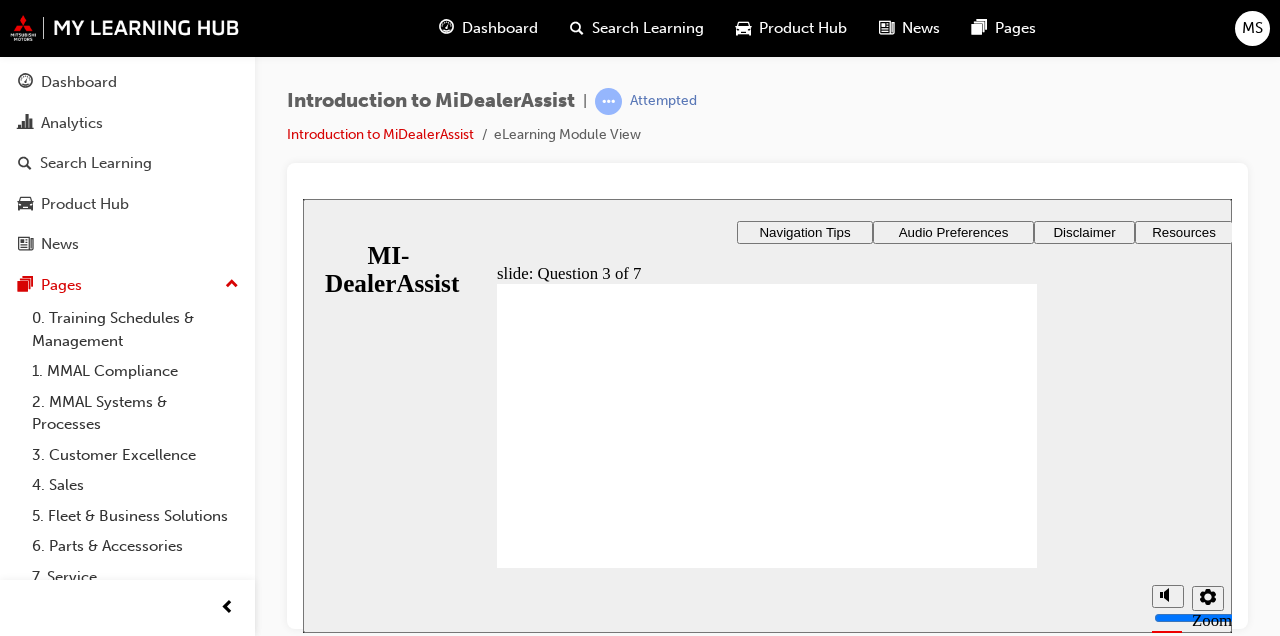 radio on "true" 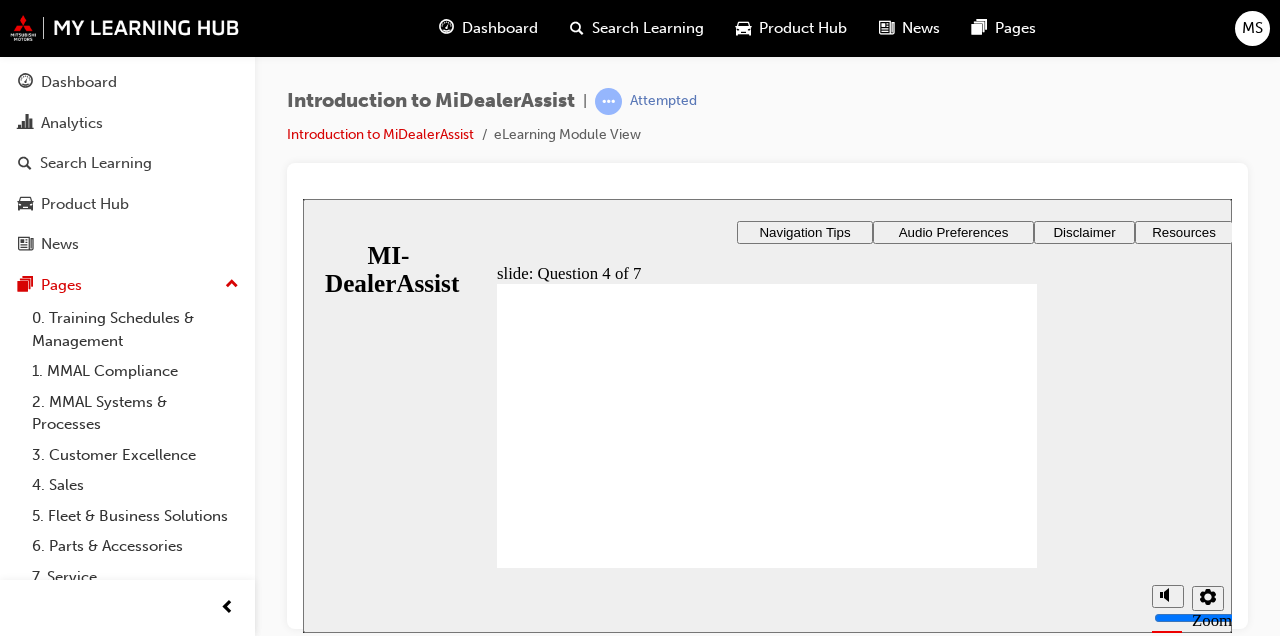 click 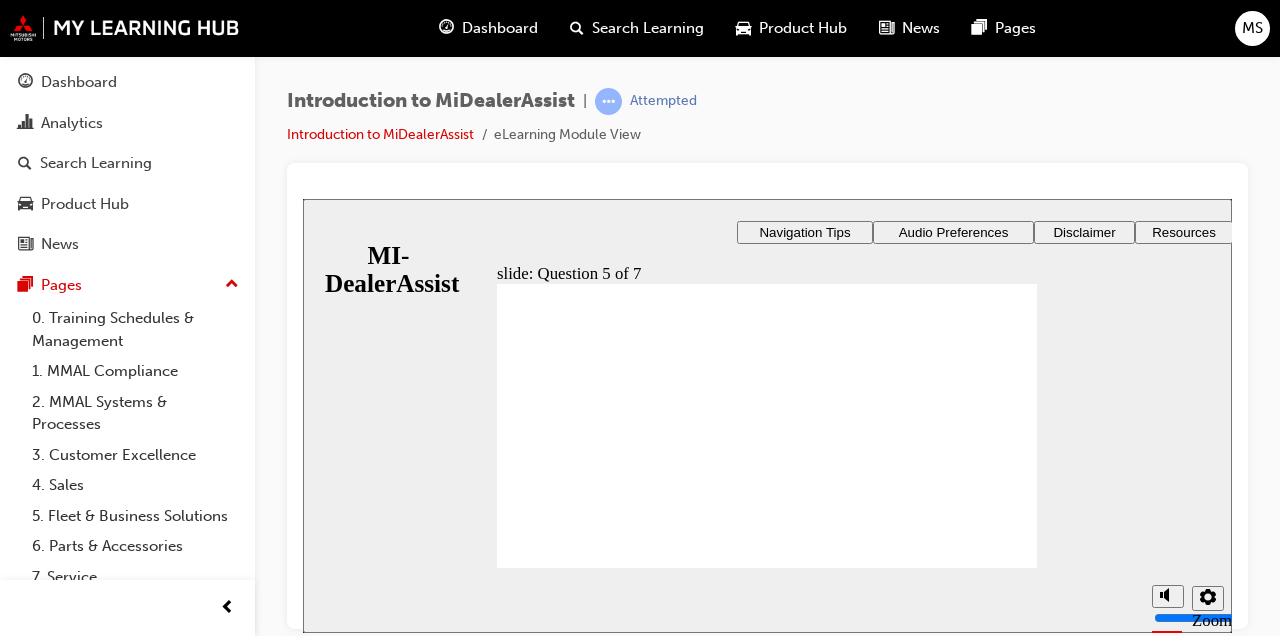 radio on "true" 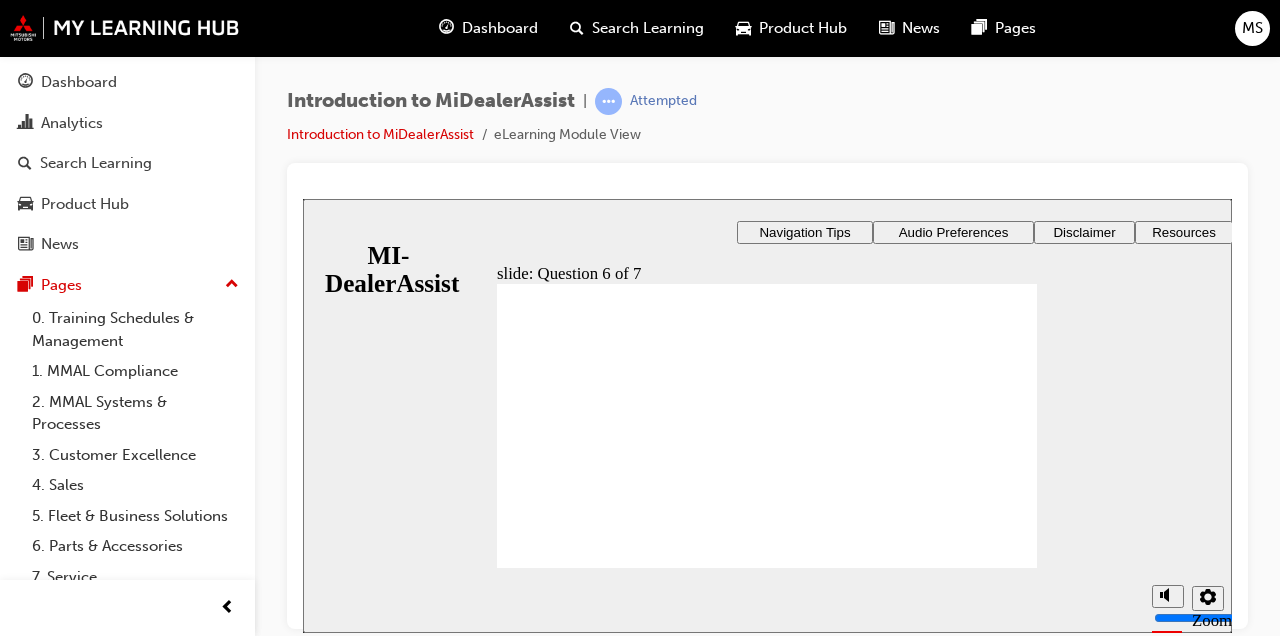 checkbox on "true" 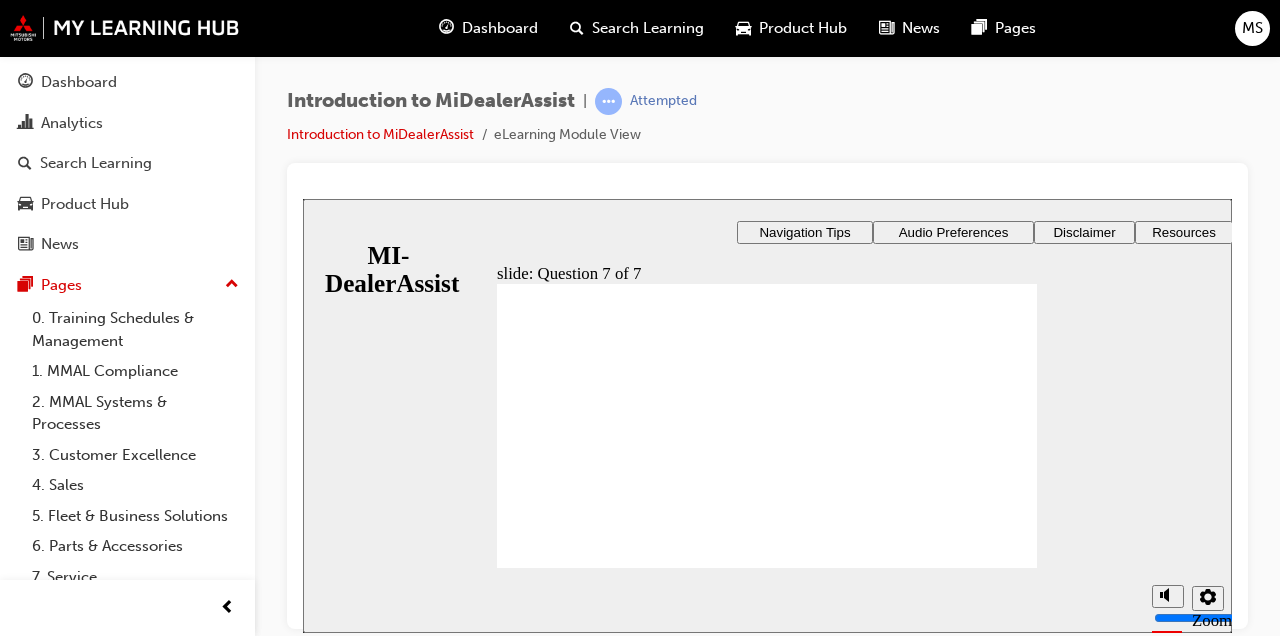 radio on "true" 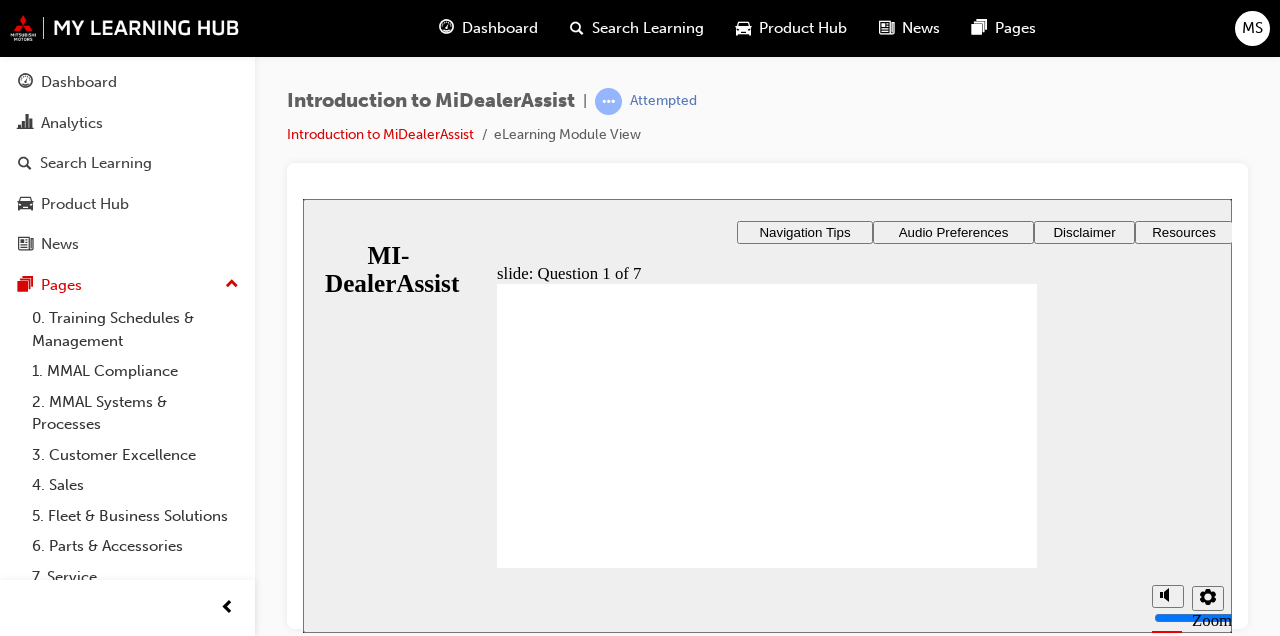 radio on "true" 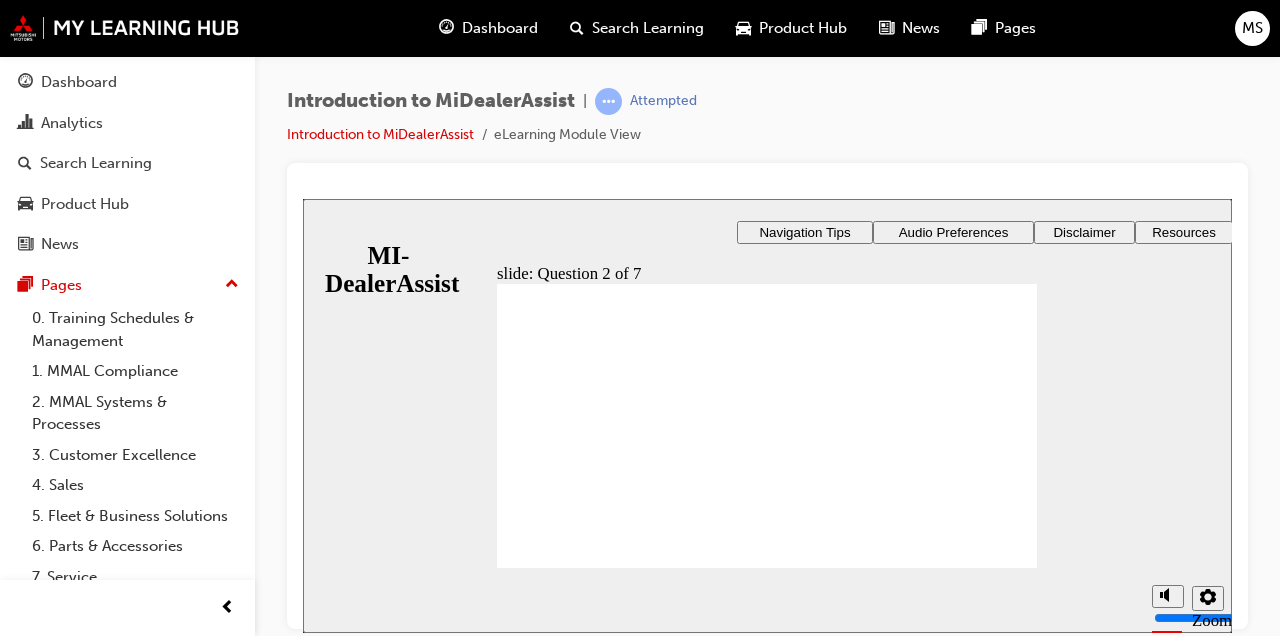 radio on "true" 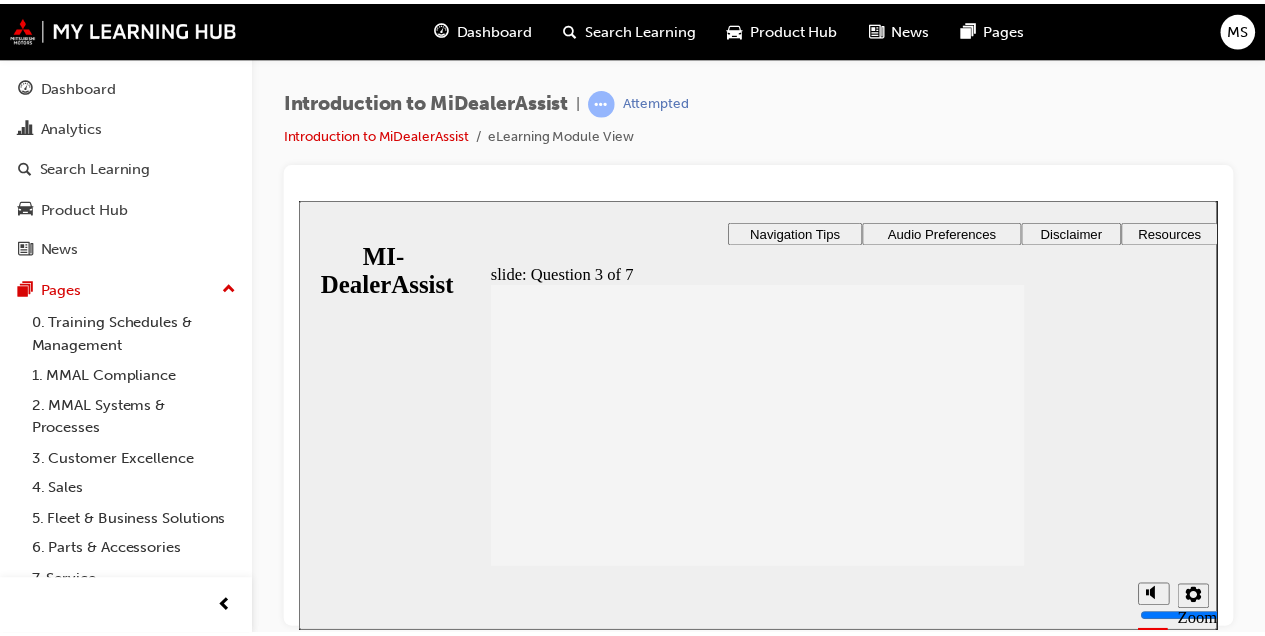 scroll, scrollTop: 0, scrollLeft: 0, axis: both 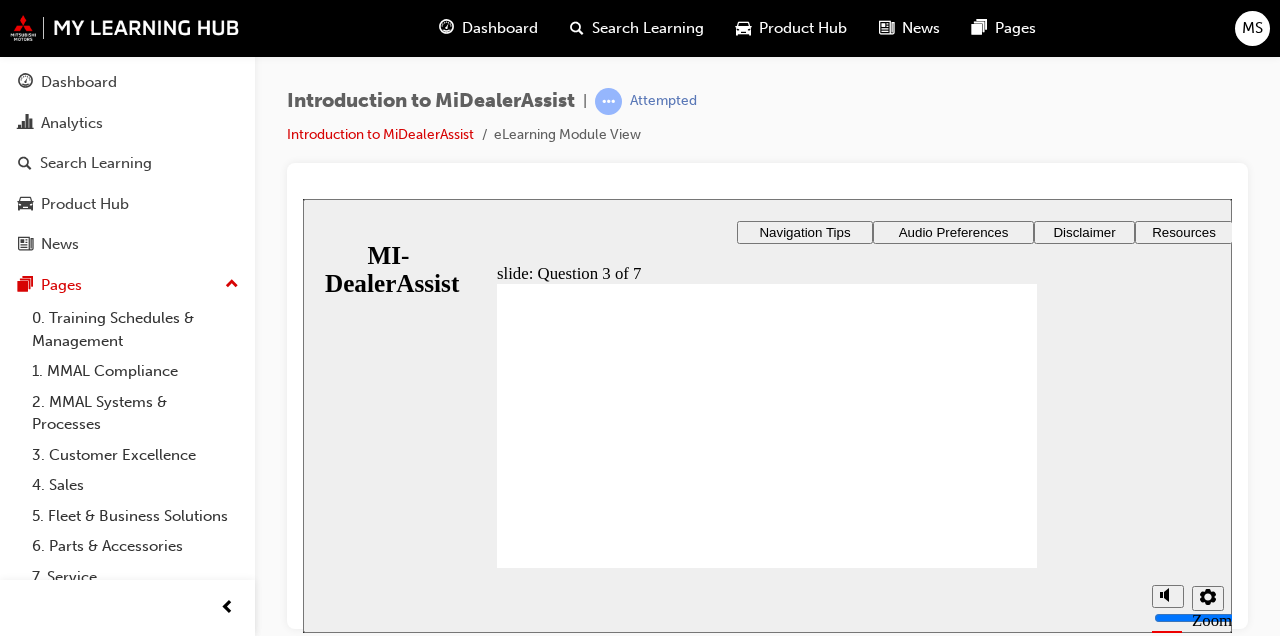 radio on "true" 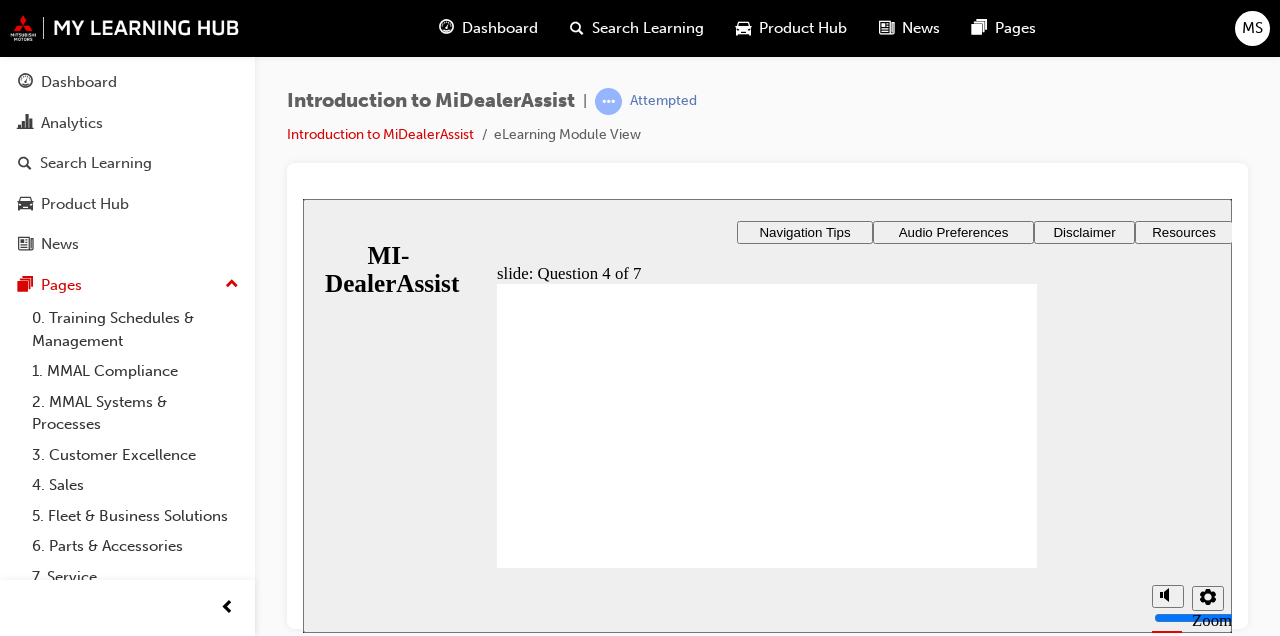 click on "You can see the cases that need your attention under the title ________.  Knowledge Base Notifications Cases Awaiting Input Support tab Select The ________   section has uptodate information on relevant documents   and happenings that require your attention.  Cases Awaiting Input Knowledge Base Support tab Notifications Select When you’d like to read up on a given topic, look for relevant articles in the ________.  Support tab Cases Awaiting Input Notifications Knowledge Base Select To find out where your active cases are, you should visit the ________.   Support tab Knowledge Base Notifications Cases Awaiting Input" at bounding box center [767, 1520] 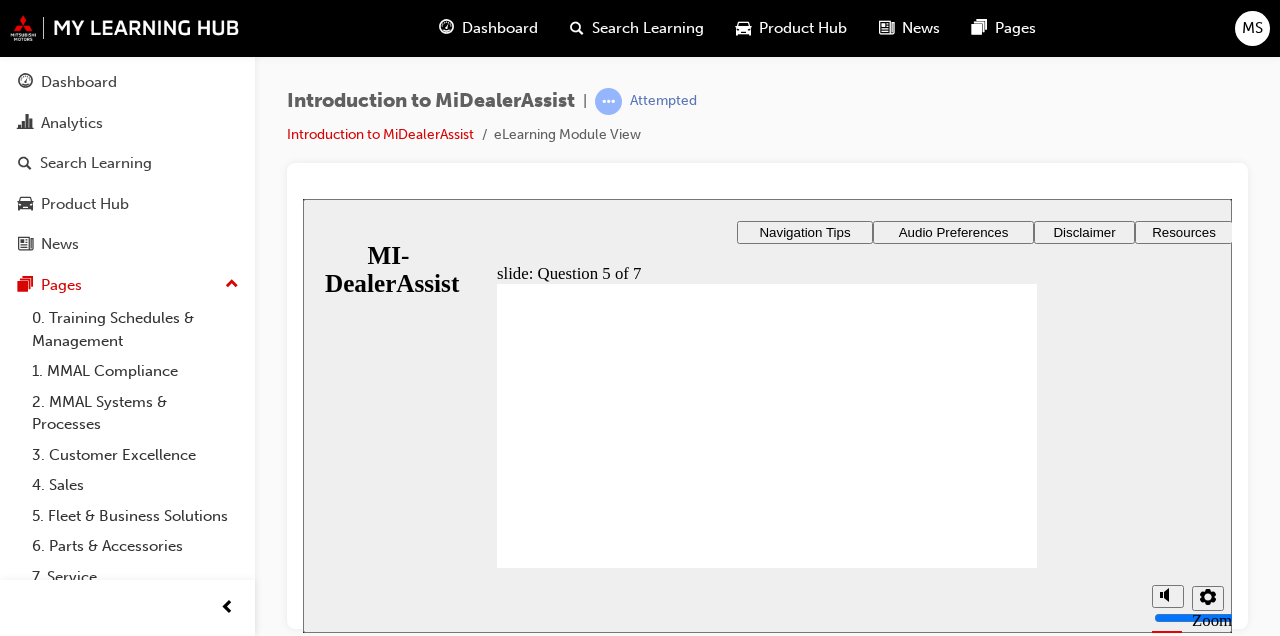 radio on "true" 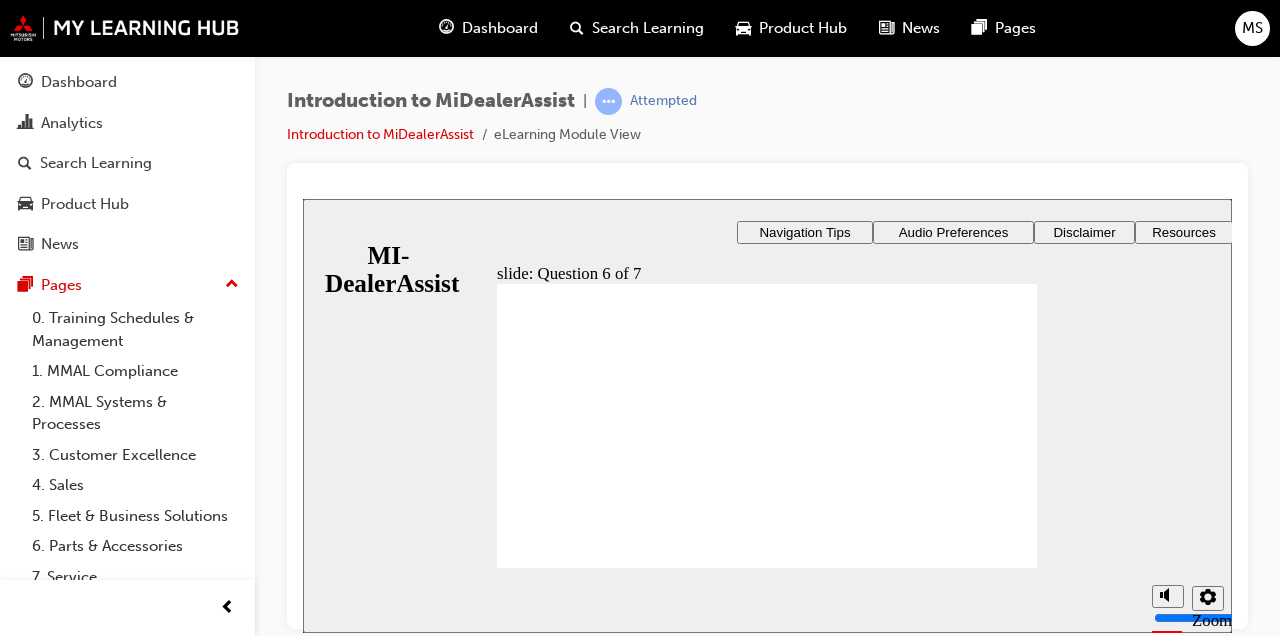 checkbox on "true" 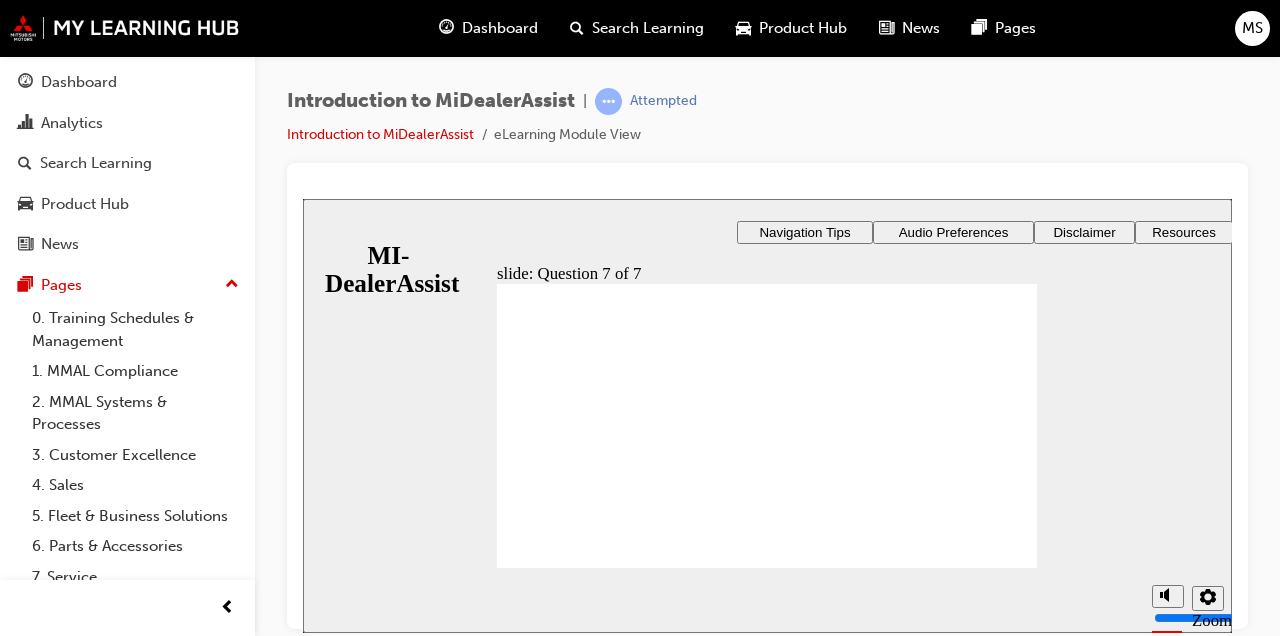 radio on "true" 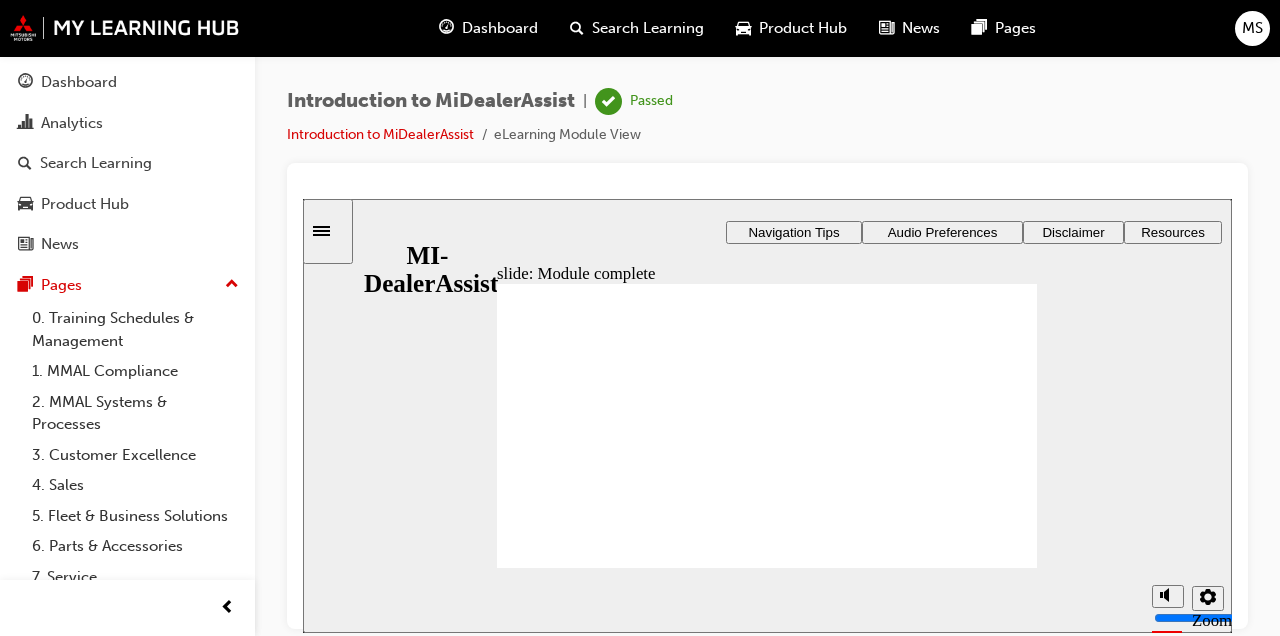 click on "Analytics" at bounding box center (72, 123) 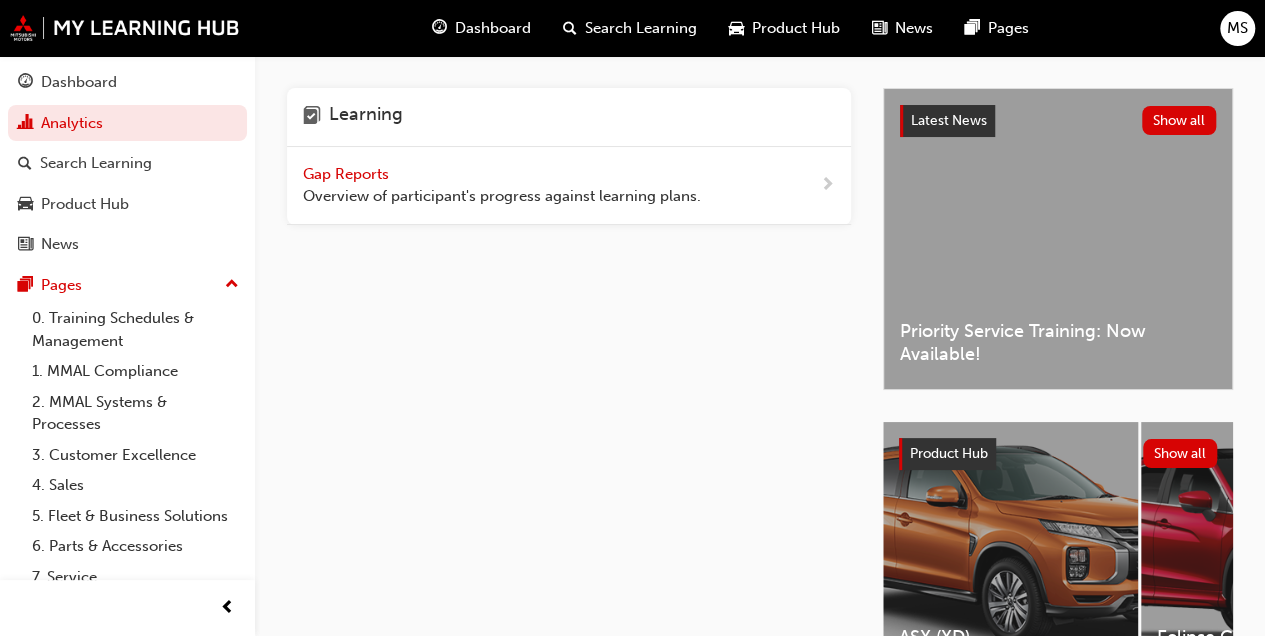 click on "Dashboard" at bounding box center [79, 82] 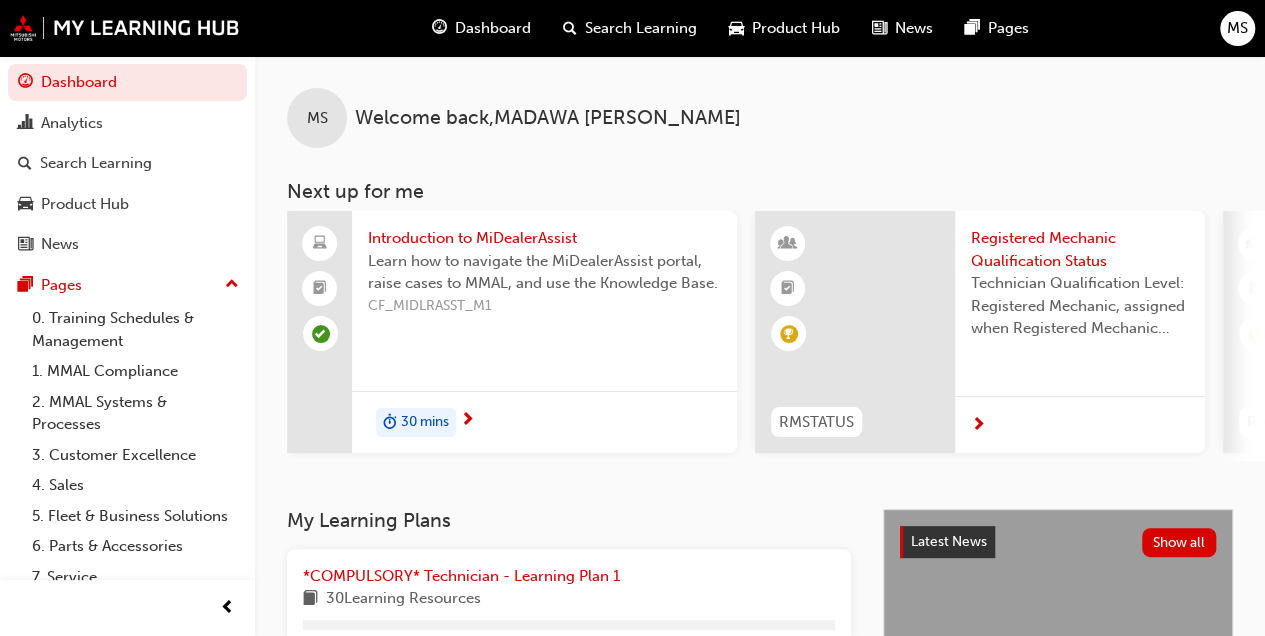 click on "Analytics" at bounding box center (127, 123) 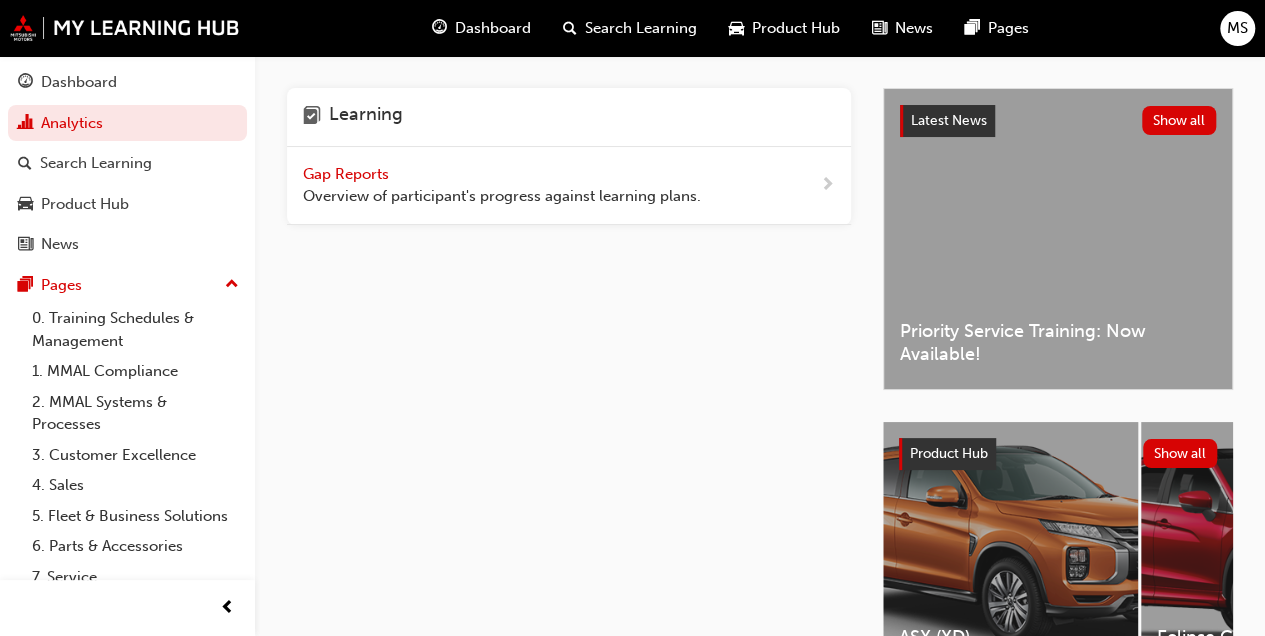 click on "Overview of participant's progress against learning plans." at bounding box center [502, 196] 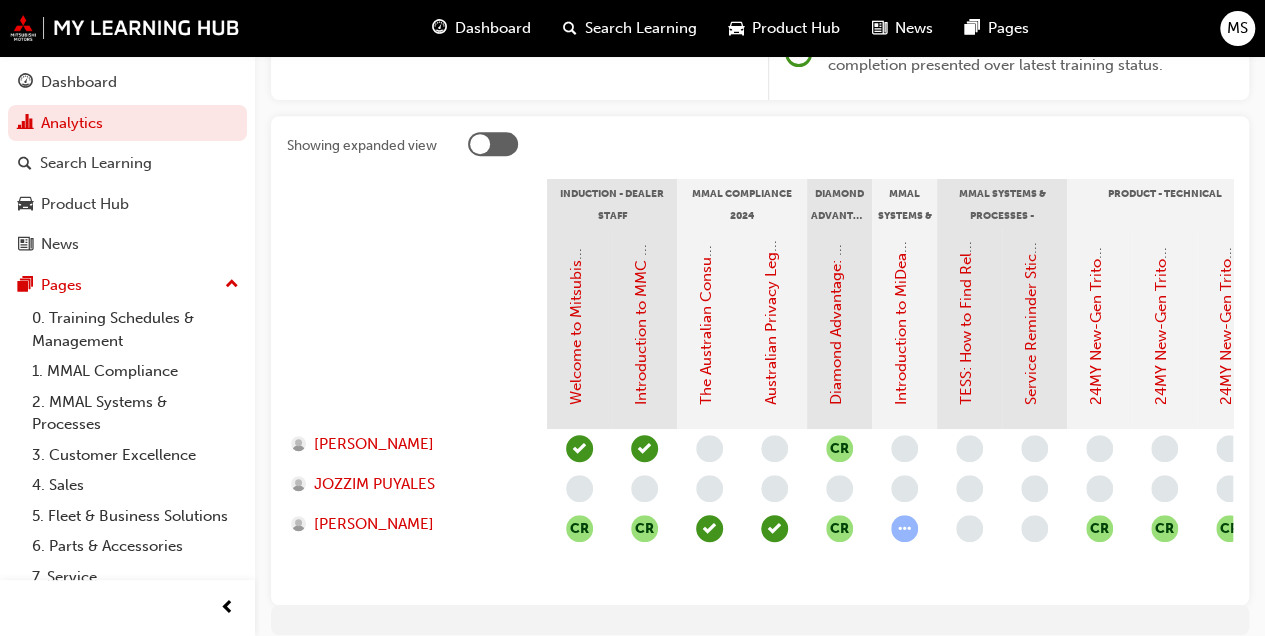 scroll, scrollTop: 356, scrollLeft: 0, axis: vertical 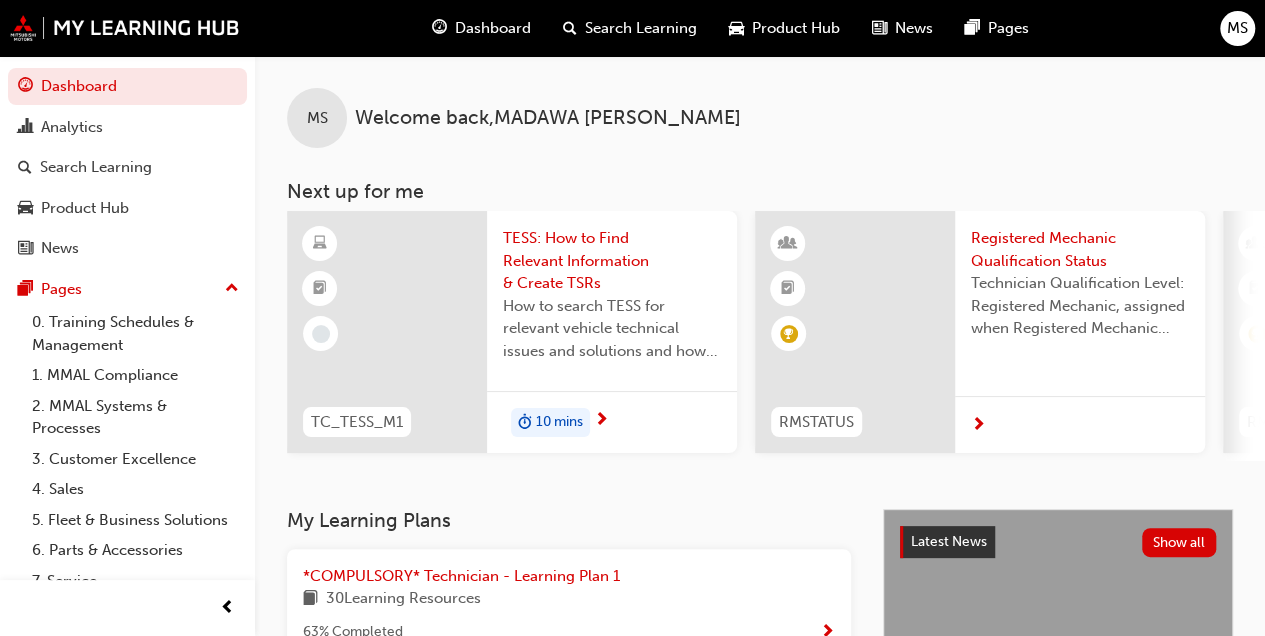 click on "Analytics" at bounding box center (127, 127) 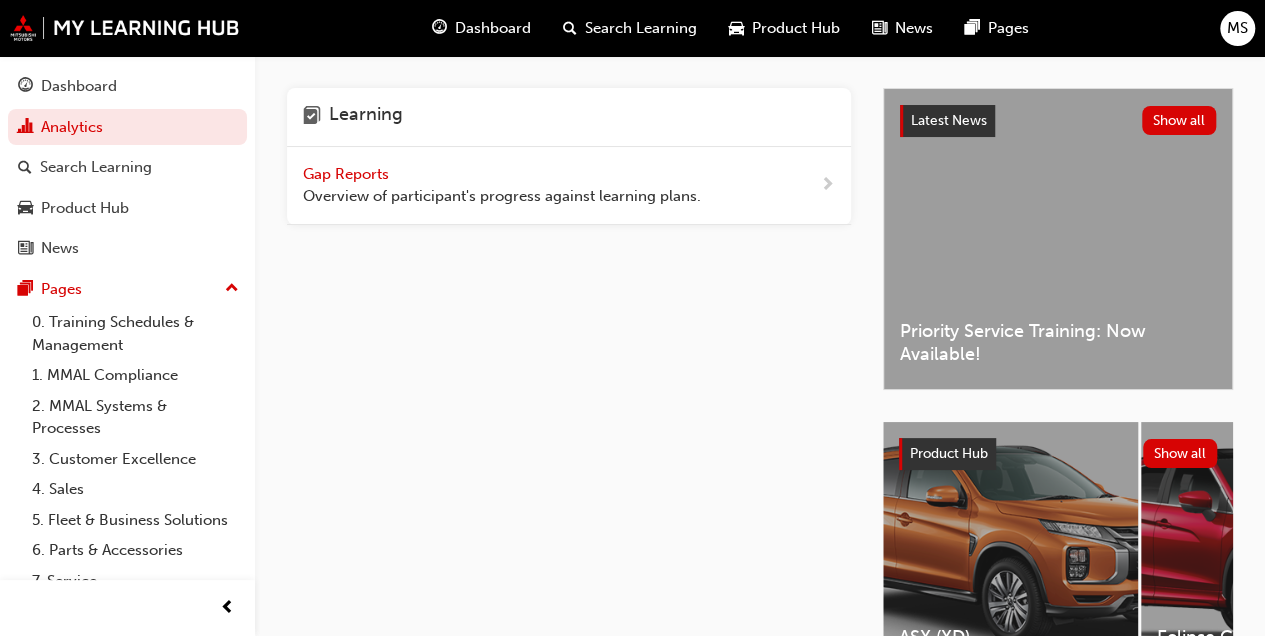 click on "Gap Reports" at bounding box center [348, 174] 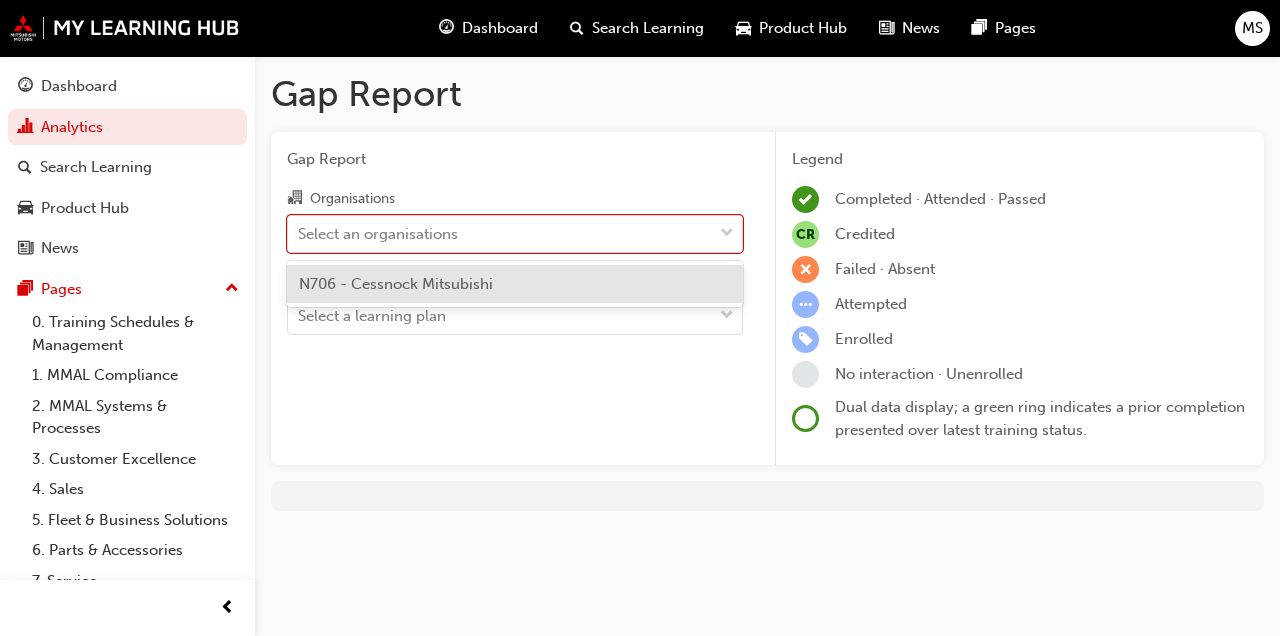 click on "N706 - Cessnock Mitsubishi" at bounding box center (396, 284) 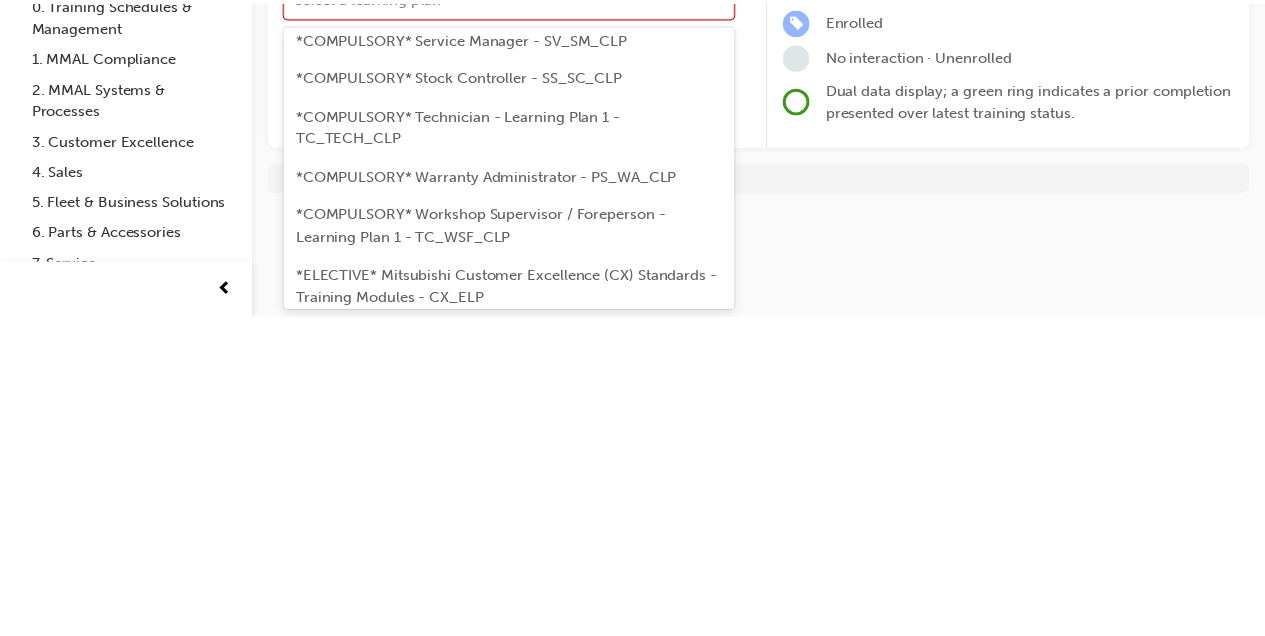 scroll, scrollTop: 884, scrollLeft: 0, axis: vertical 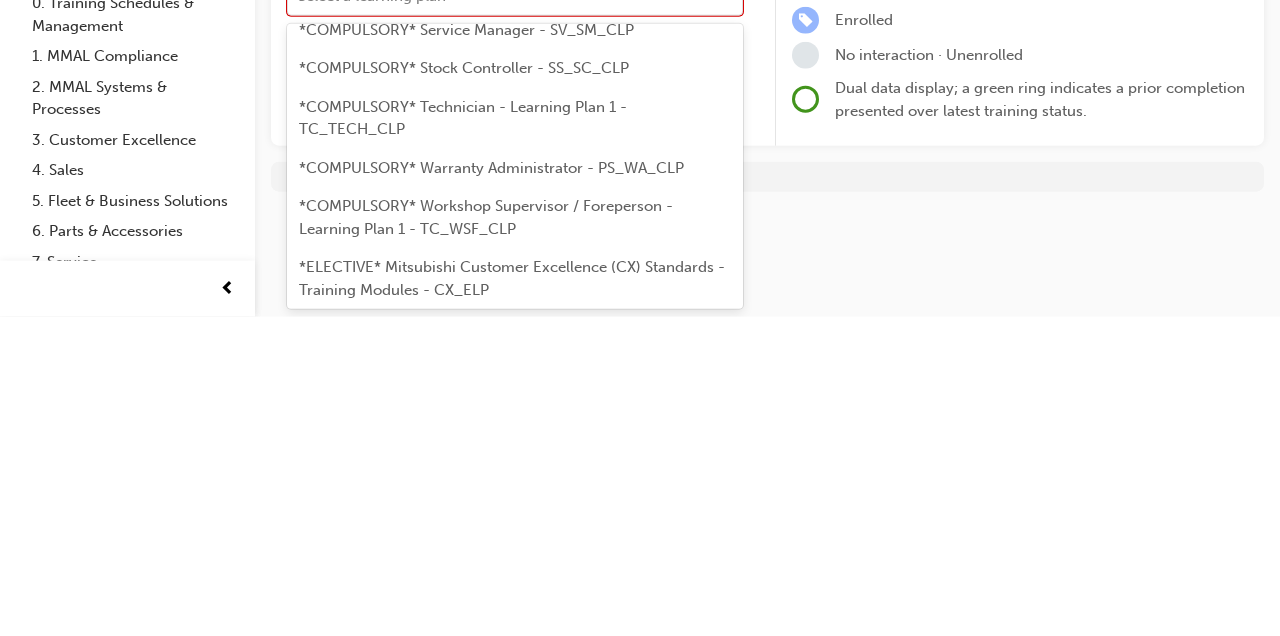 click on "*COMPULSORY* Technician - Learning Plan 1 - TC_TECH_CLP" at bounding box center [463, 437] 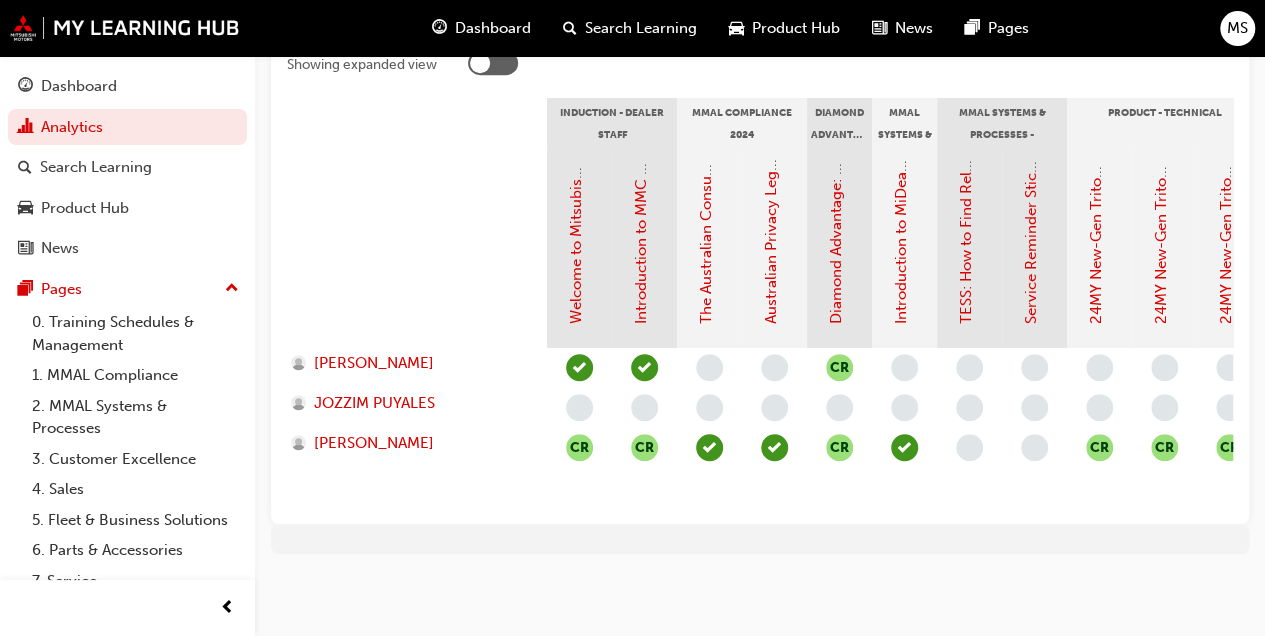 scroll, scrollTop: 460, scrollLeft: 0, axis: vertical 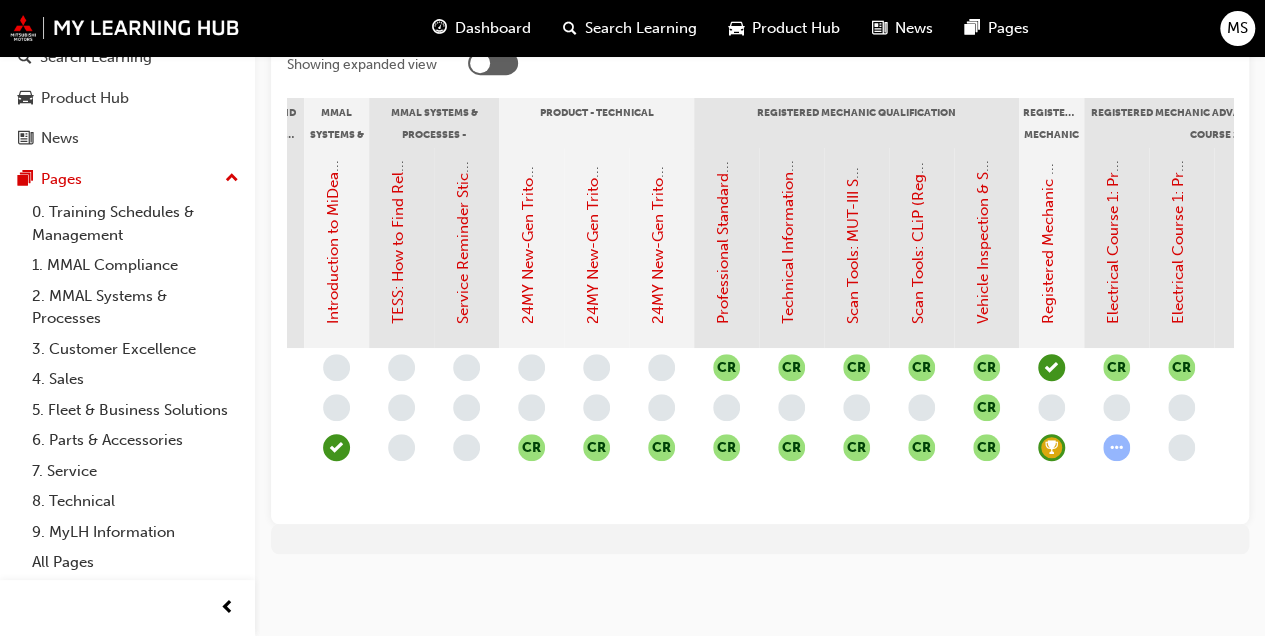 click on "CR CR CR CR CR CR CR CR CR CR CR CR CR CR CR CR CR CR CR CR CR CR CR CR CR CR" at bounding box center [986, 428] 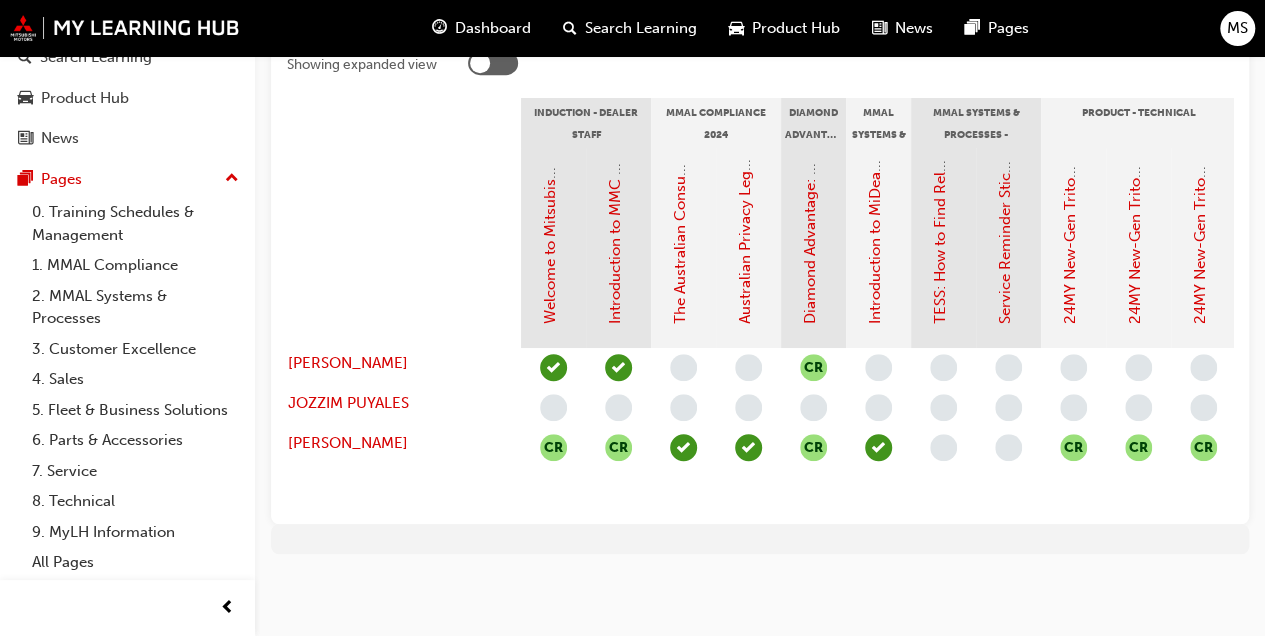 scroll, scrollTop: 0, scrollLeft: 0, axis: both 